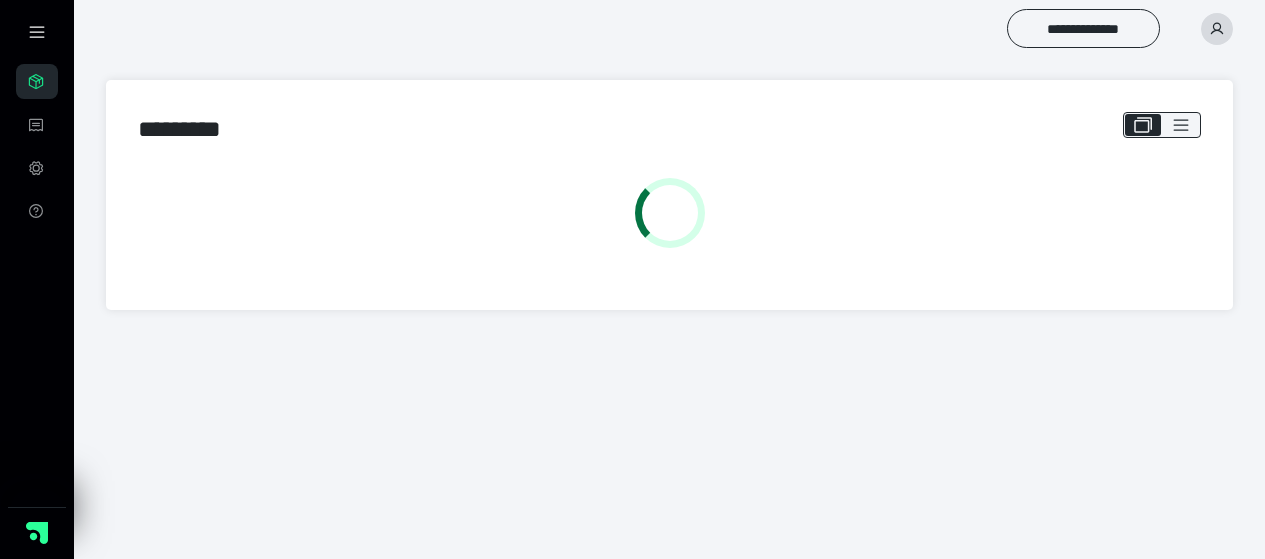 scroll, scrollTop: 0, scrollLeft: 0, axis: both 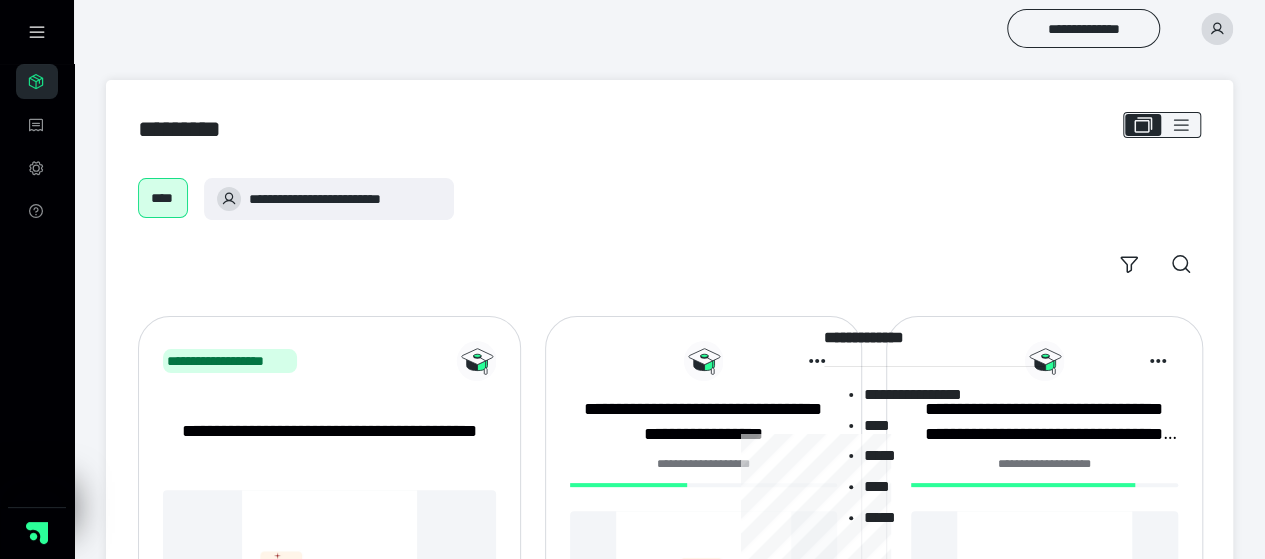 click on "**********" at bounding box center [954, 398] 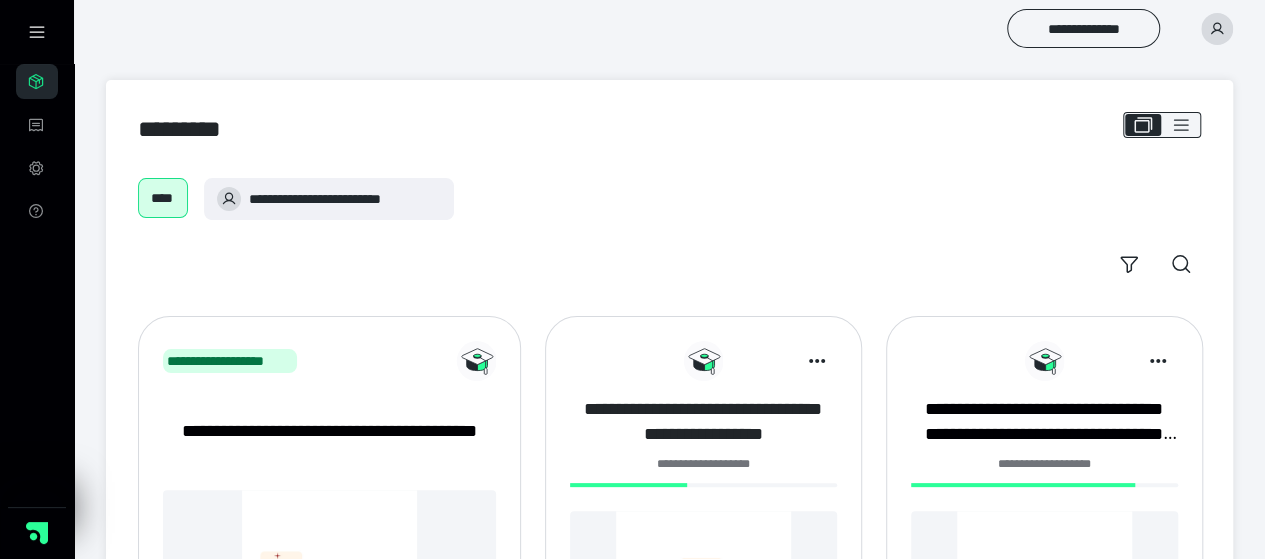 click on "**********" at bounding box center [703, 422] 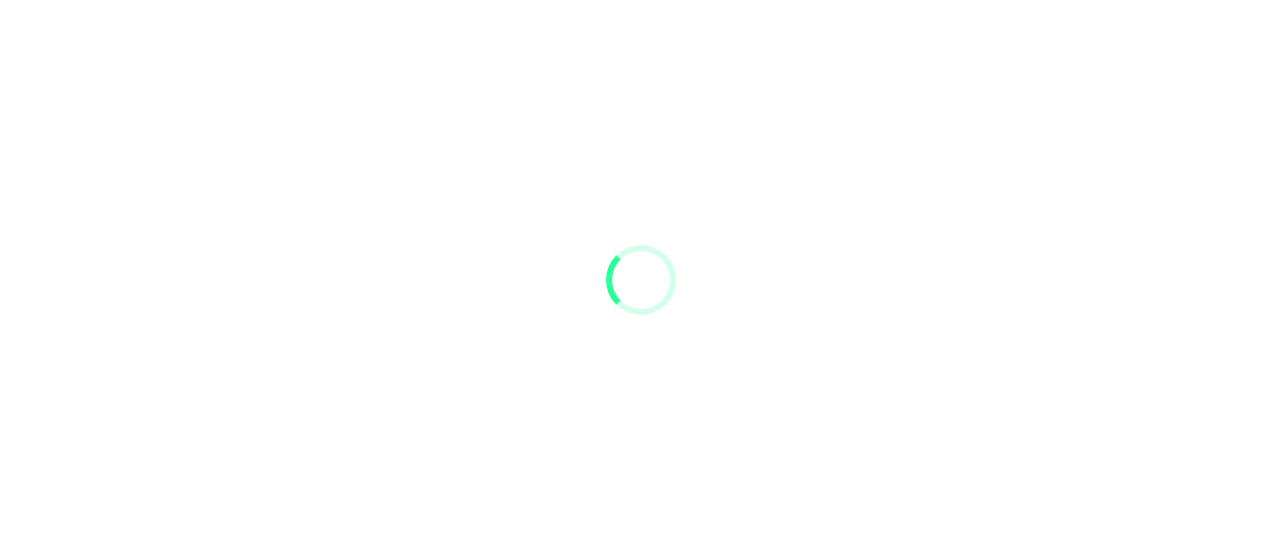 scroll, scrollTop: 0, scrollLeft: 0, axis: both 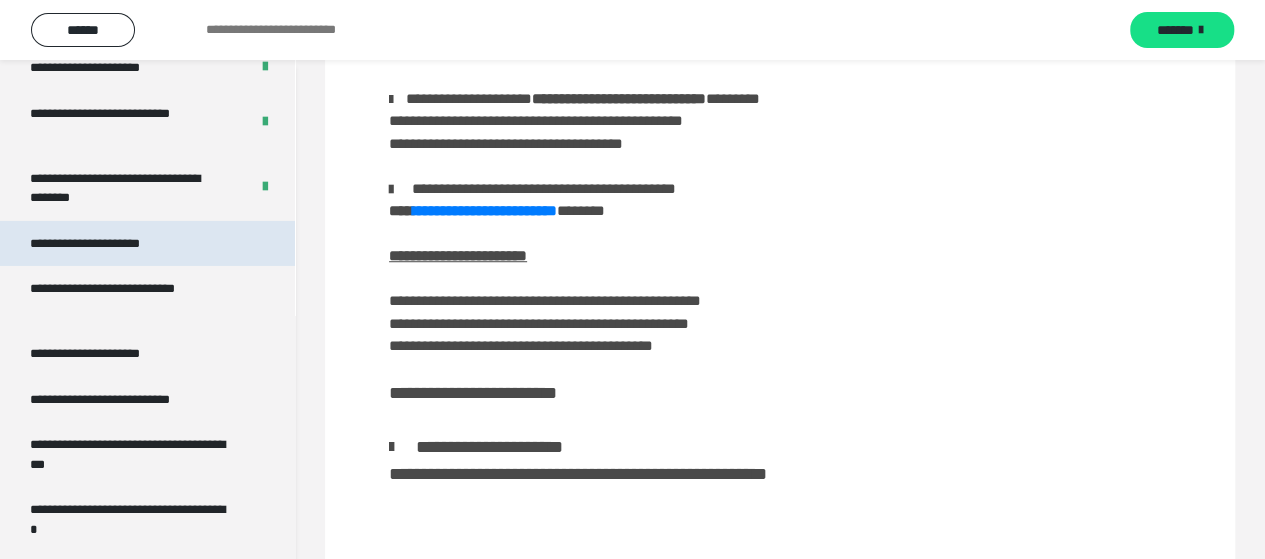 click on "**********" at bounding box center [108, 244] 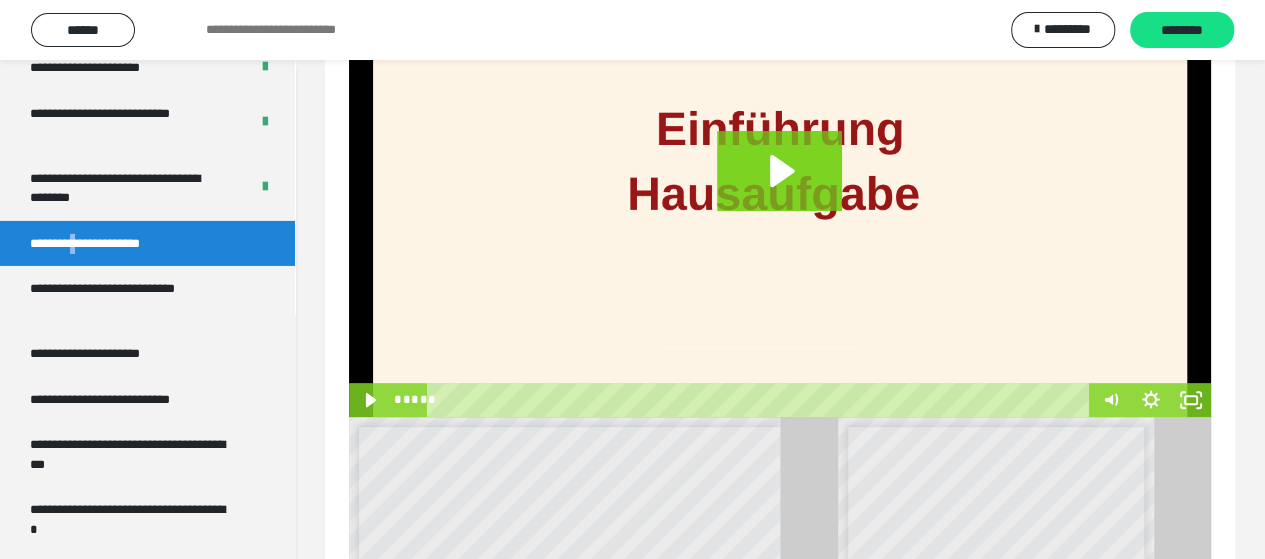 scroll, scrollTop: 0, scrollLeft: 0, axis: both 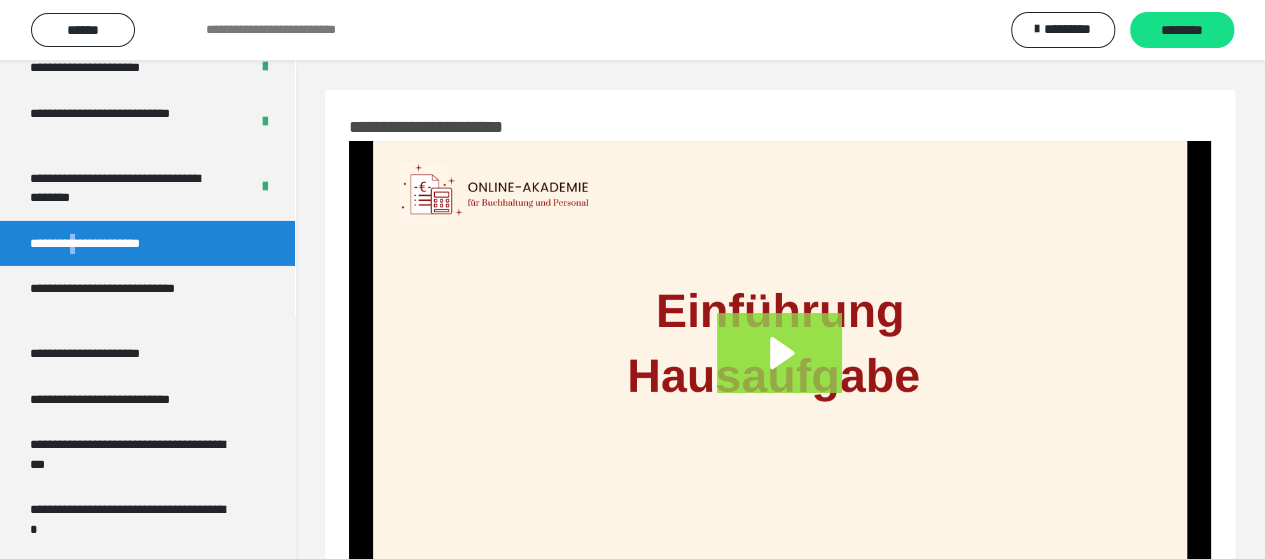 click 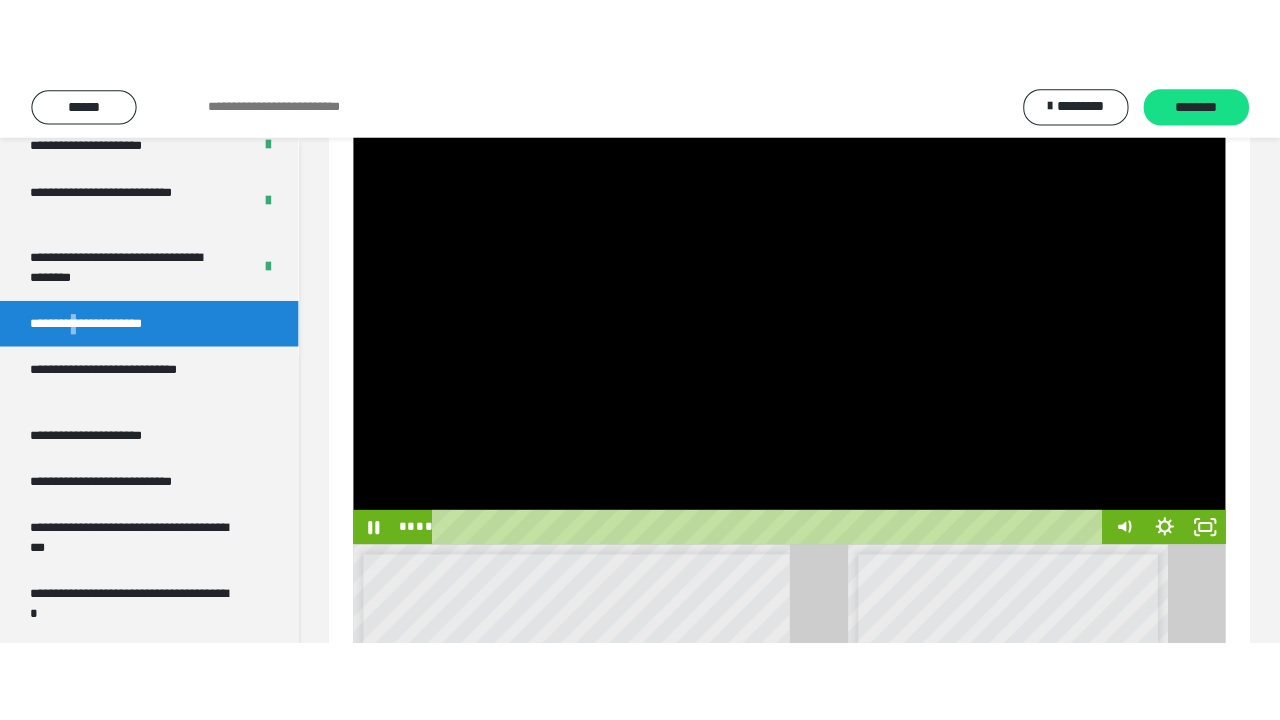 scroll, scrollTop: 100, scrollLeft: 0, axis: vertical 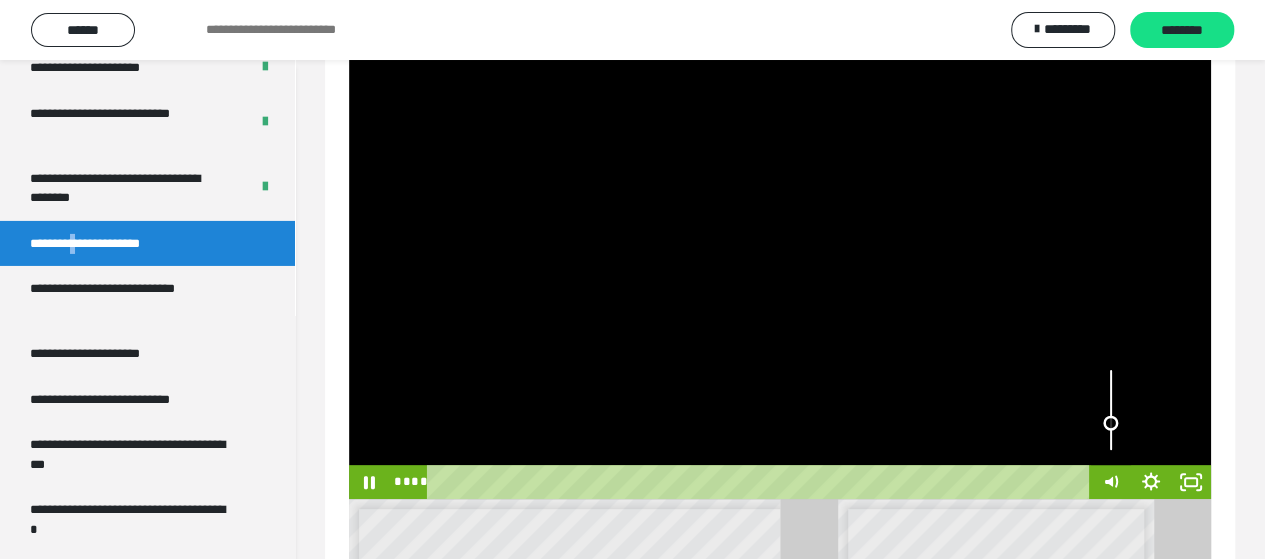 drag, startPoint x: 1102, startPoint y: 395, endPoint x: 1104, endPoint y: 423, distance: 28.071337 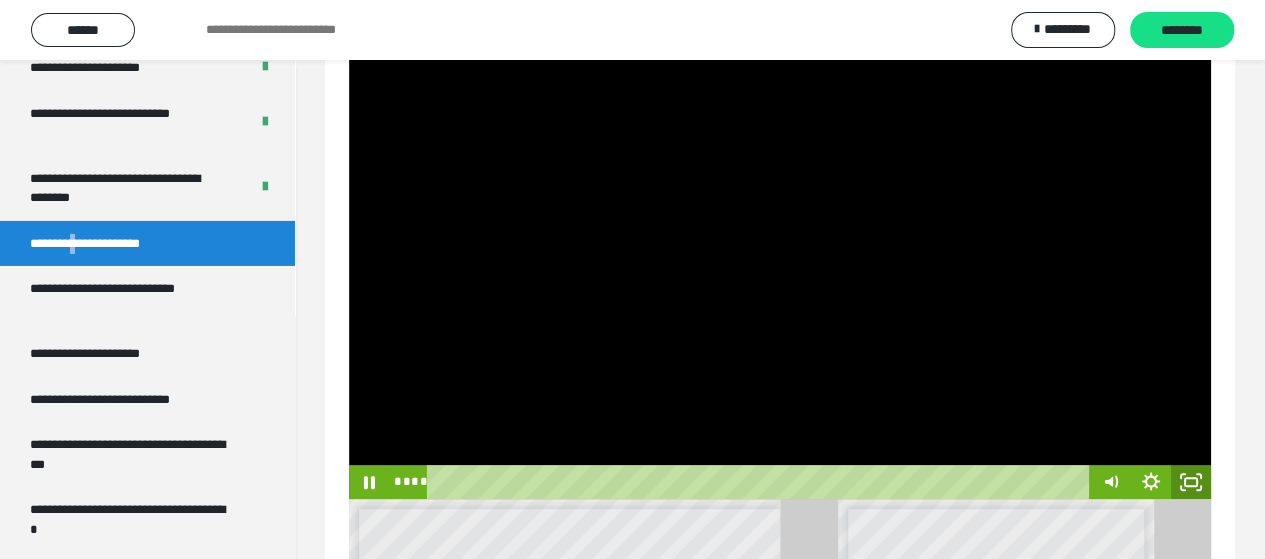 click 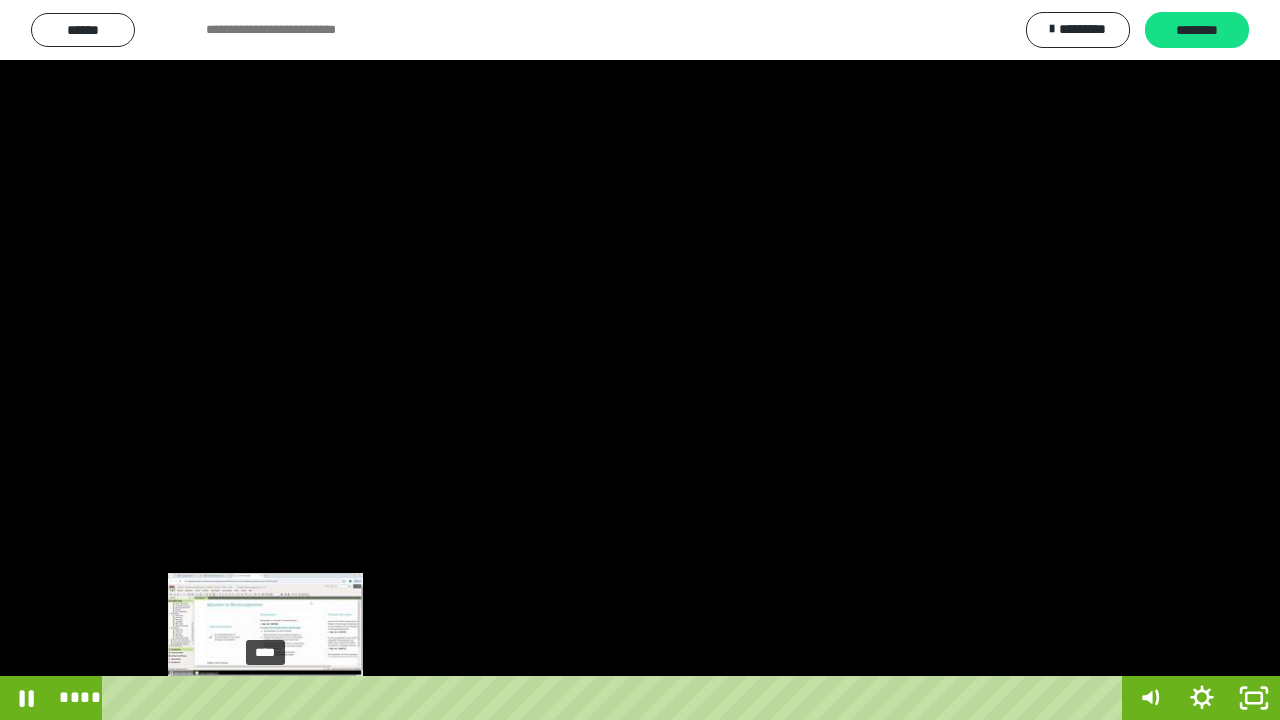 drag, startPoint x: 291, startPoint y: 692, endPoint x: 266, endPoint y: 698, distance: 25.70992 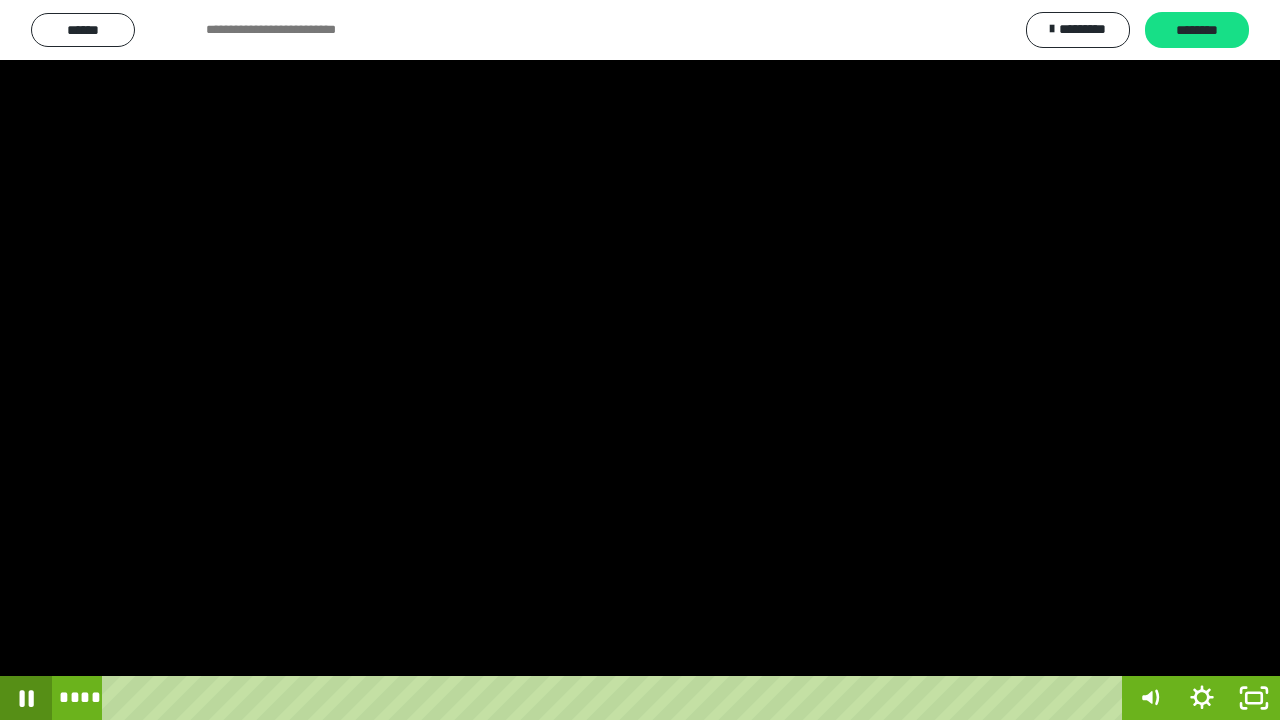 click 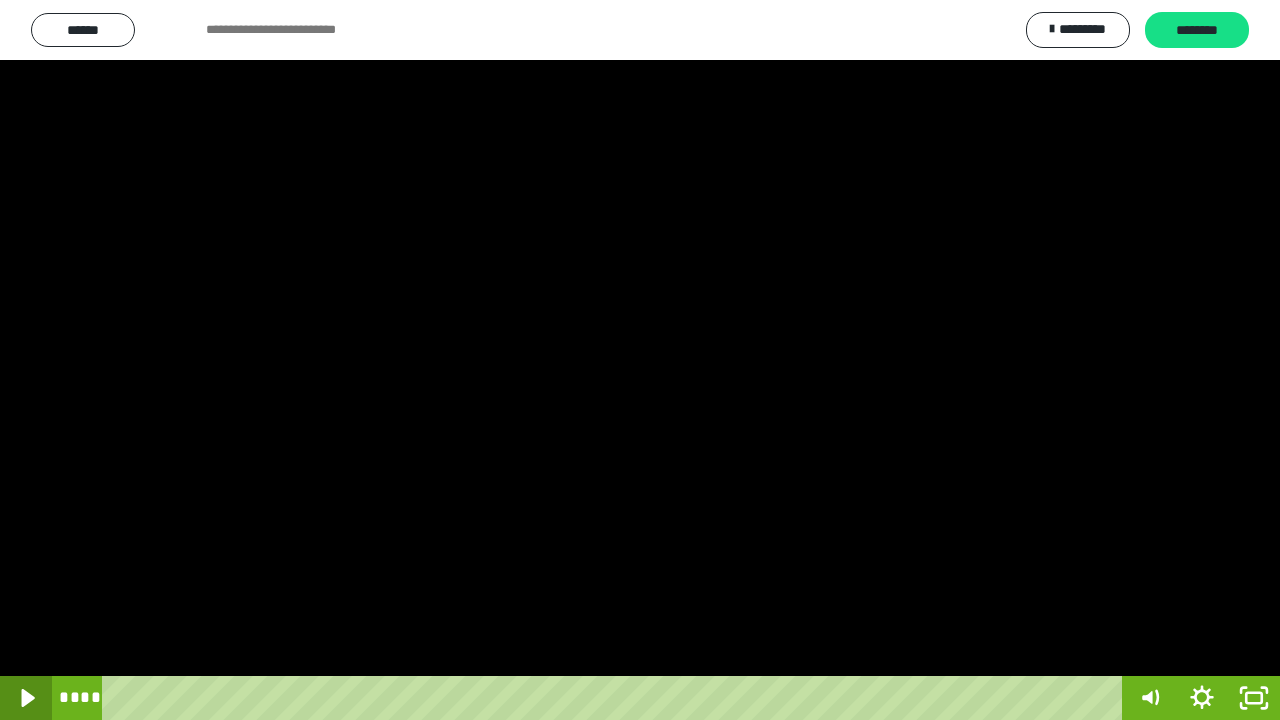 click 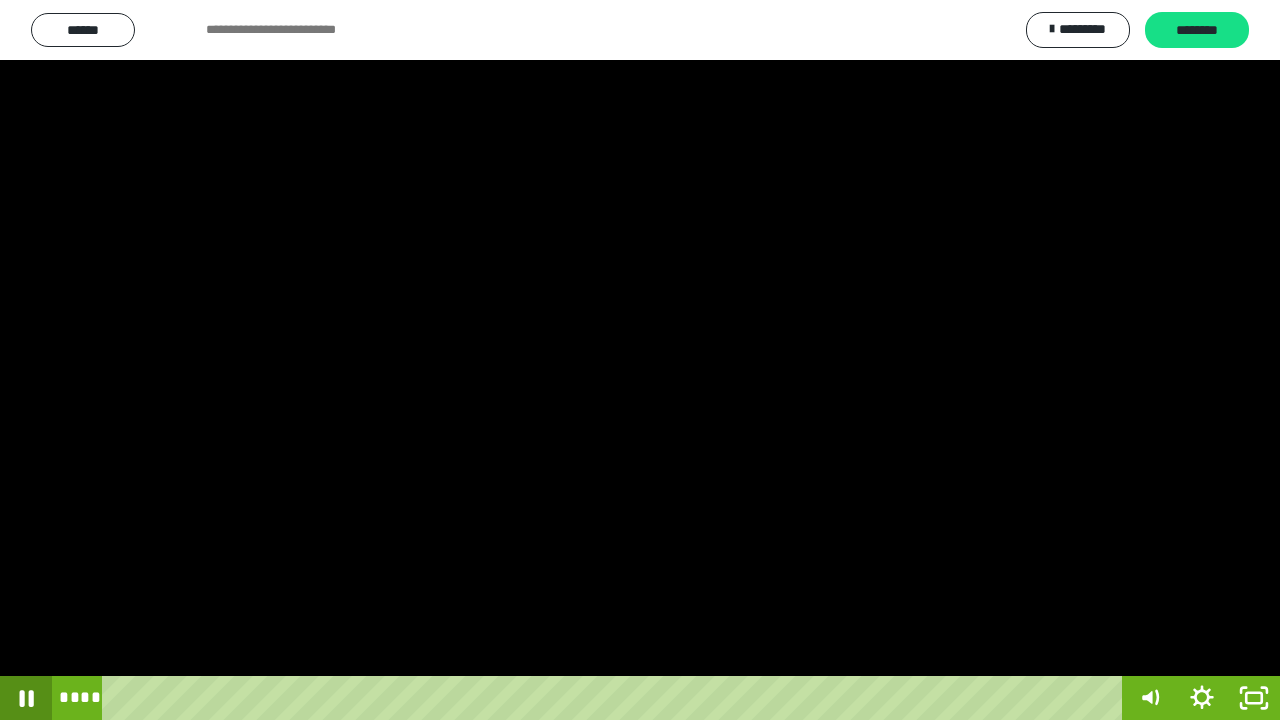 click 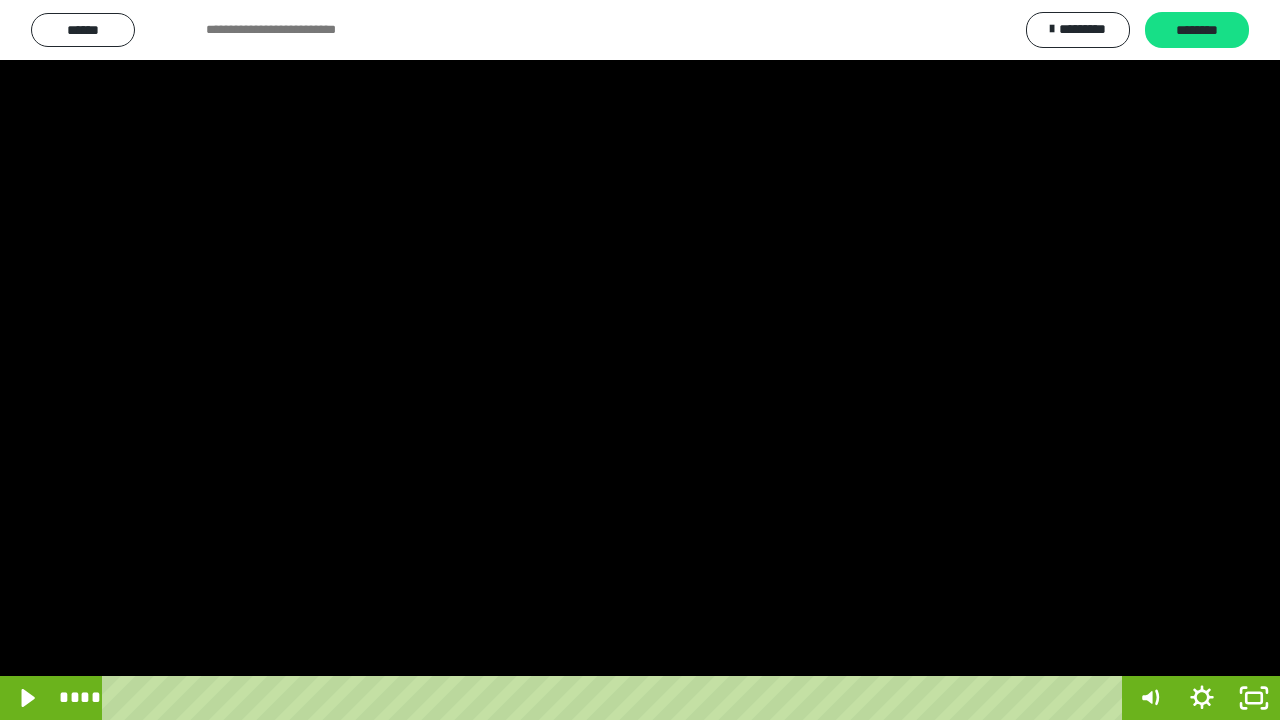 drag, startPoint x: 374, startPoint y: 694, endPoint x: 86, endPoint y: 682, distance: 288.24988 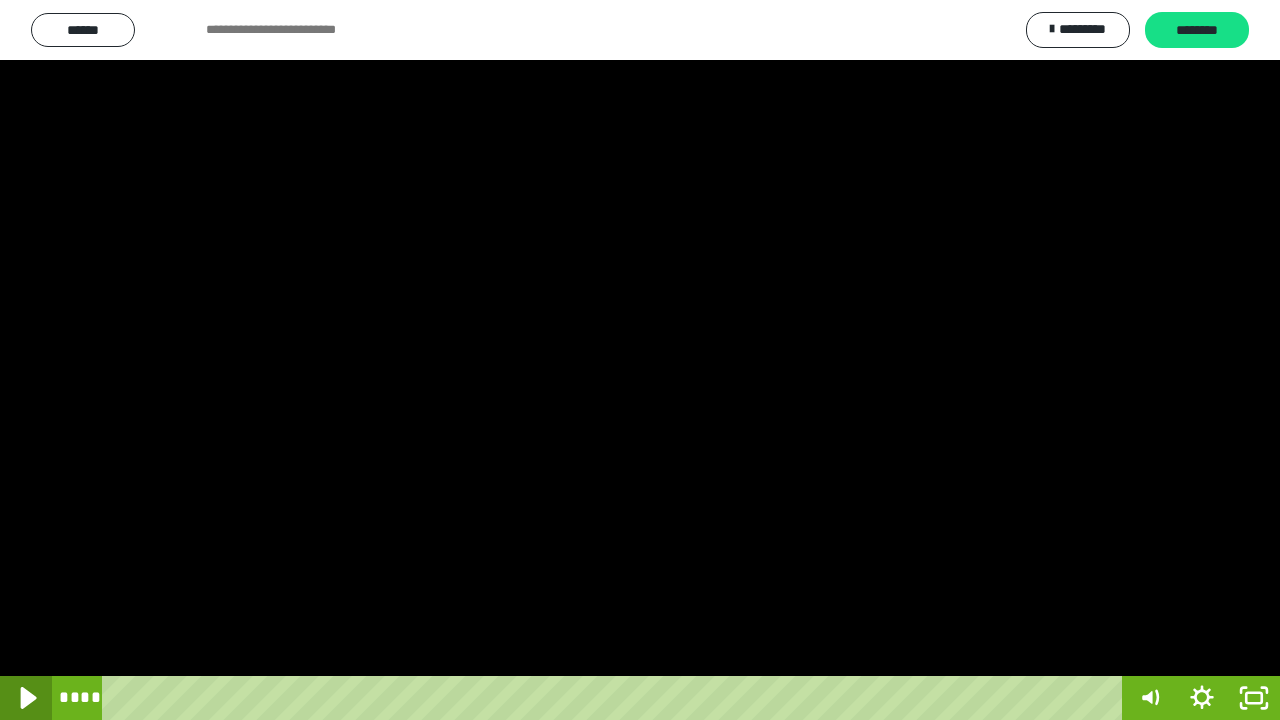 click 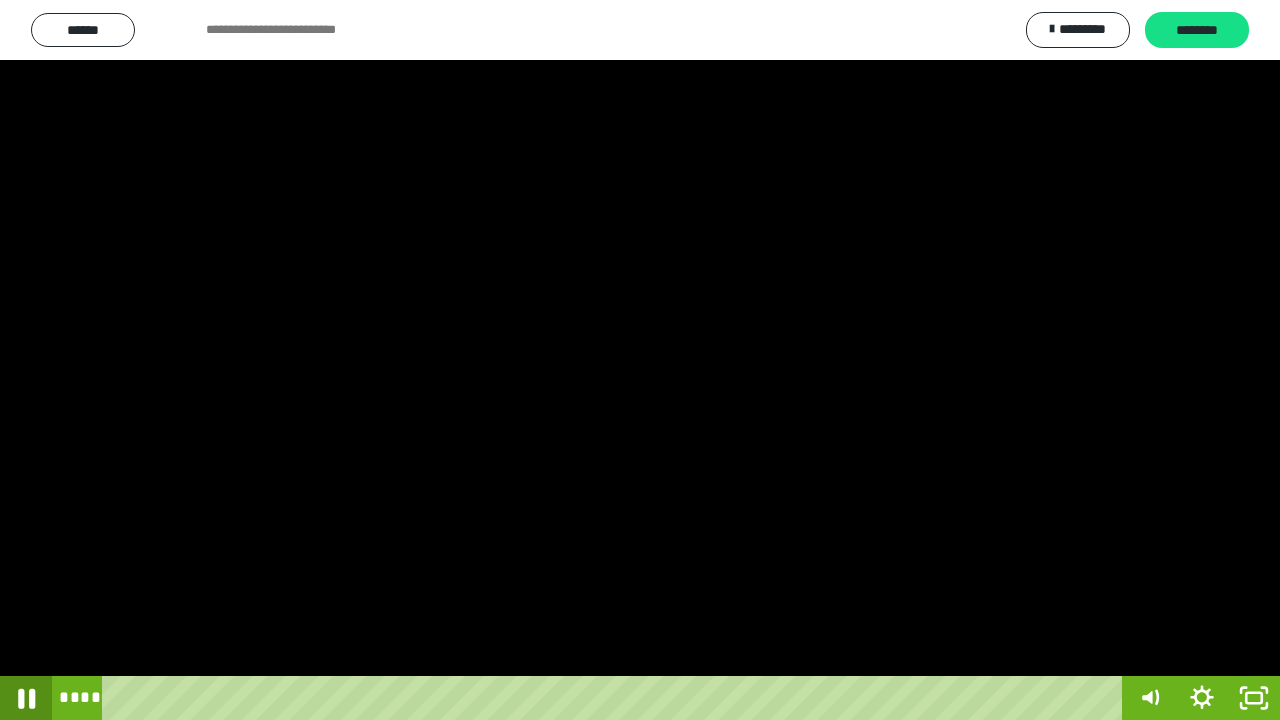 click 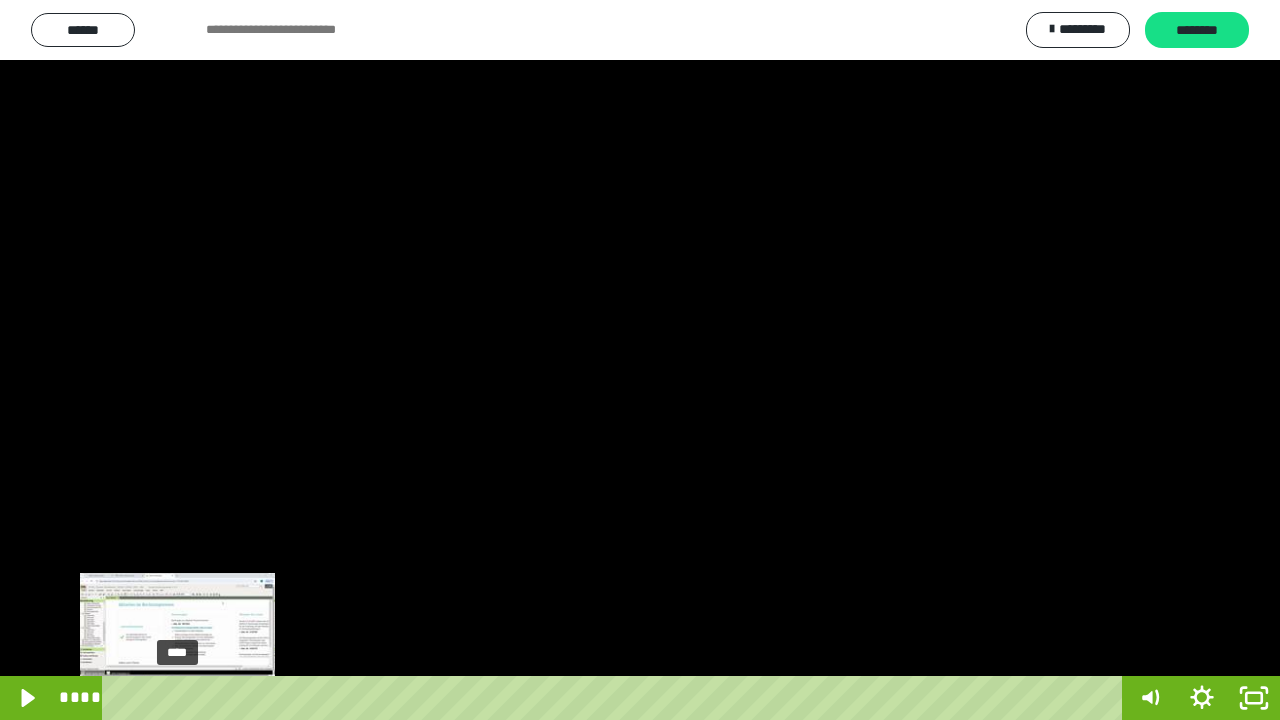 drag, startPoint x: 182, startPoint y: 692, endPoint x: 168, endPoint y: 692, distance: 14 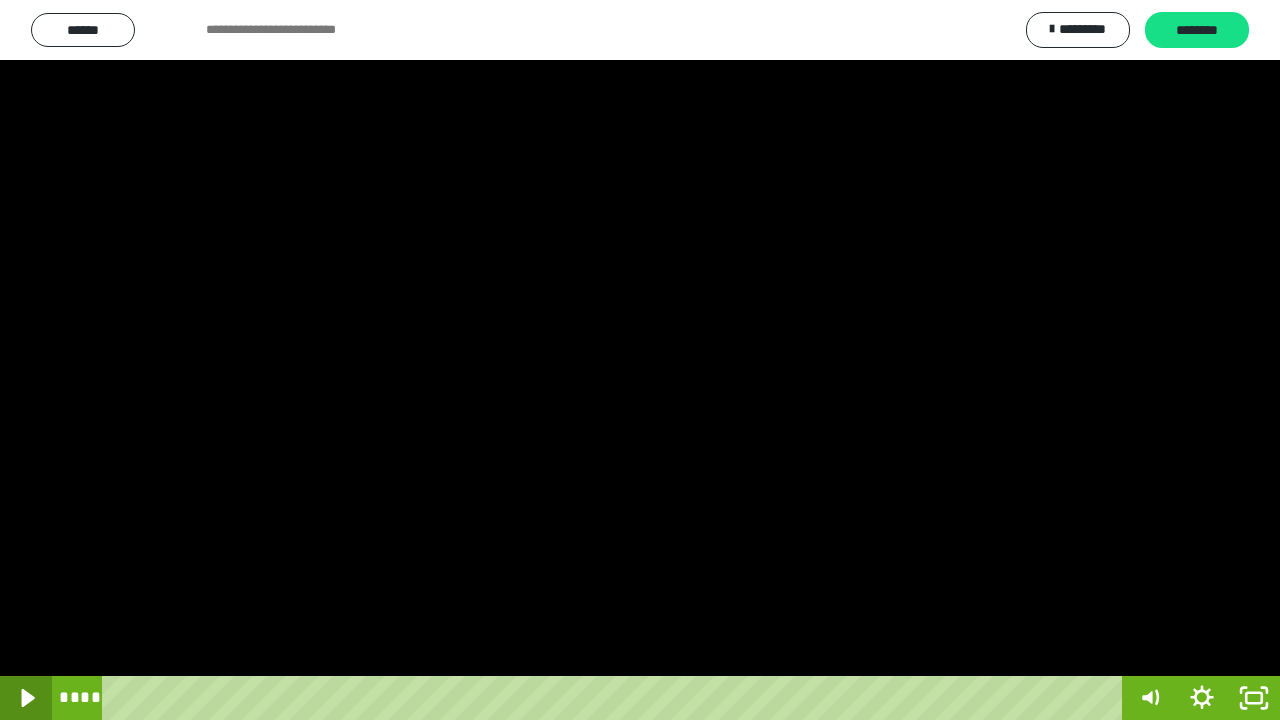 click 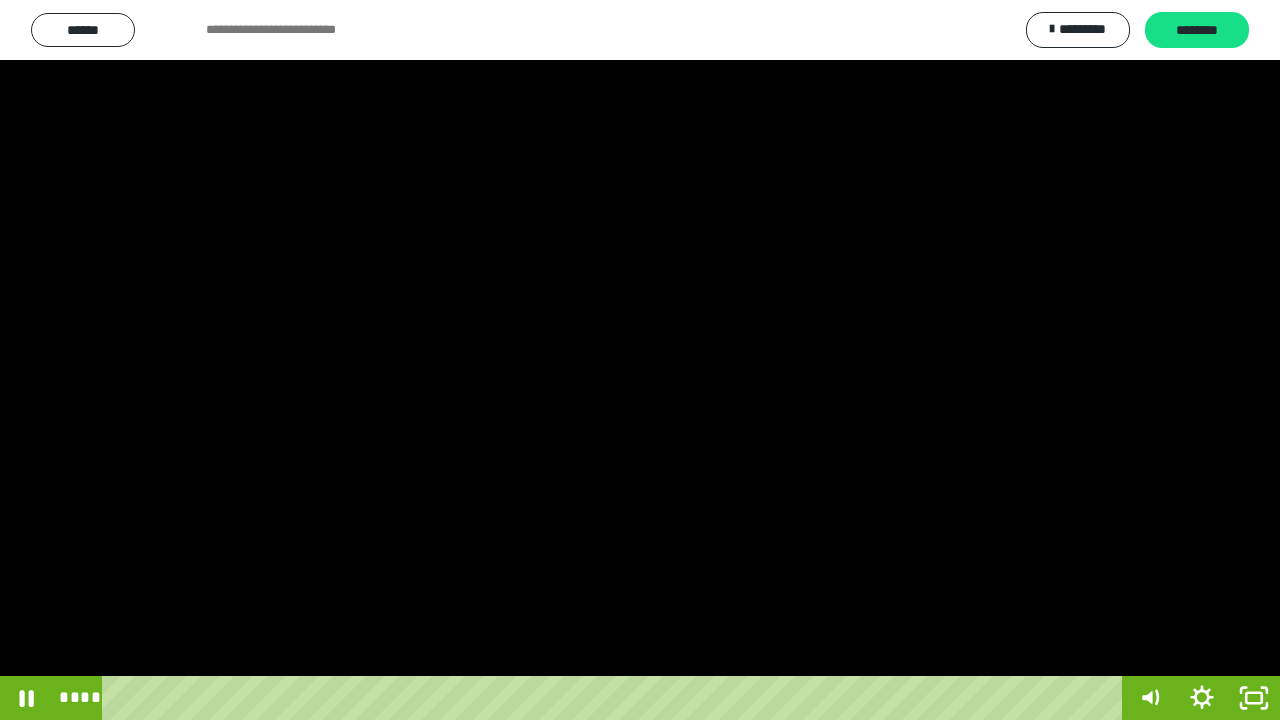 click on "**** ****" at bounding box center (588, 698) 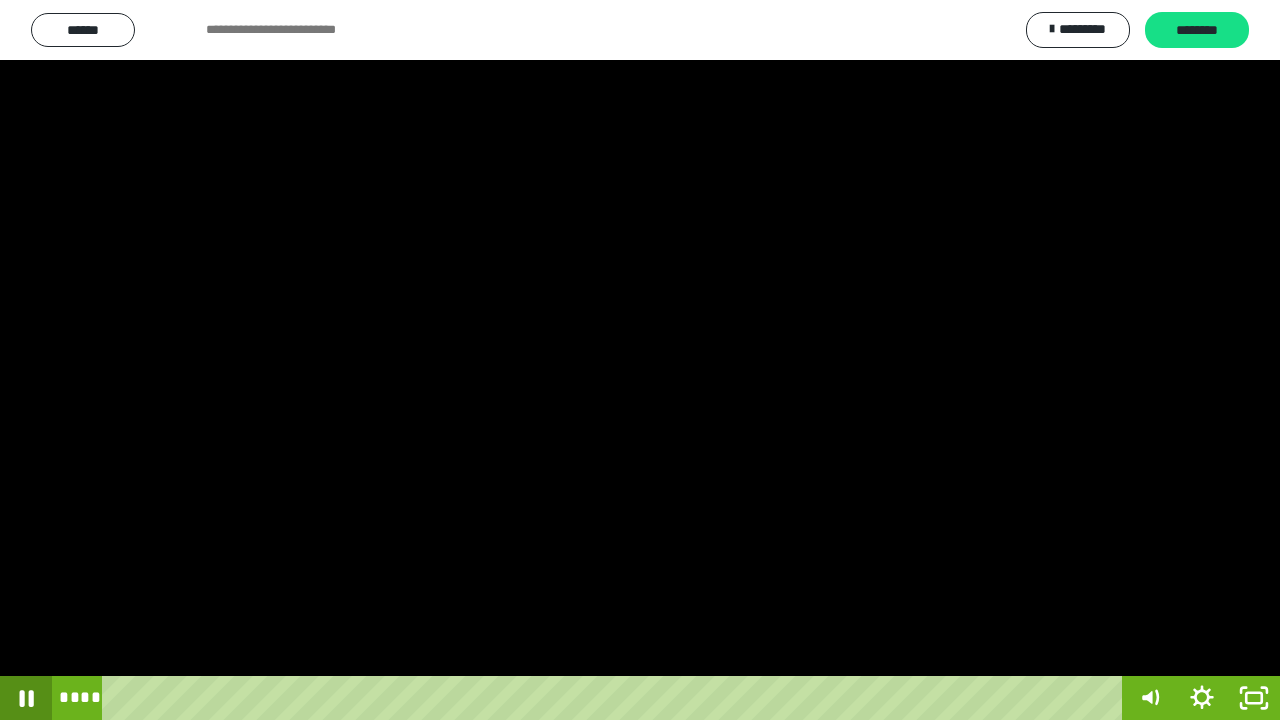 click 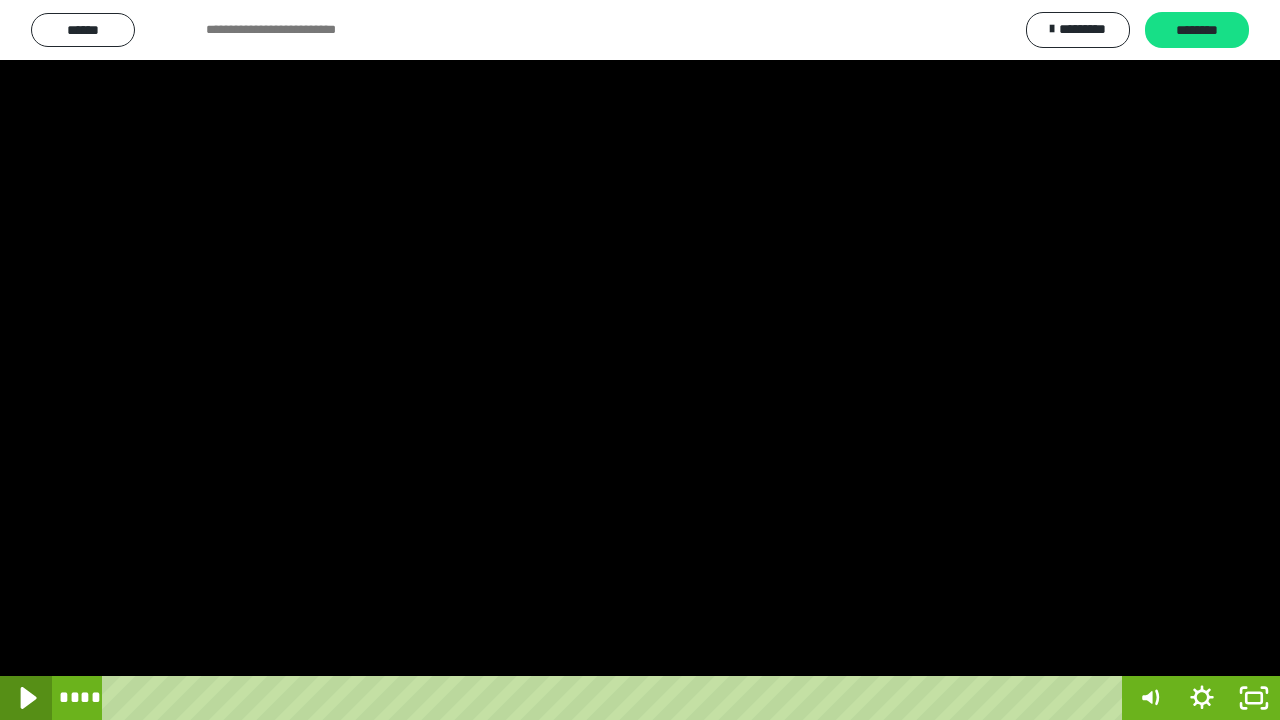 click 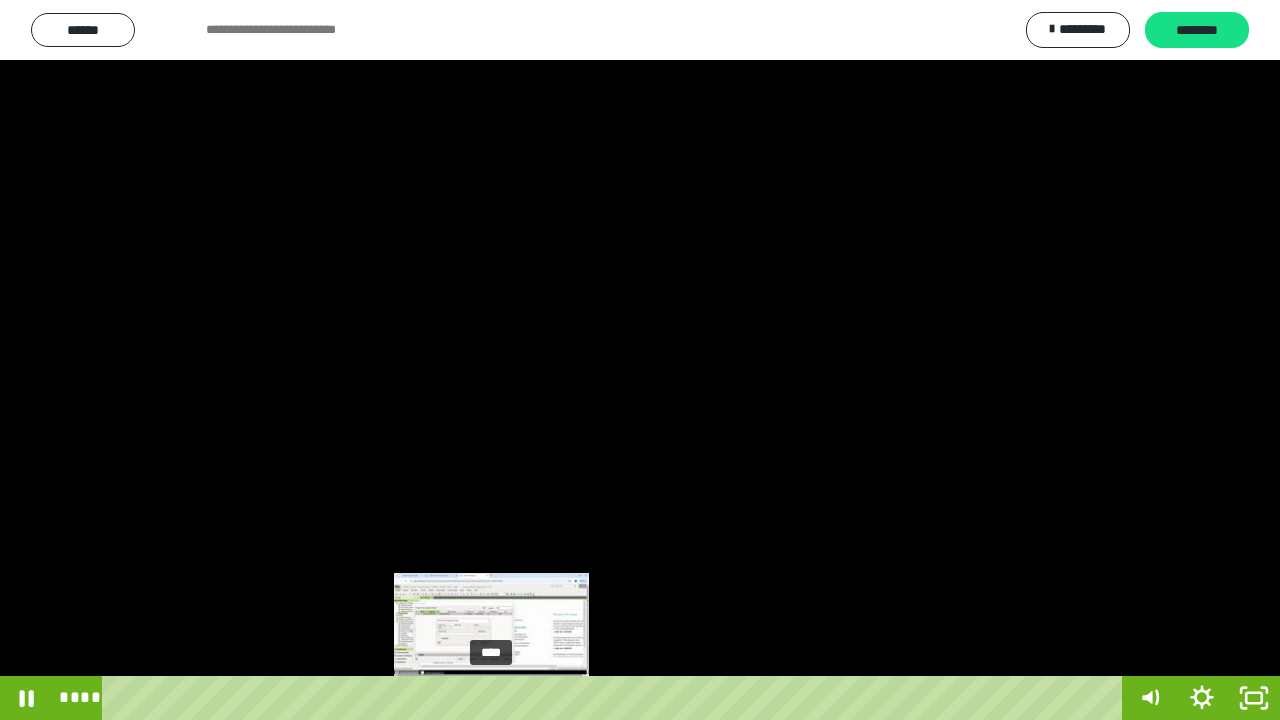 click at bounding box center (491, 698) 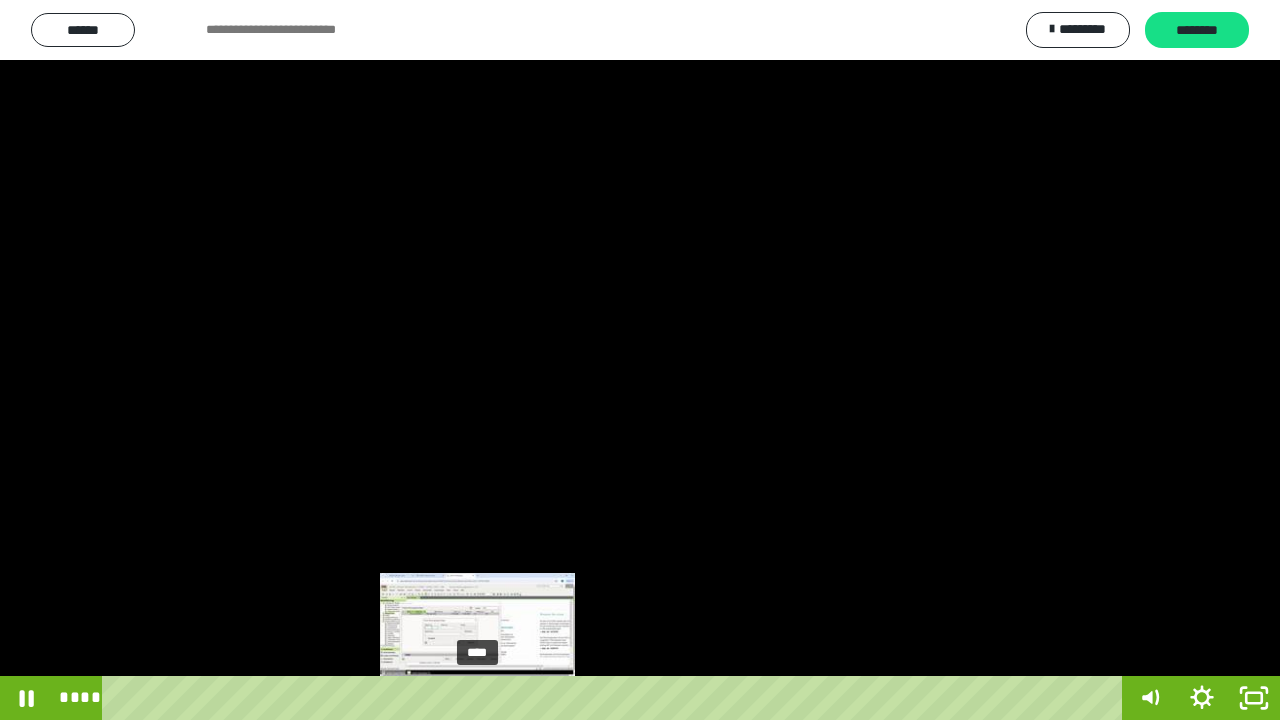 drag, startPoint x: 496, startPoint y: 699, endPoint x: 478, endPoint y: 698, distance: 18.027756 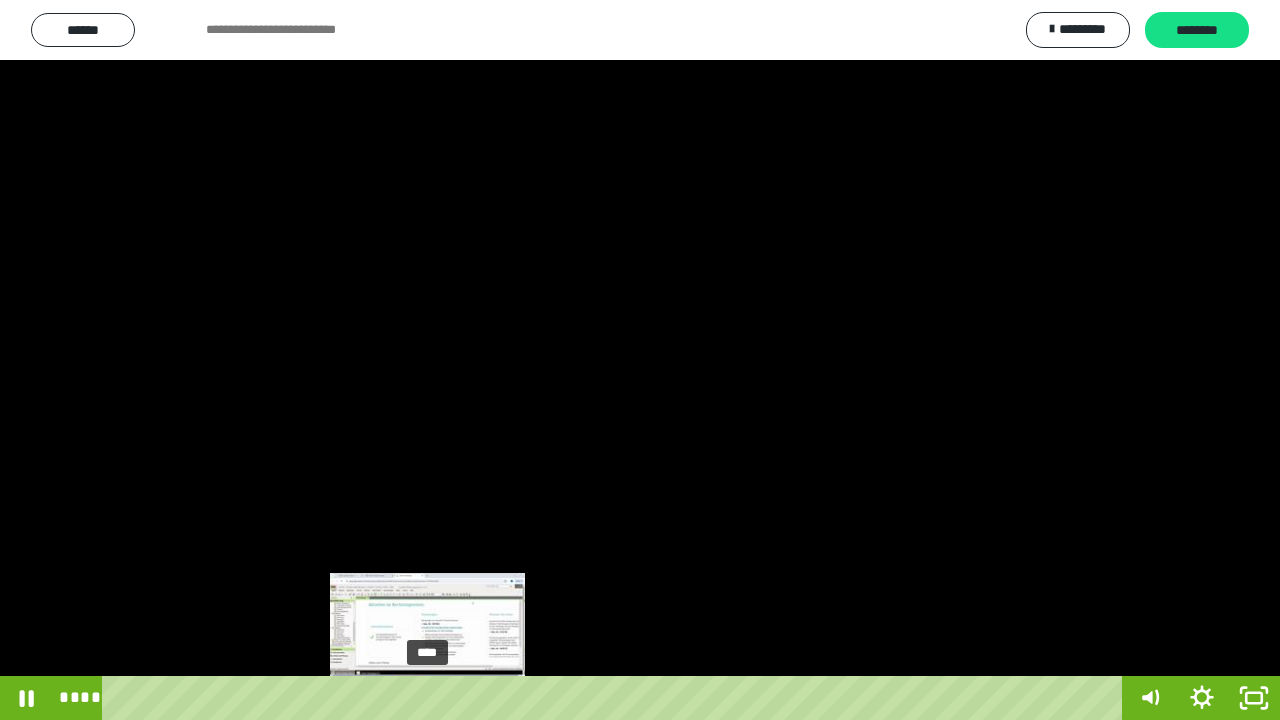 drag, startPoint x: 478, startPoint y: 698, endPoint x: 428, endPoint y: 701, distance: 50.08992 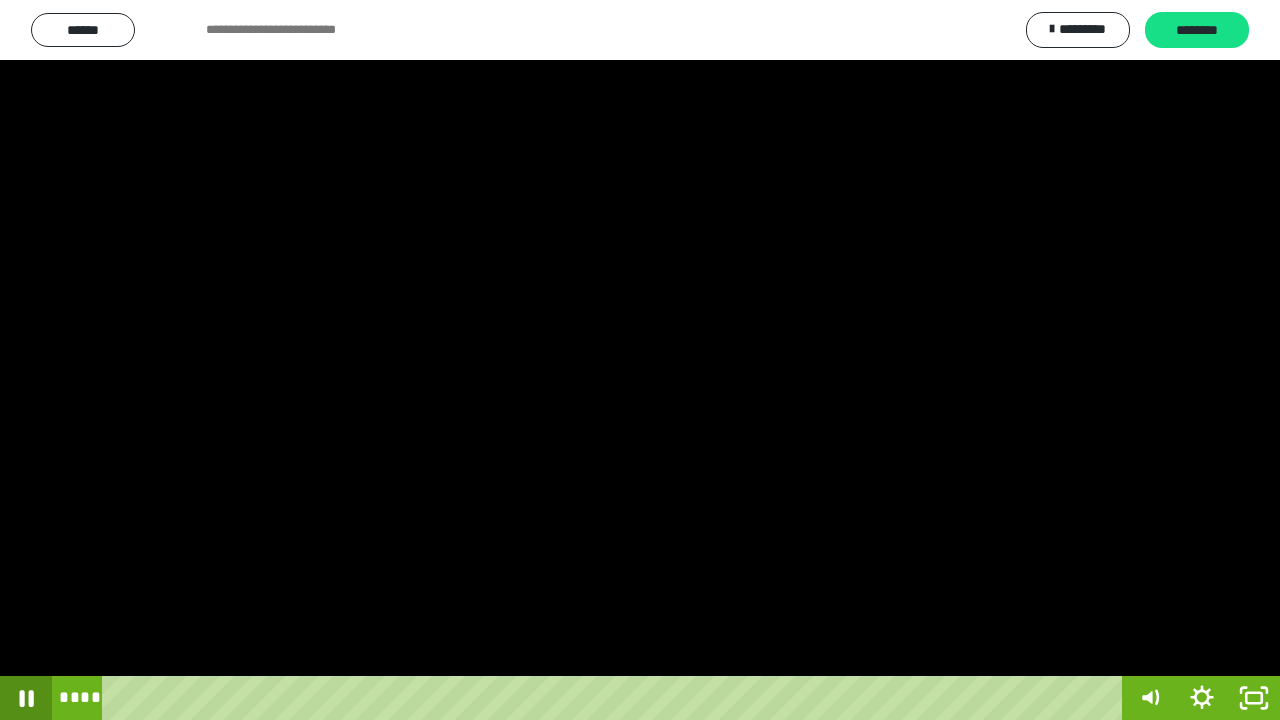 click 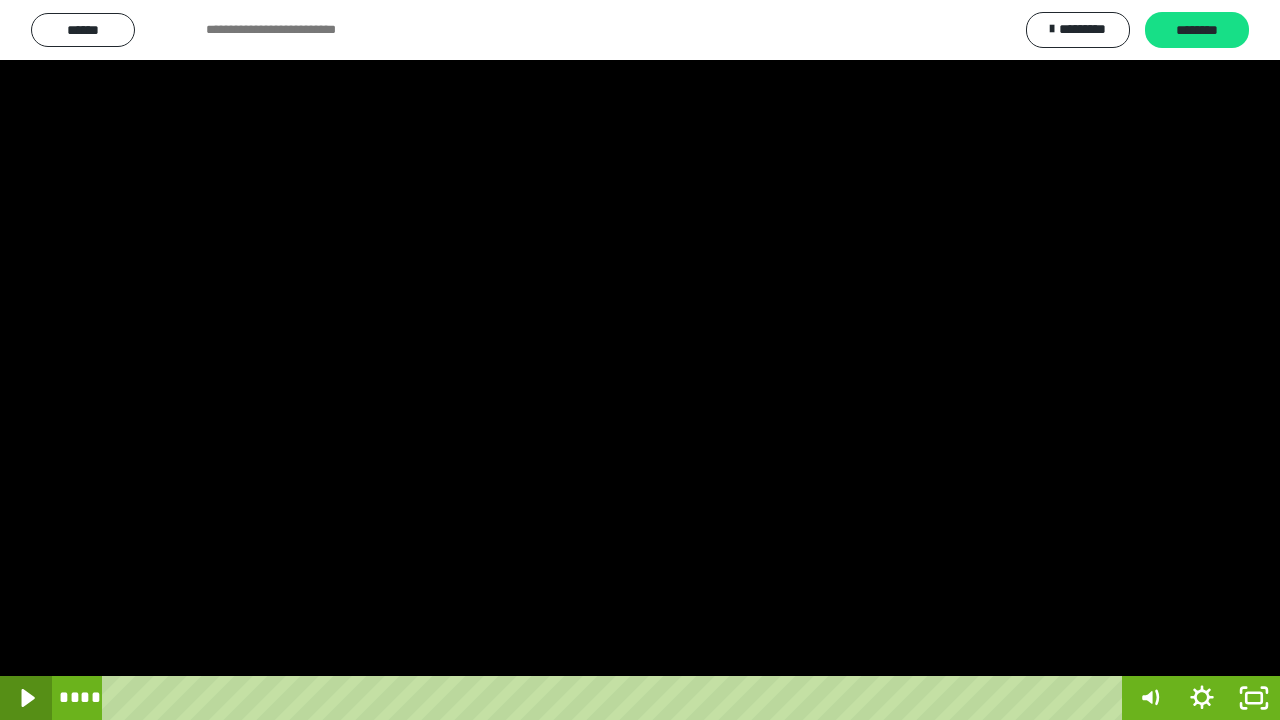 click 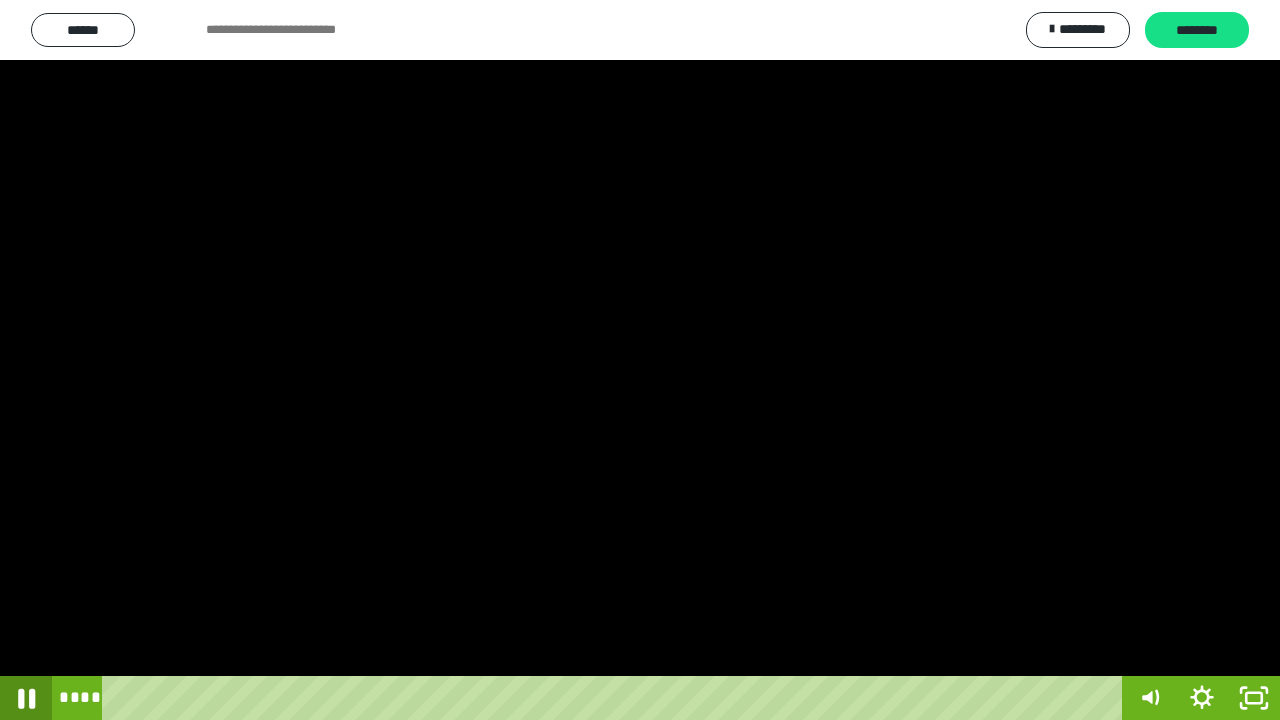 click 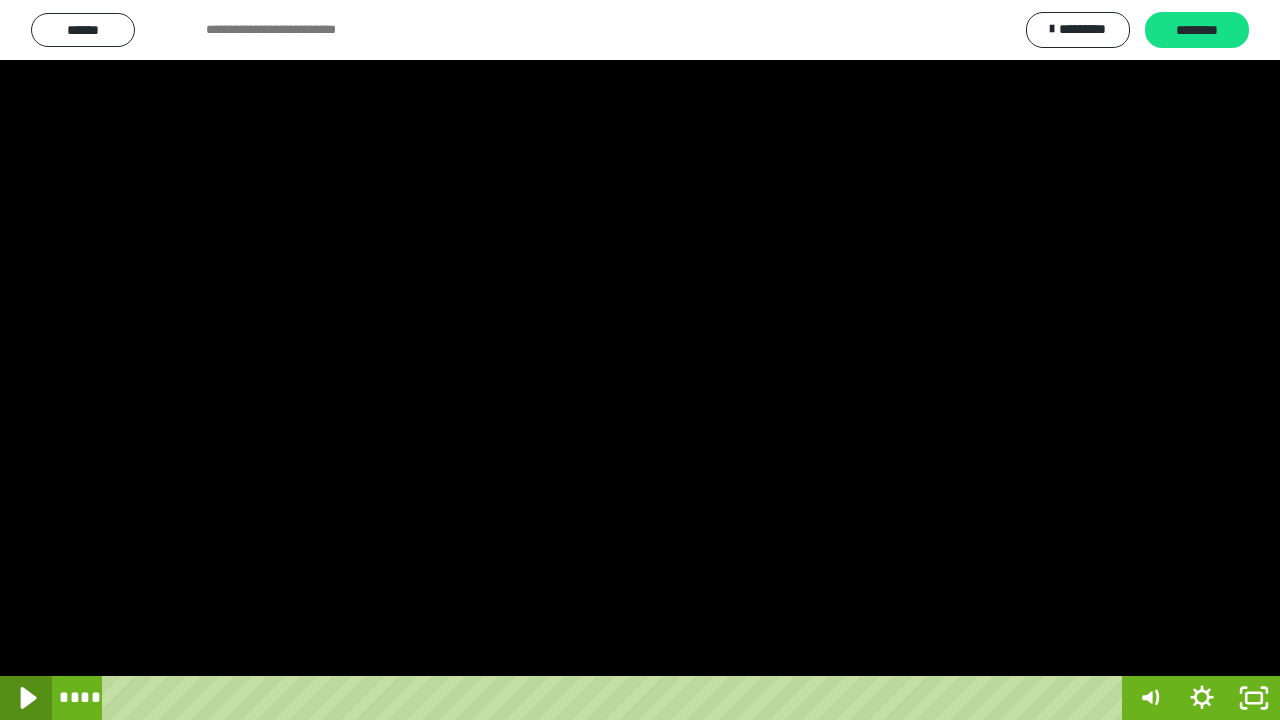 click 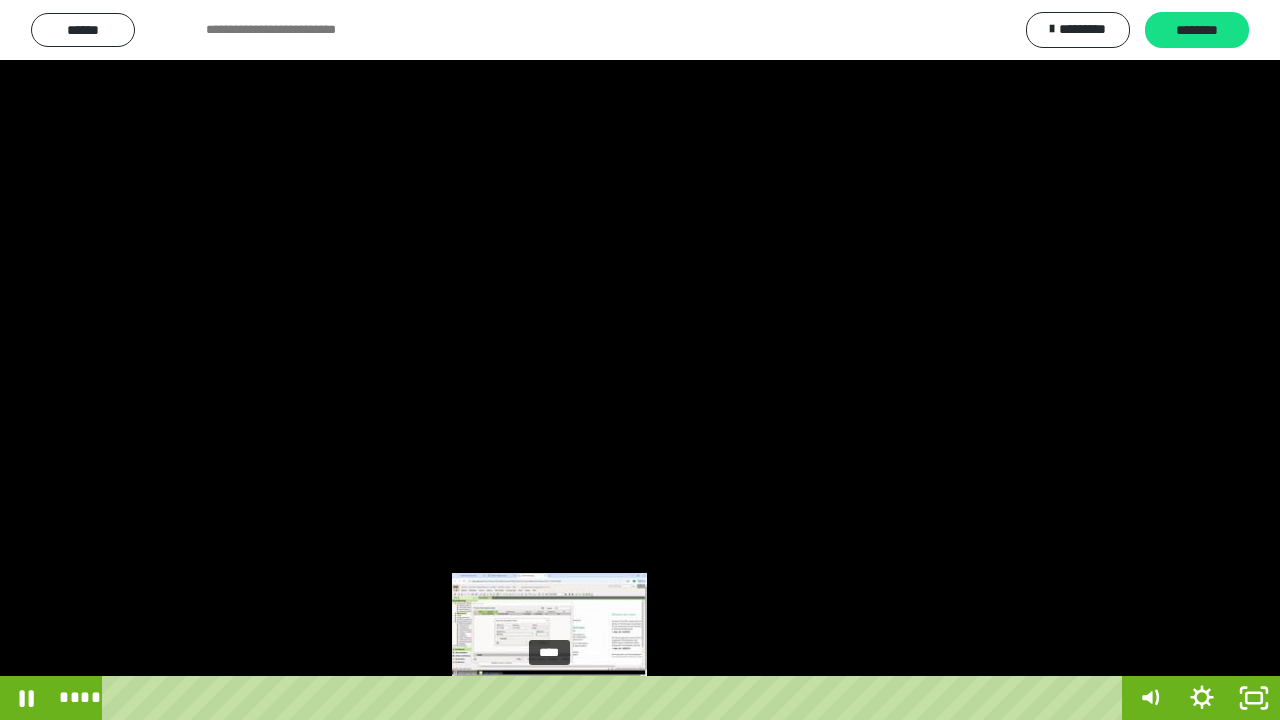 click at bounding box center (549, 698) 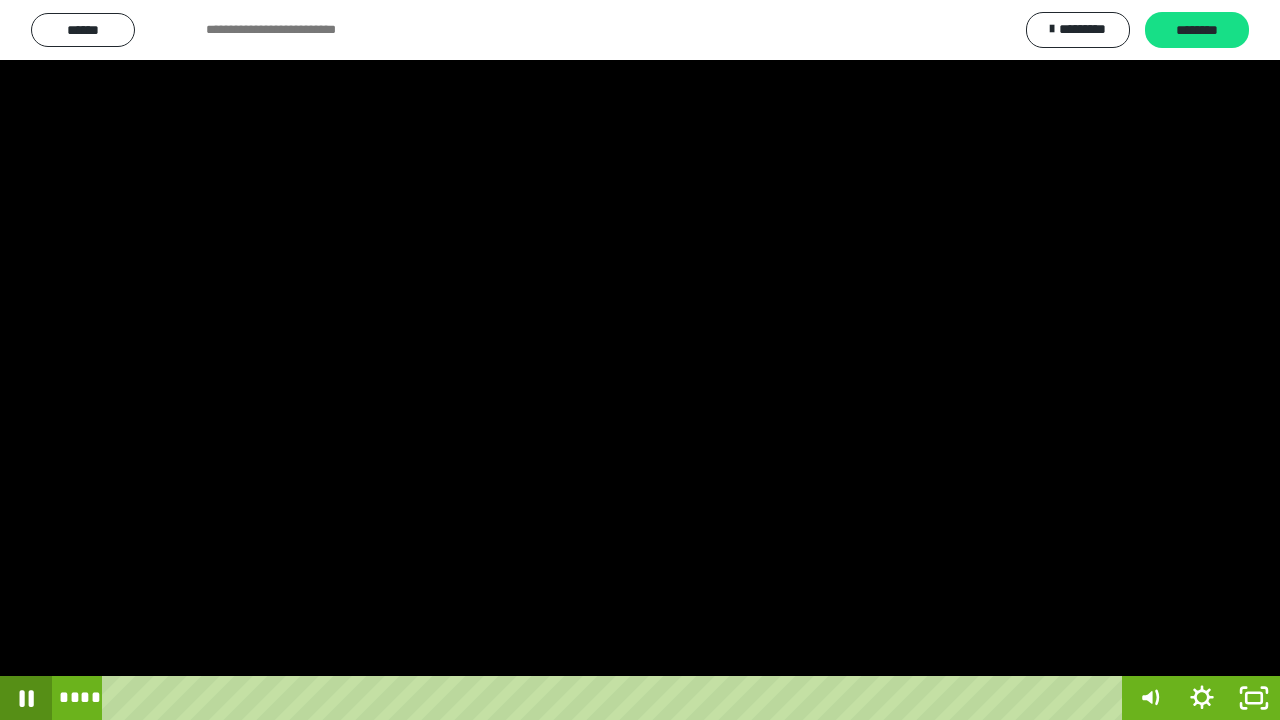 click 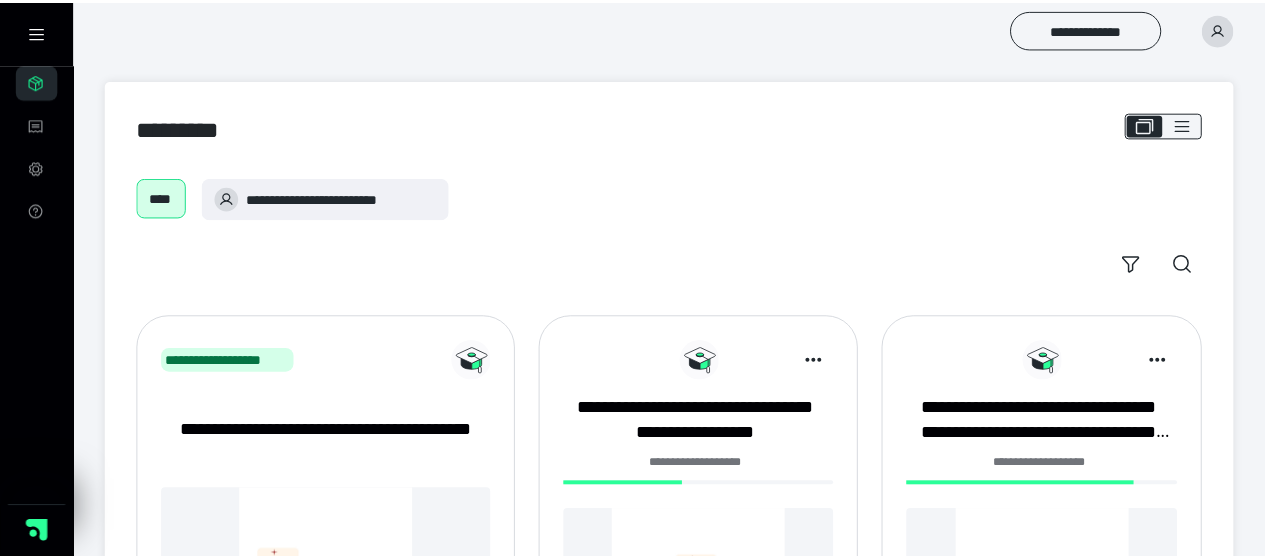 scroll, scrollTop: 0, scrollLeft: 0, axis: both 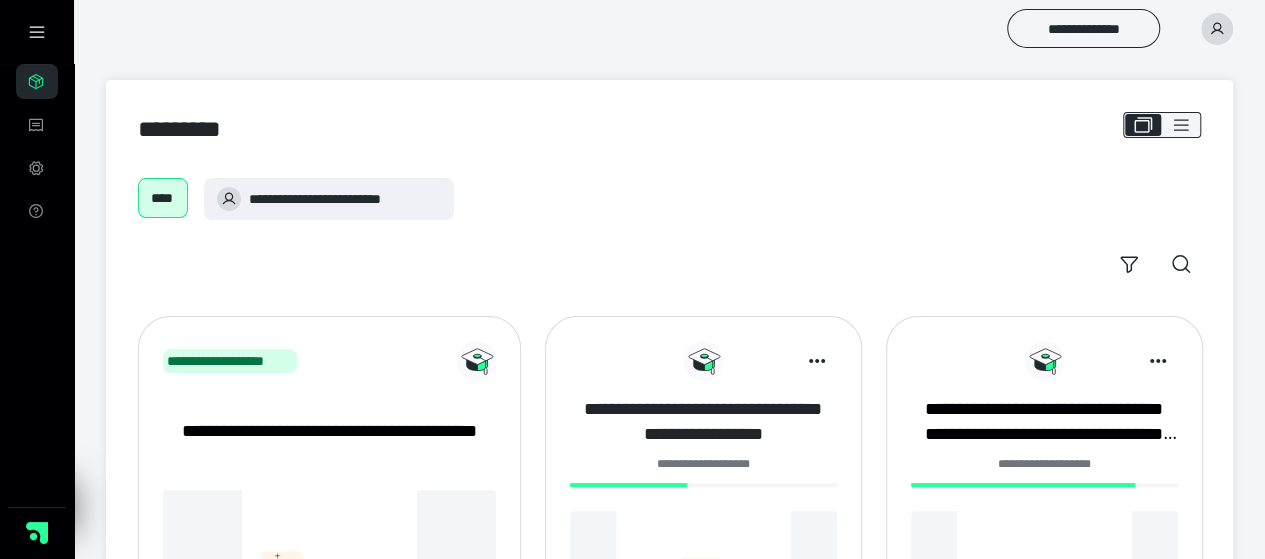 click on "**********" at bounding box center [703, 422] 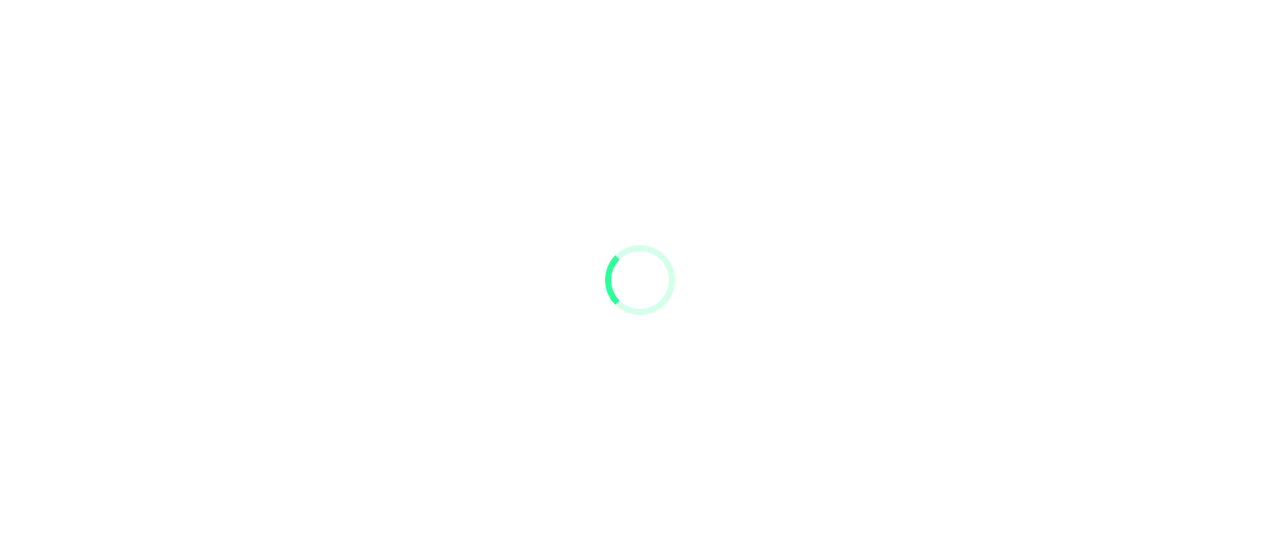 scroll, scrollTop: 0, scrollLeft: 0, axis: both 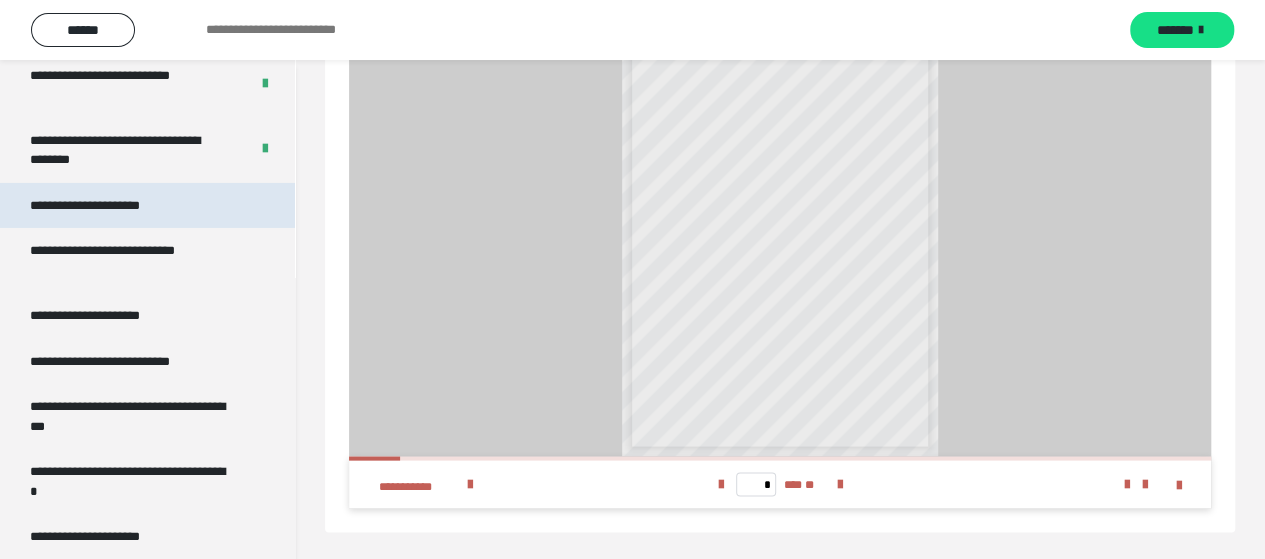 click on "**********" at bounding box center [108, 206] 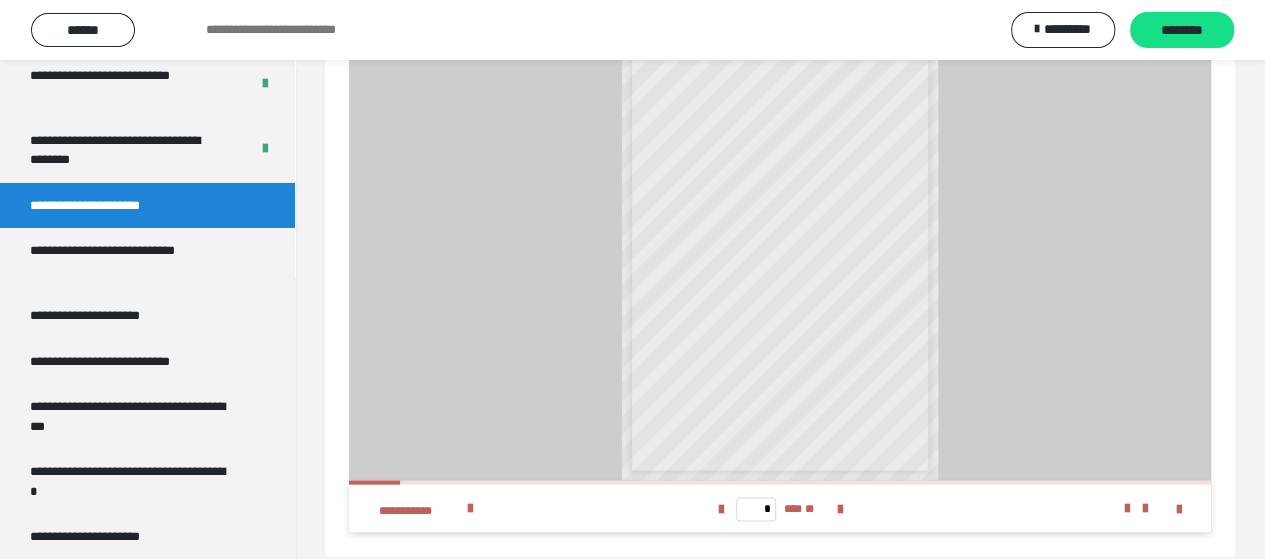 scroll, scrollTop: 155, scrollLeft: 0, axis: vertical 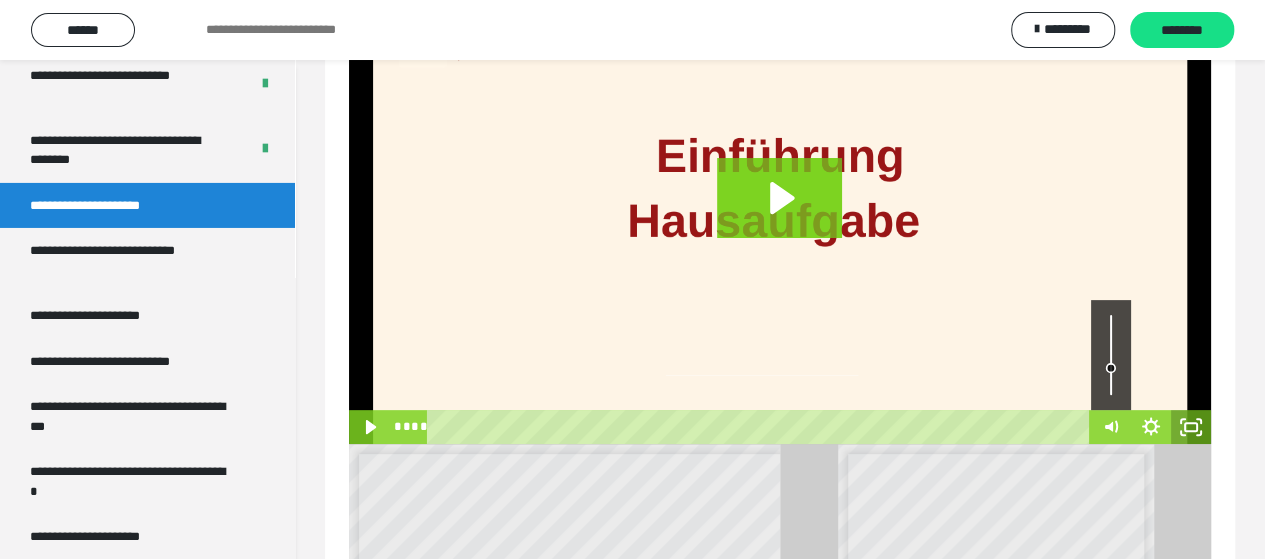 click 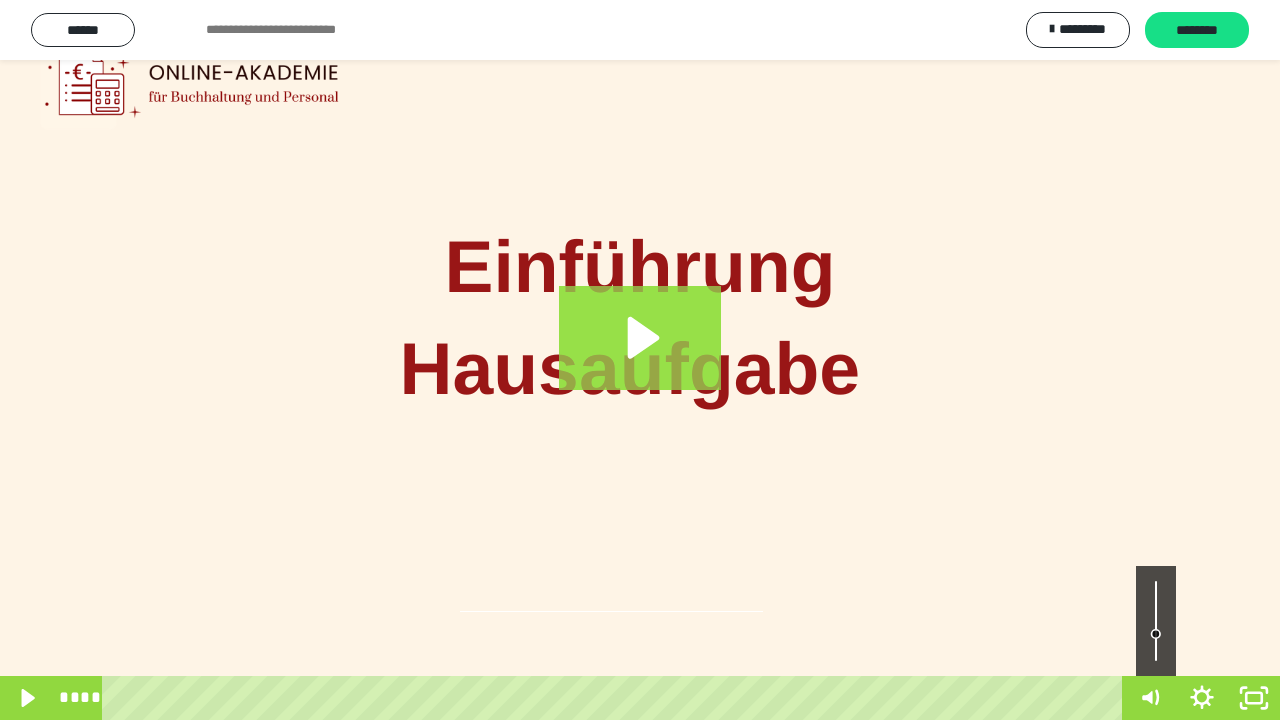 click 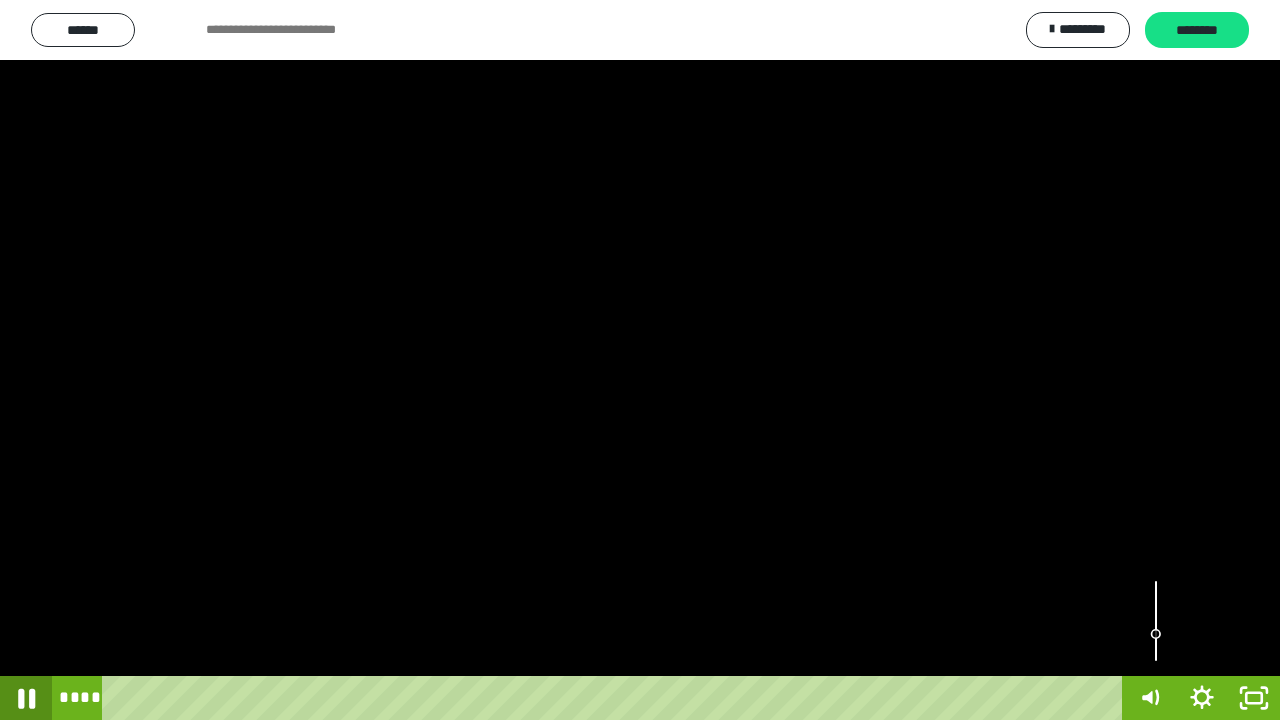 click 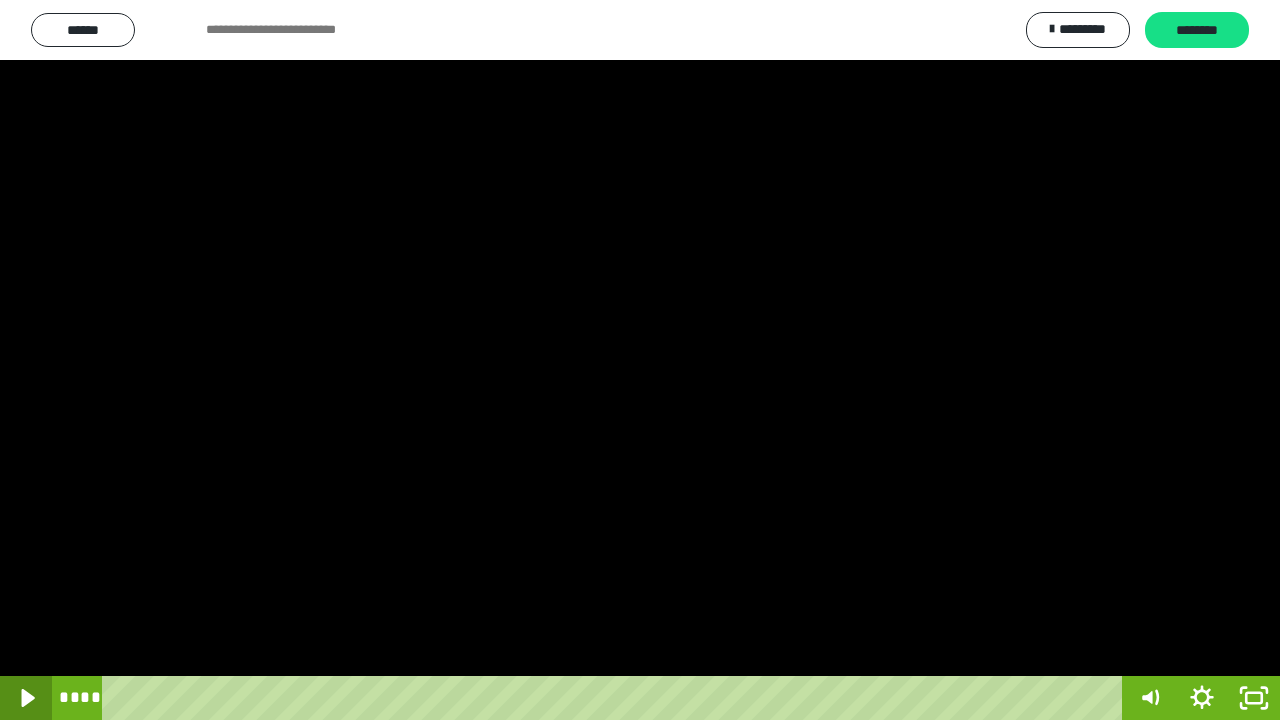 drag, startPoint x: 14, startPoint y: 690, endPoint x: 28, endPoint y: 688, distance: 14.142136 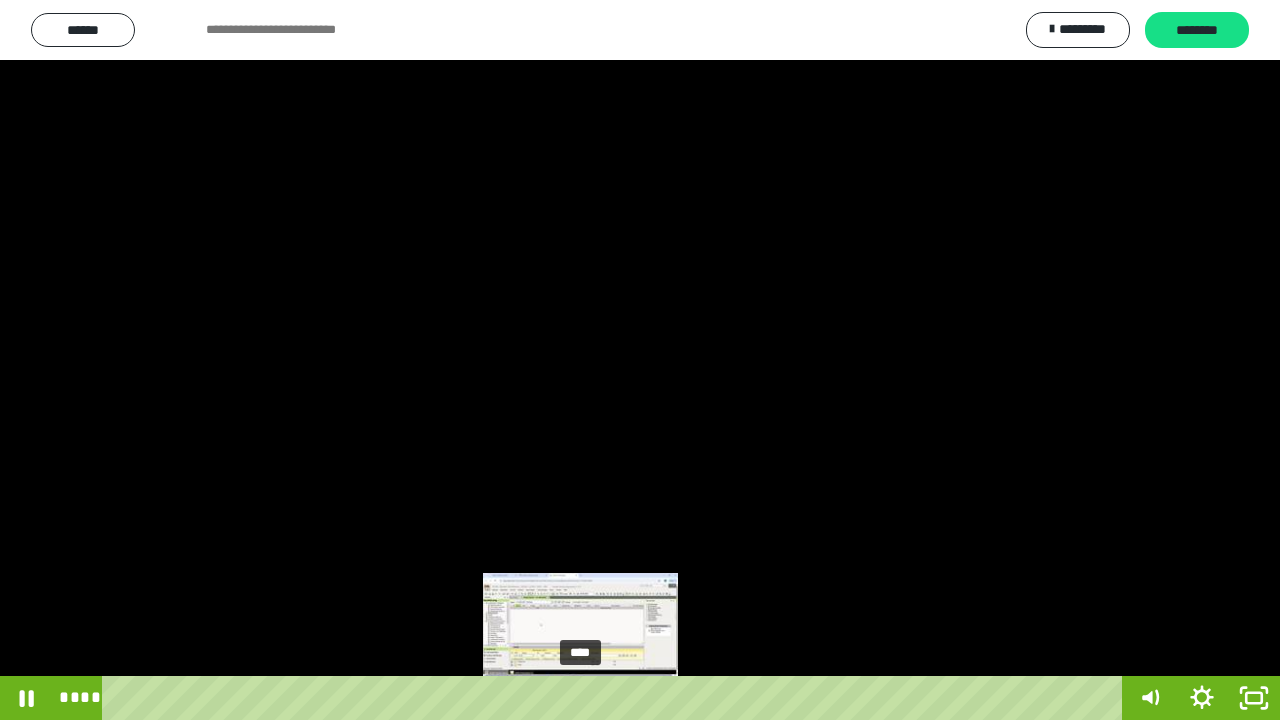 drag, startPoint x: 594, startPoint y: 697, endPoint x: 581, endPoint y: 699, distance: 13.152946 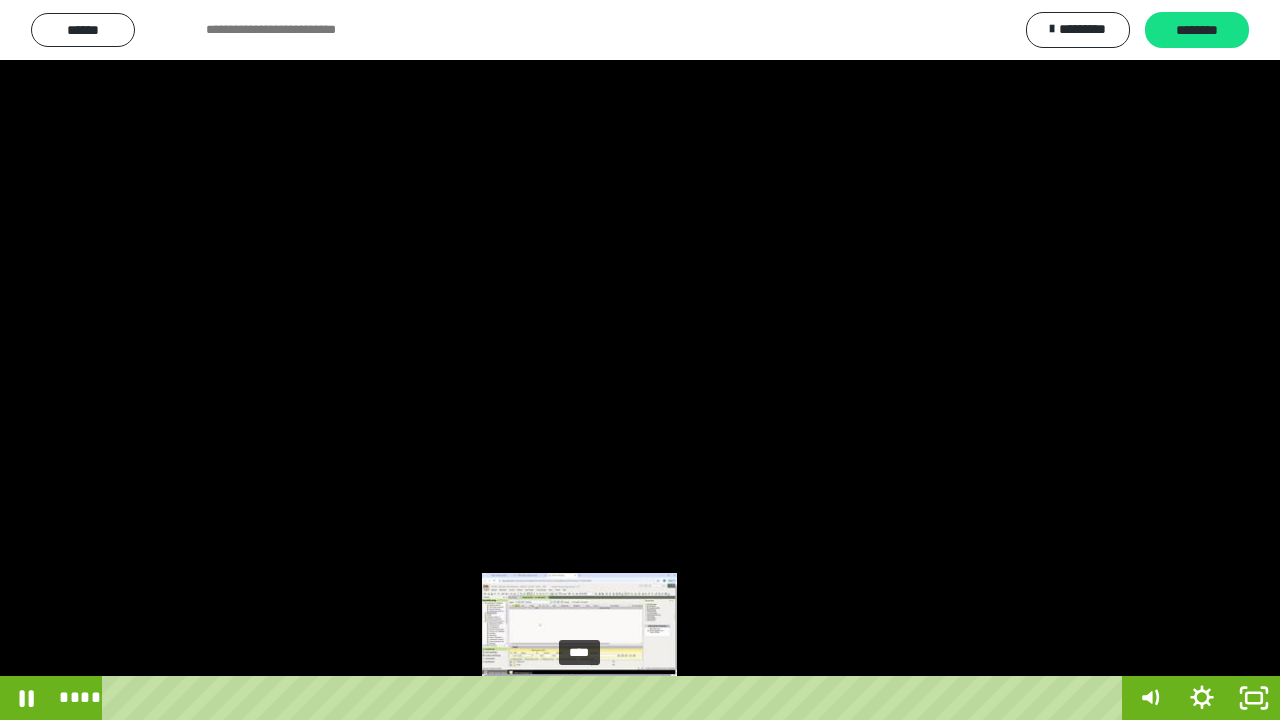 click at bounding box center [579, 698] 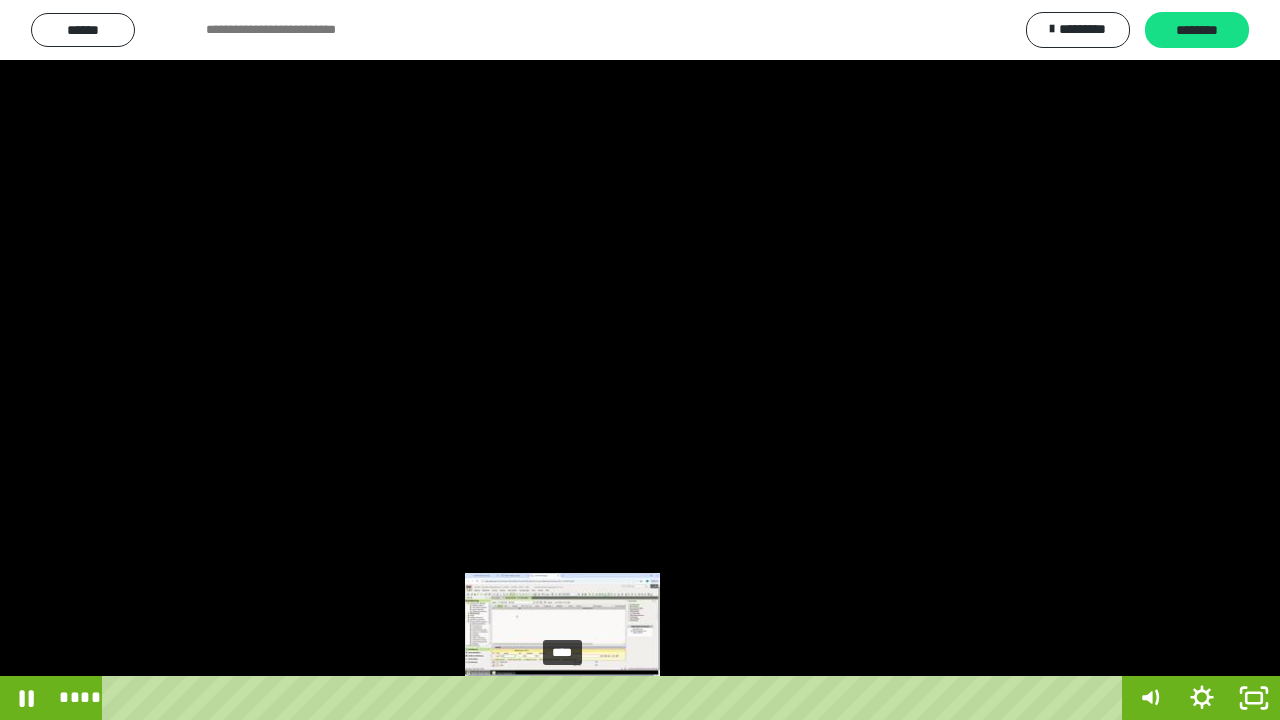 click at bounding box center (562, 698) 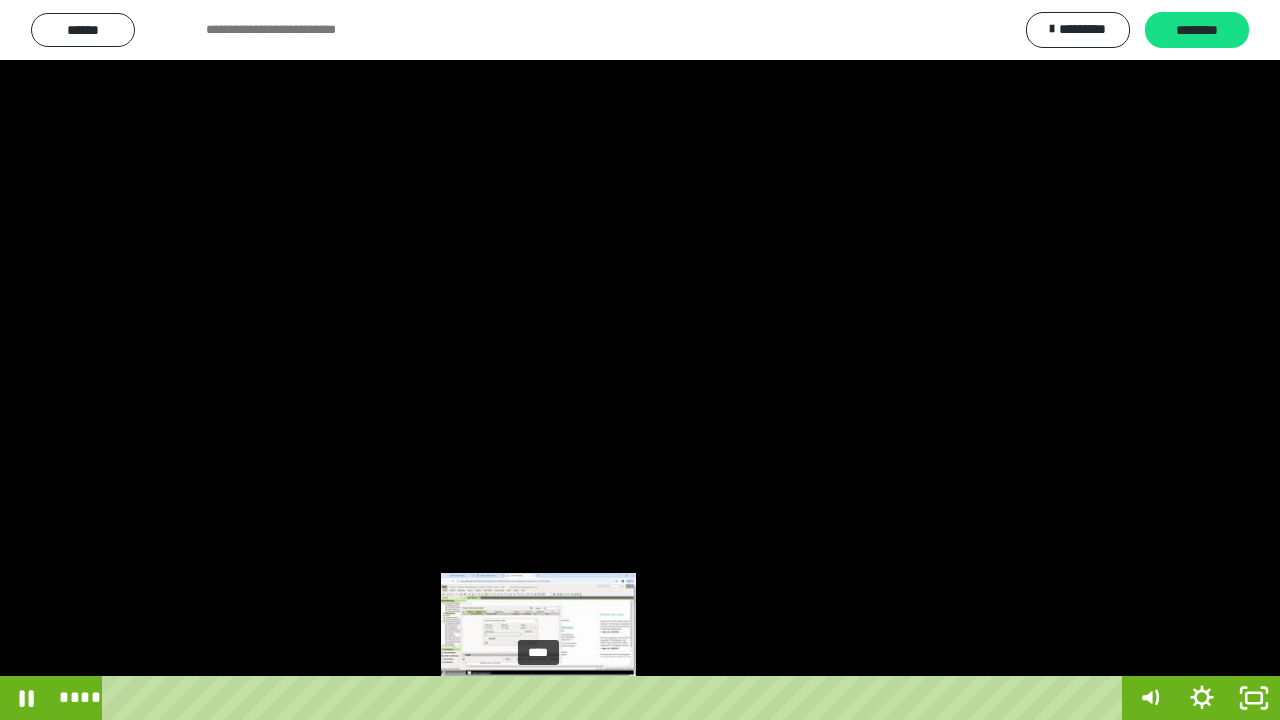 drag, startPoint x: 563, startPoint y: 701, endPoint x: 539, endPoint y: 701, distance: 24 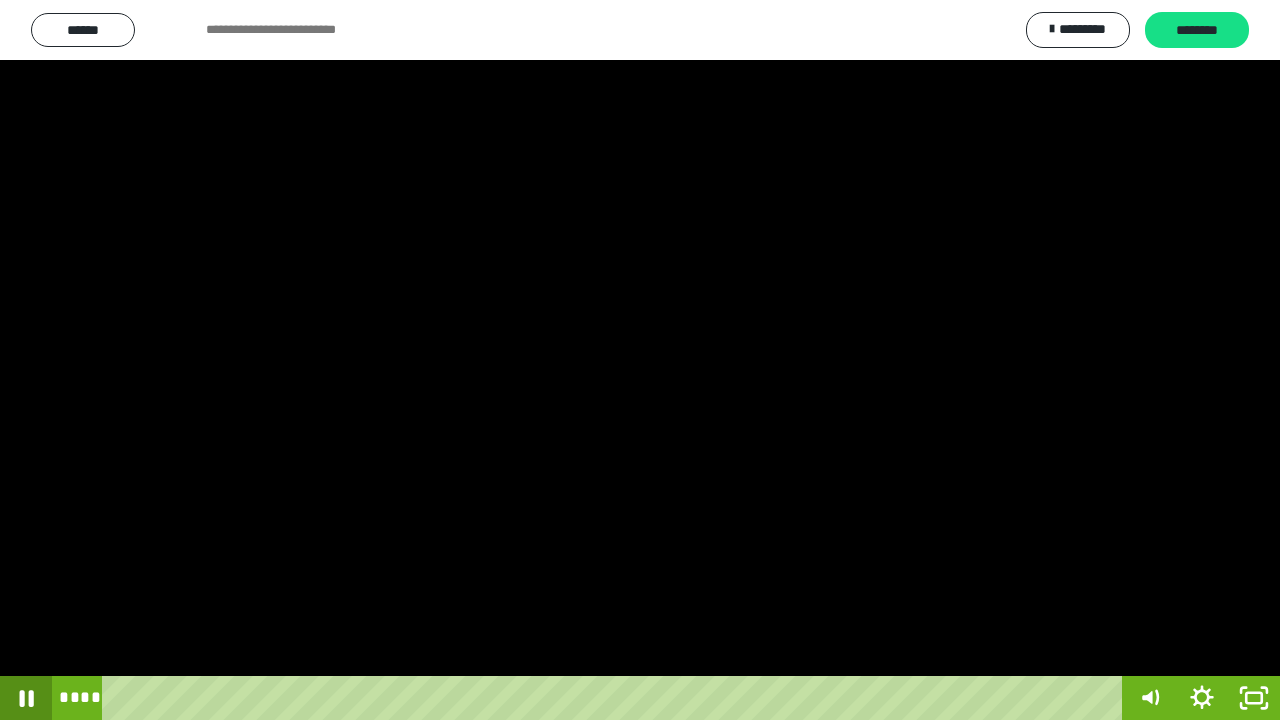 click 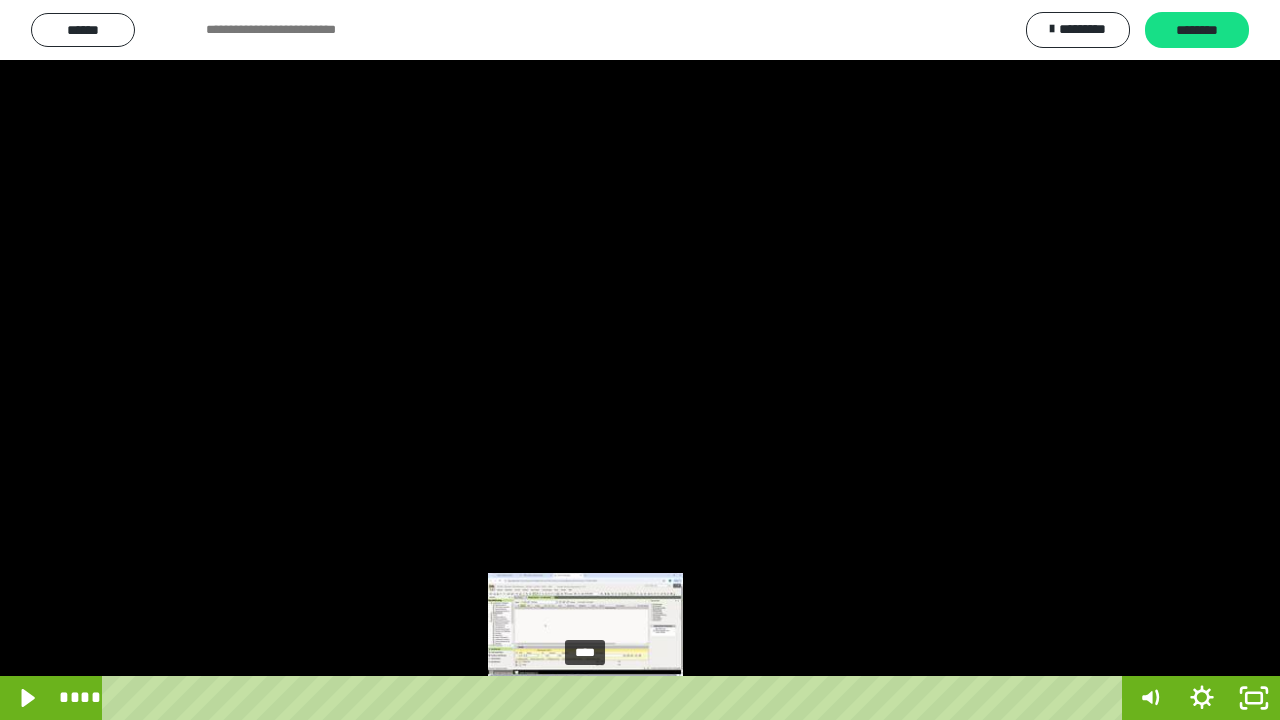 click at bounding box center [585, 698] 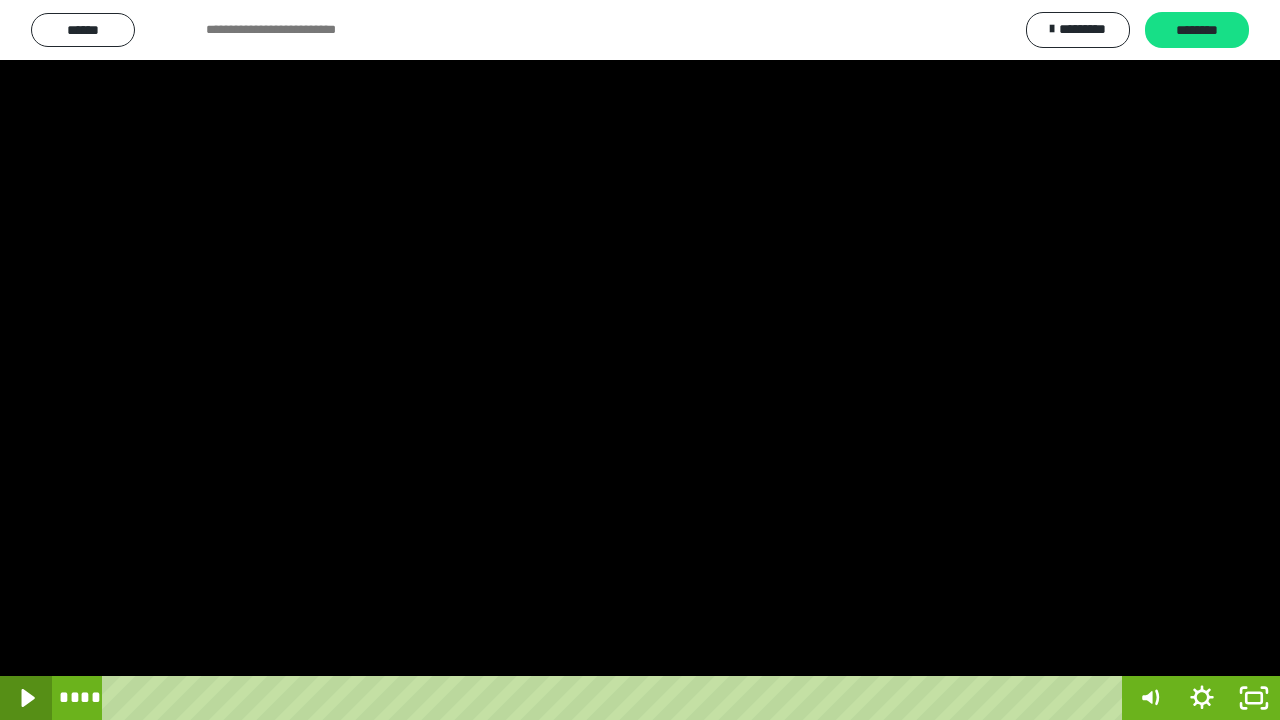 click 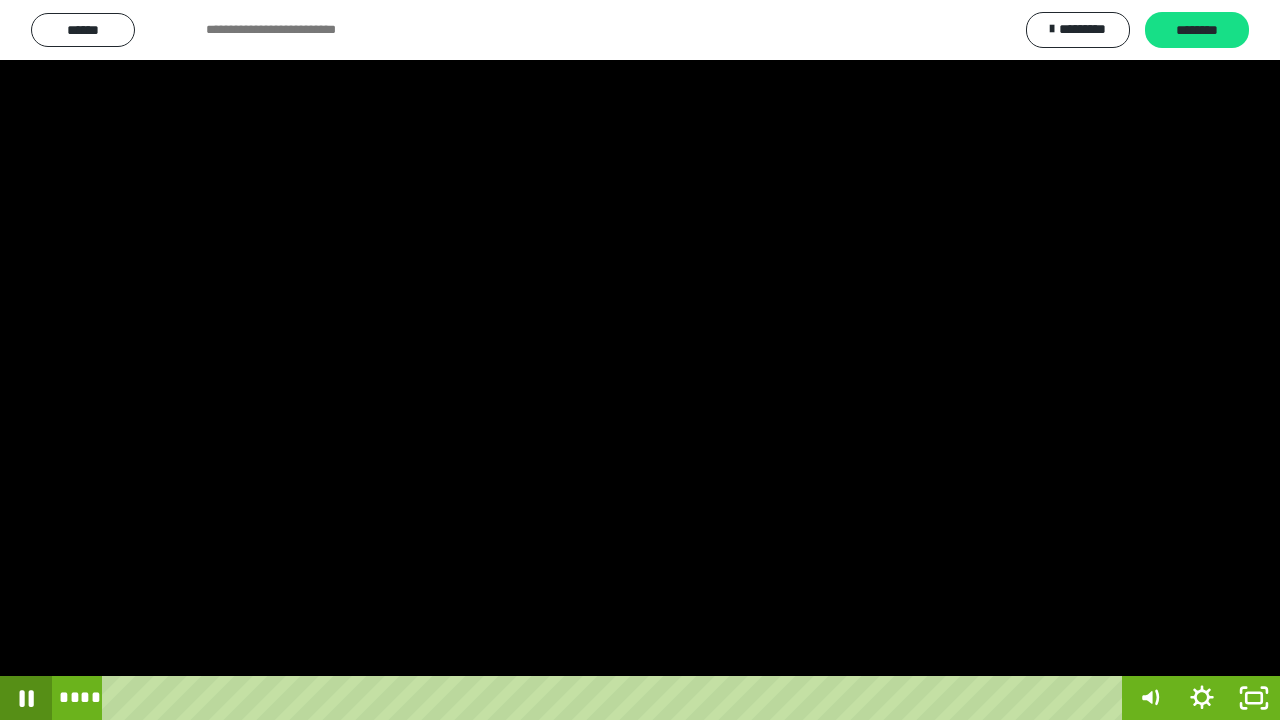 click 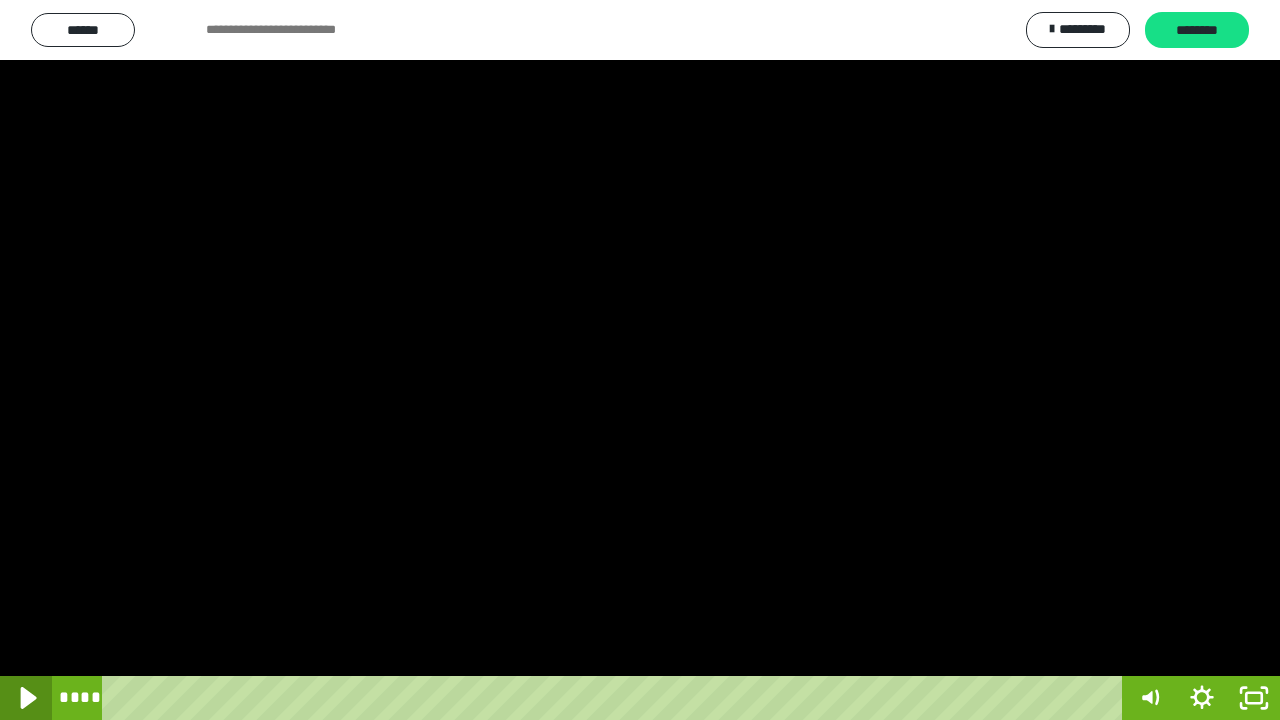 click 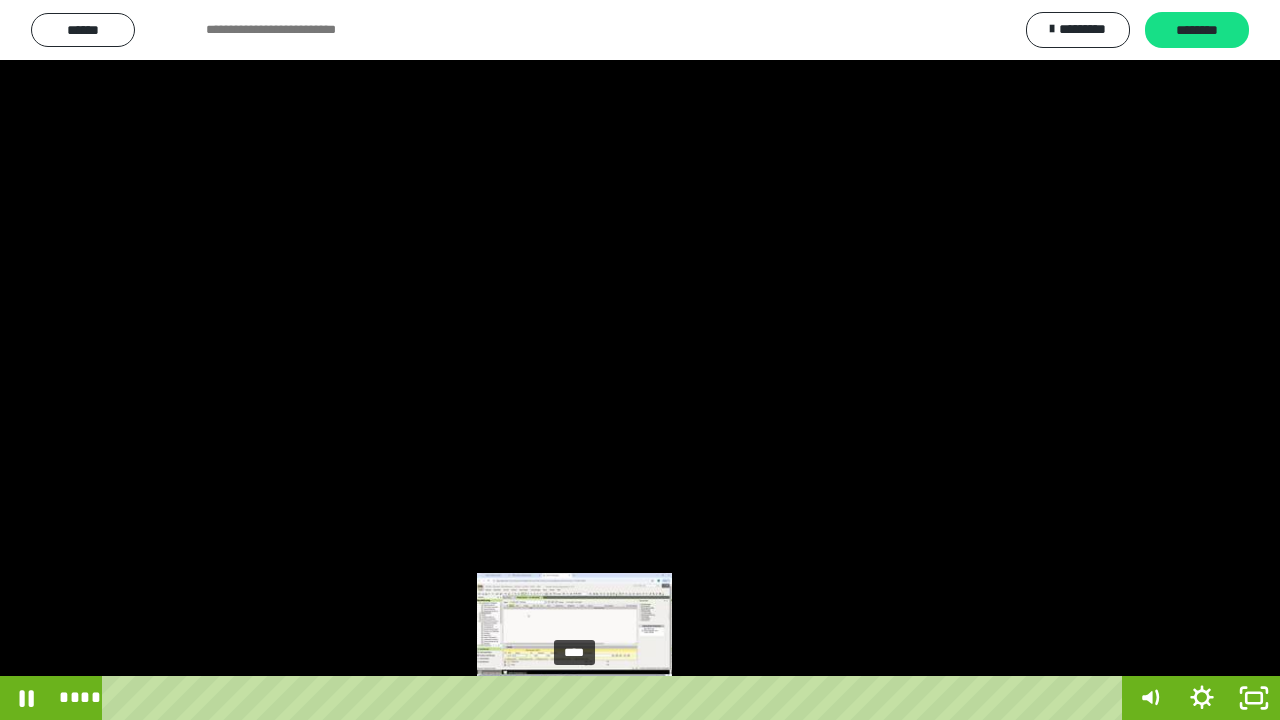 drag, startPoint x: 591, startPoint y: 698, endPoint x: 575, endPoint y: 697, distance: 16.03122 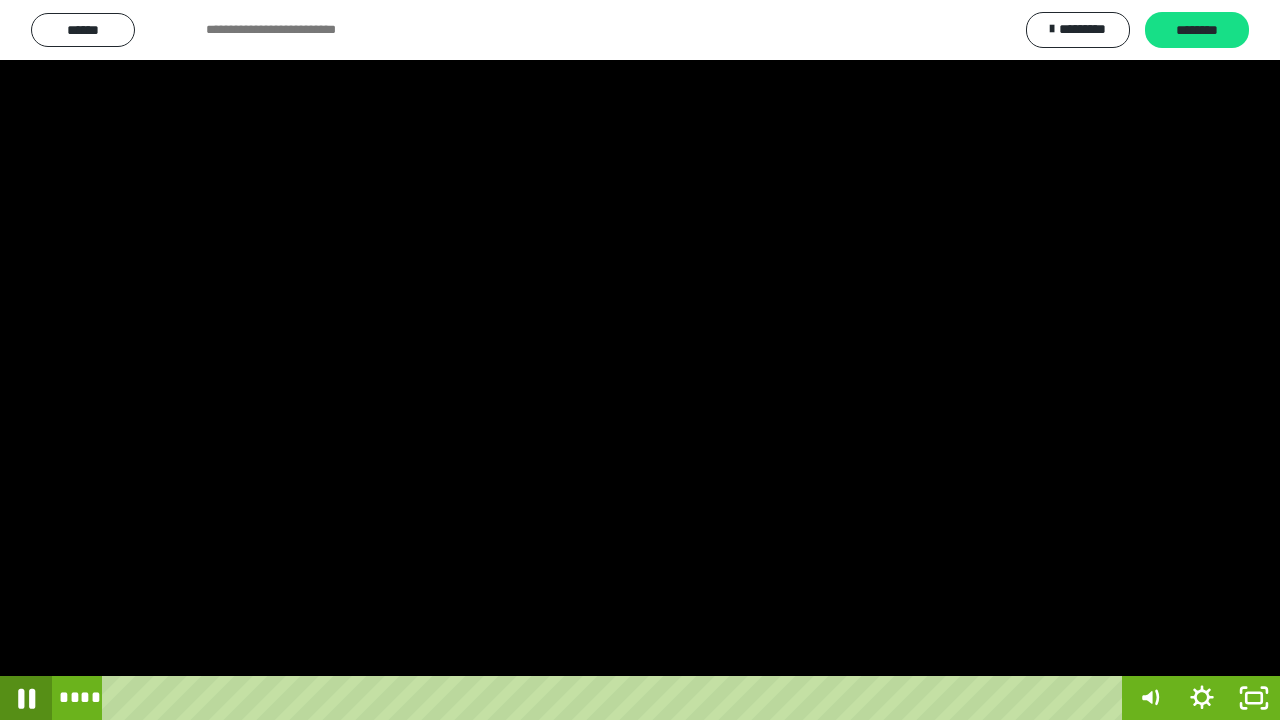click 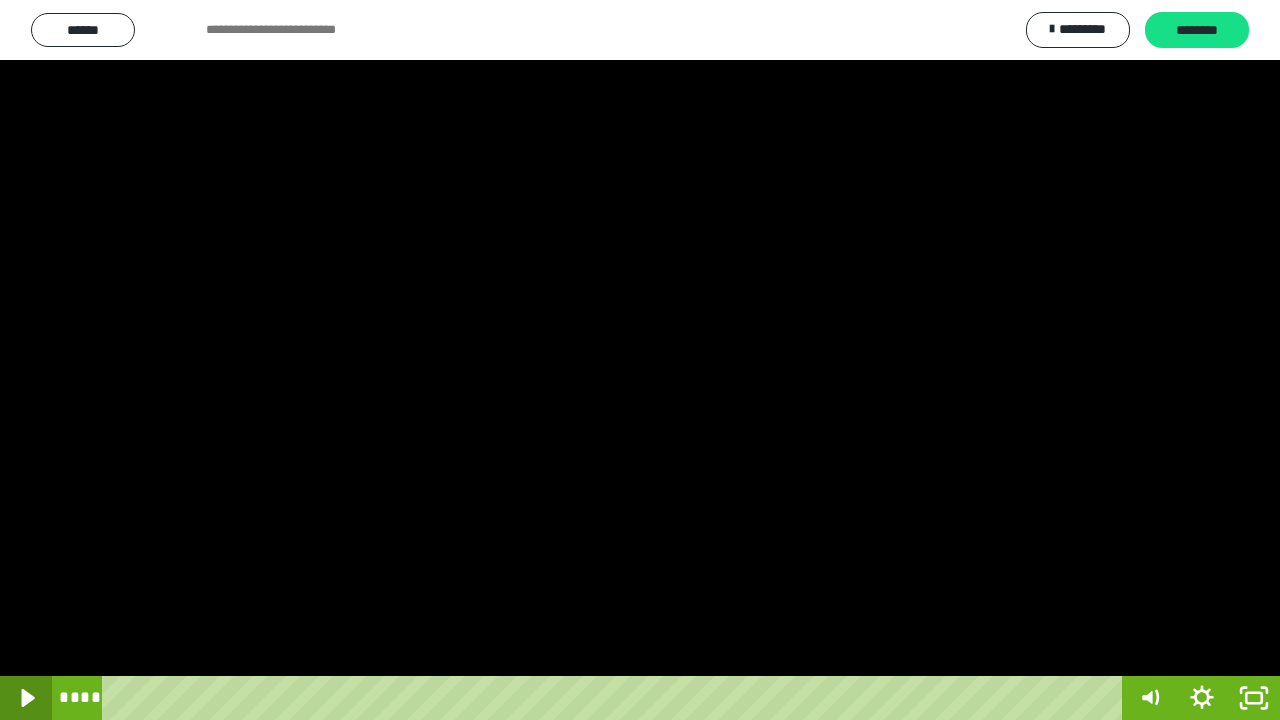 click 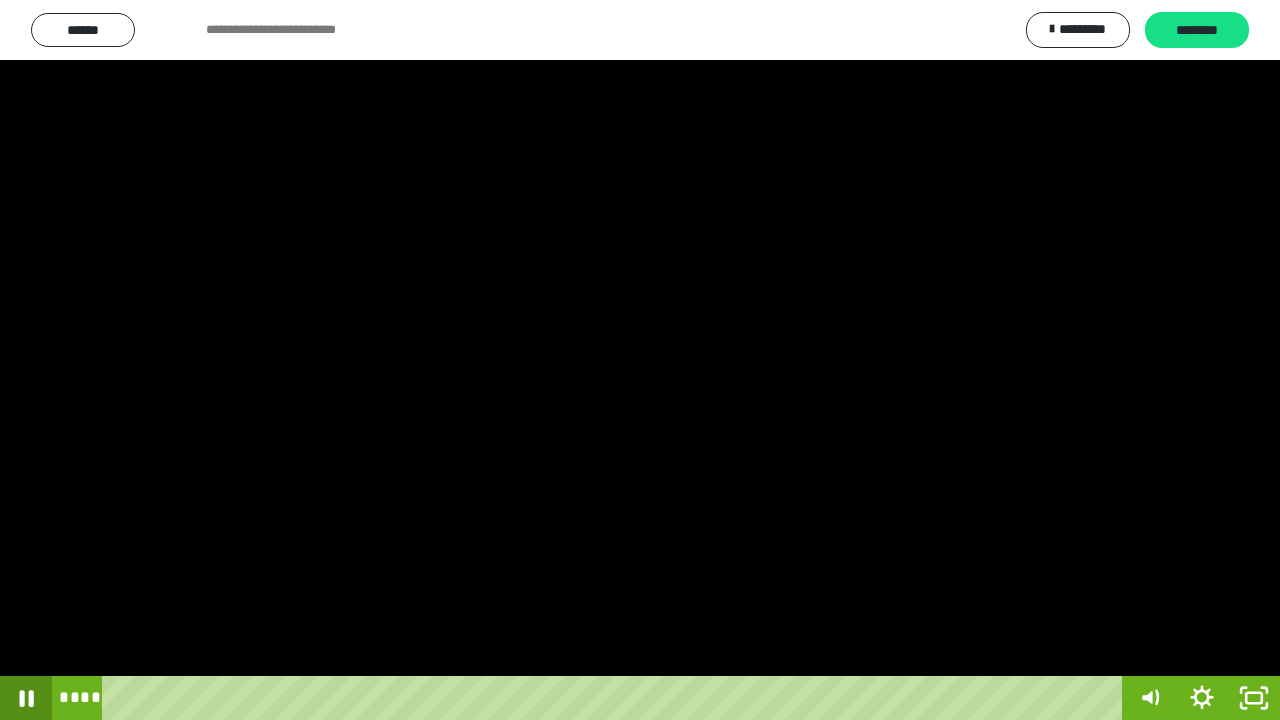 click 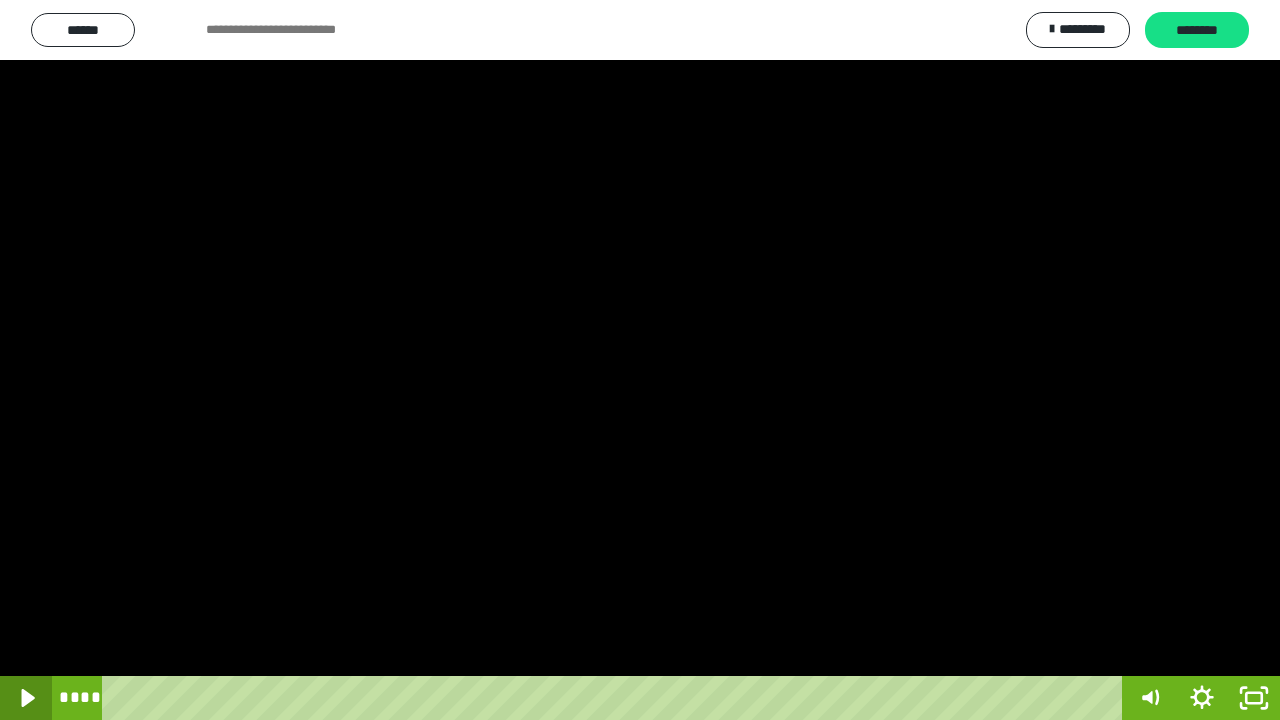 click 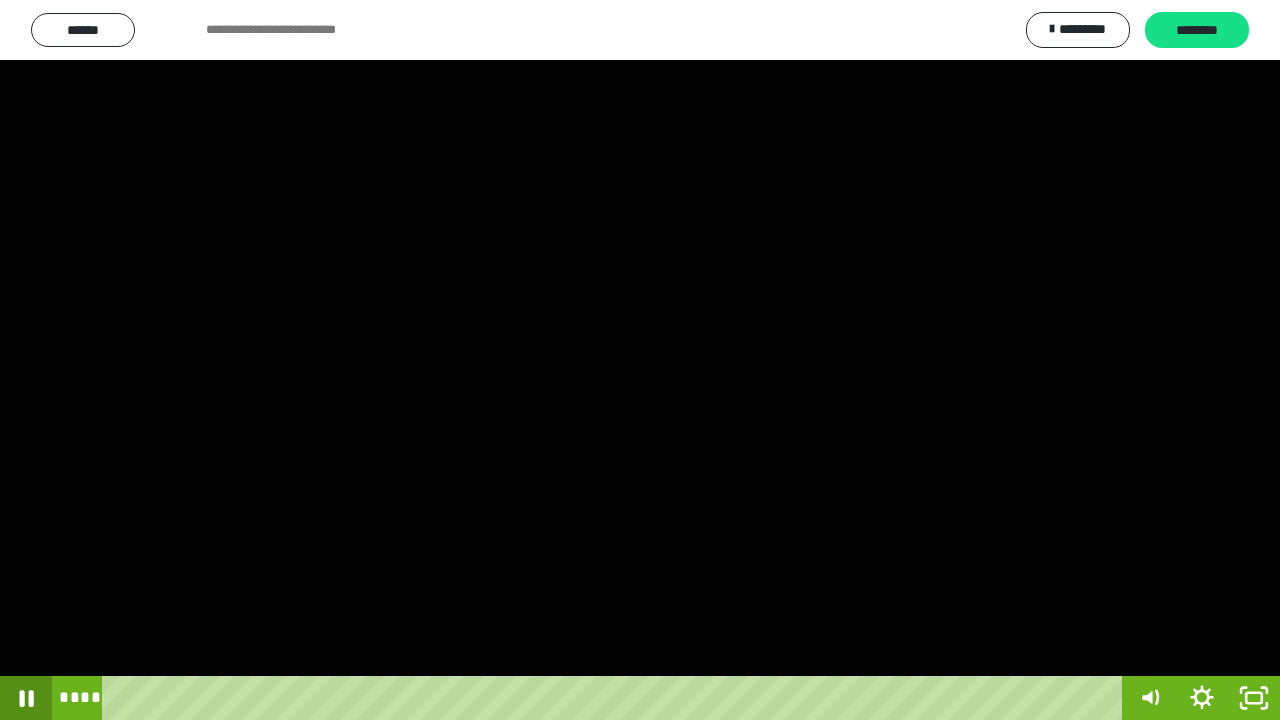 click 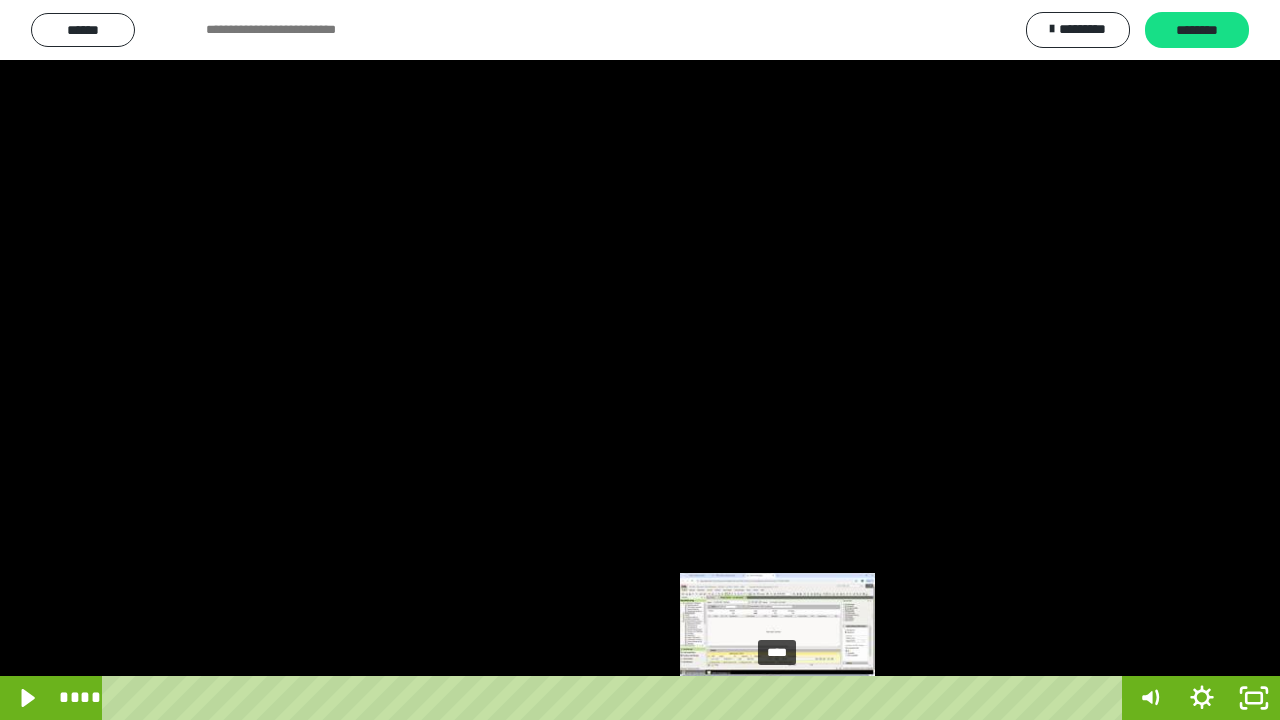 drag, startPoint x: 810, startPoint y: 696, endPoint x: 779, endPoint y: 698, distance: 31.06445 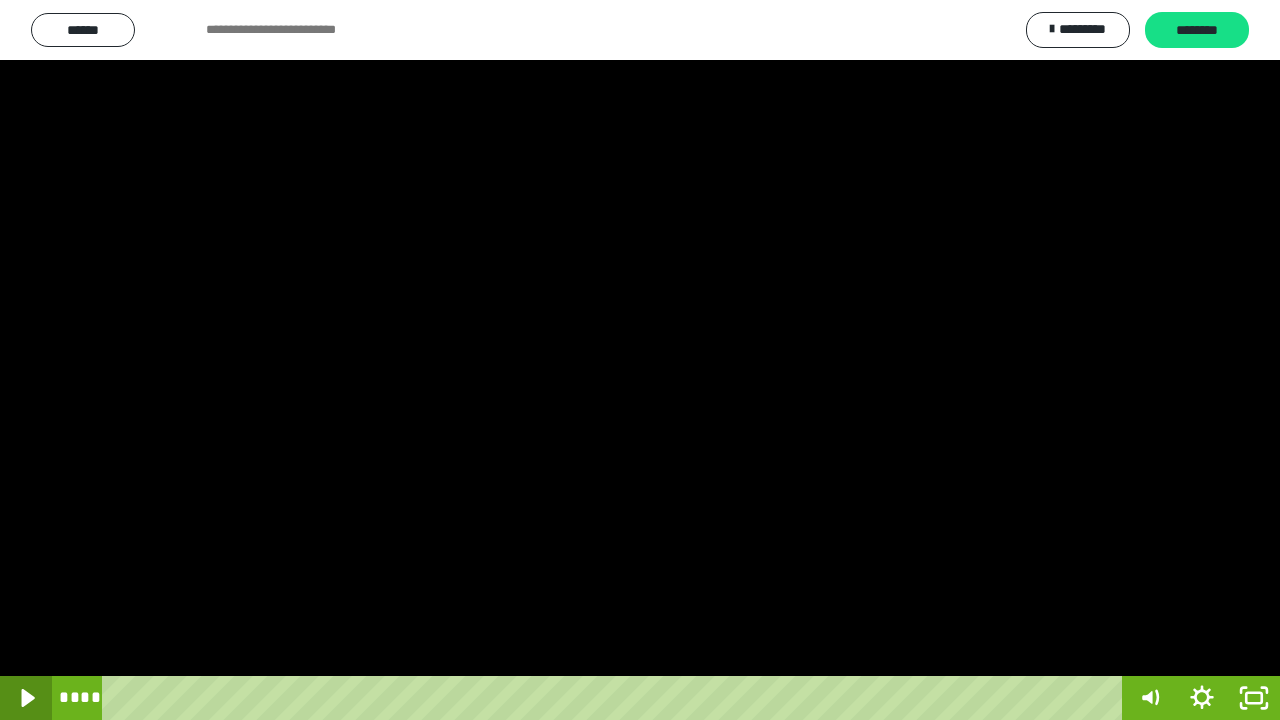 click 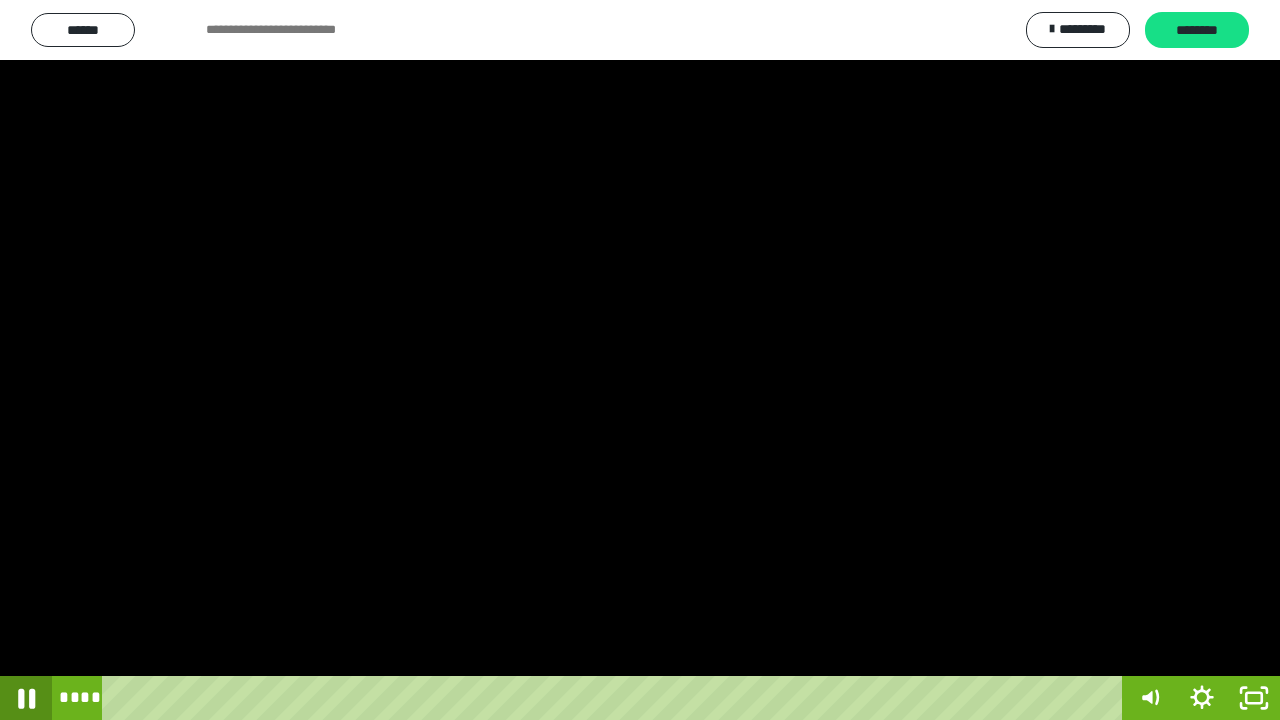 click 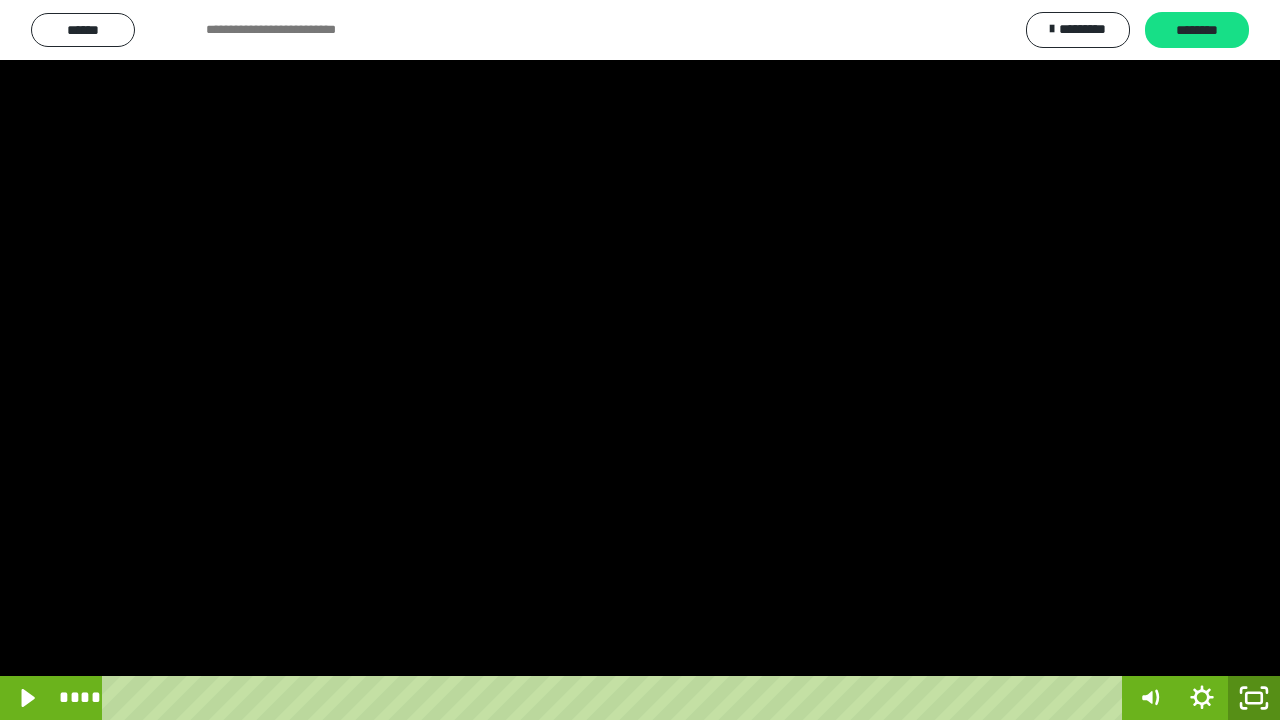 click 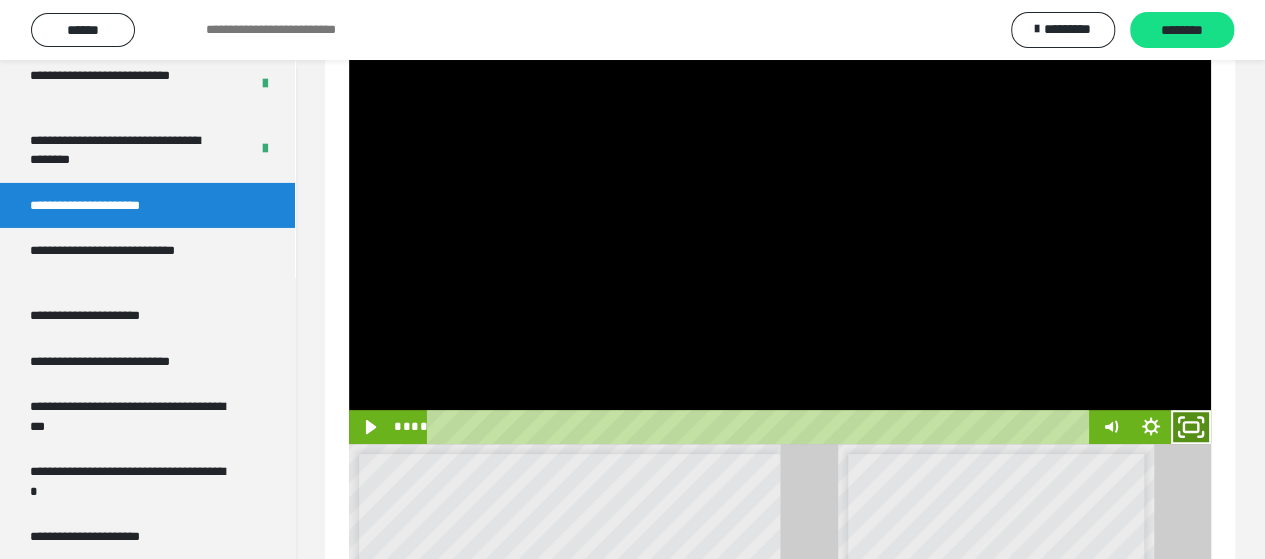 click 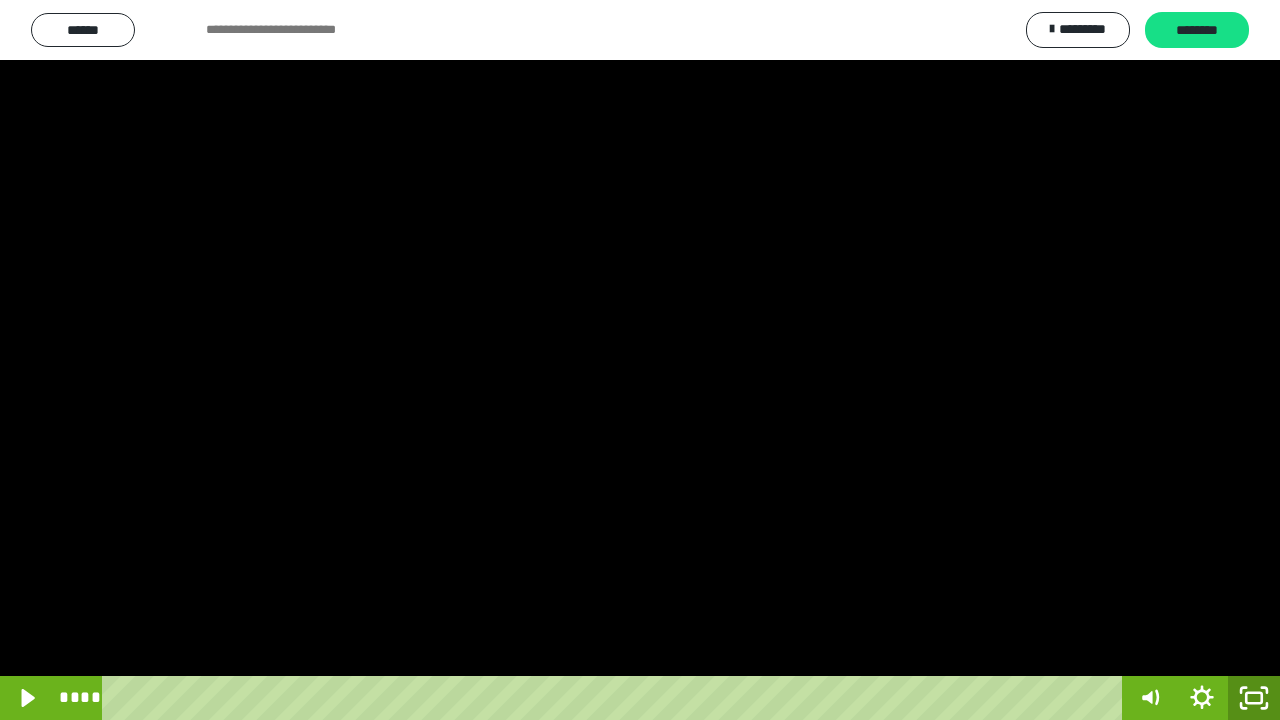 drag, startPoint x: 1274, startPoint y: 640, endPoint x: 1274, endPoint y: 683, distance: 43 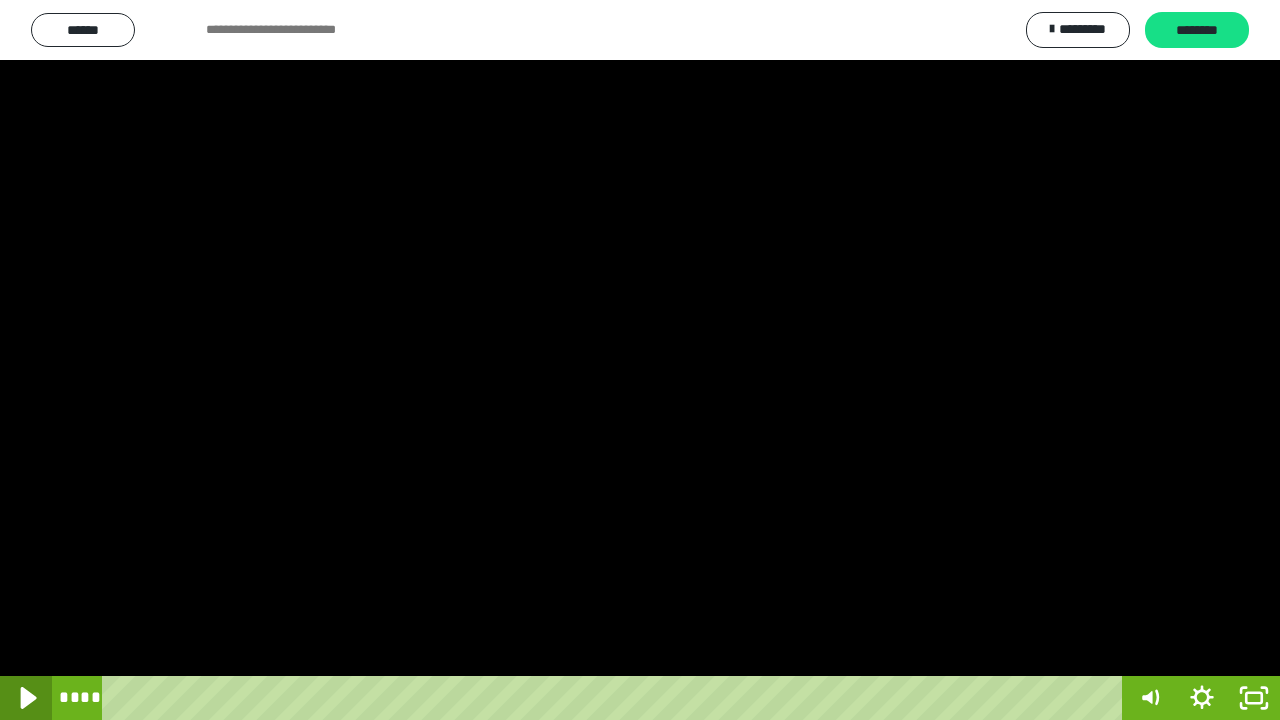 click 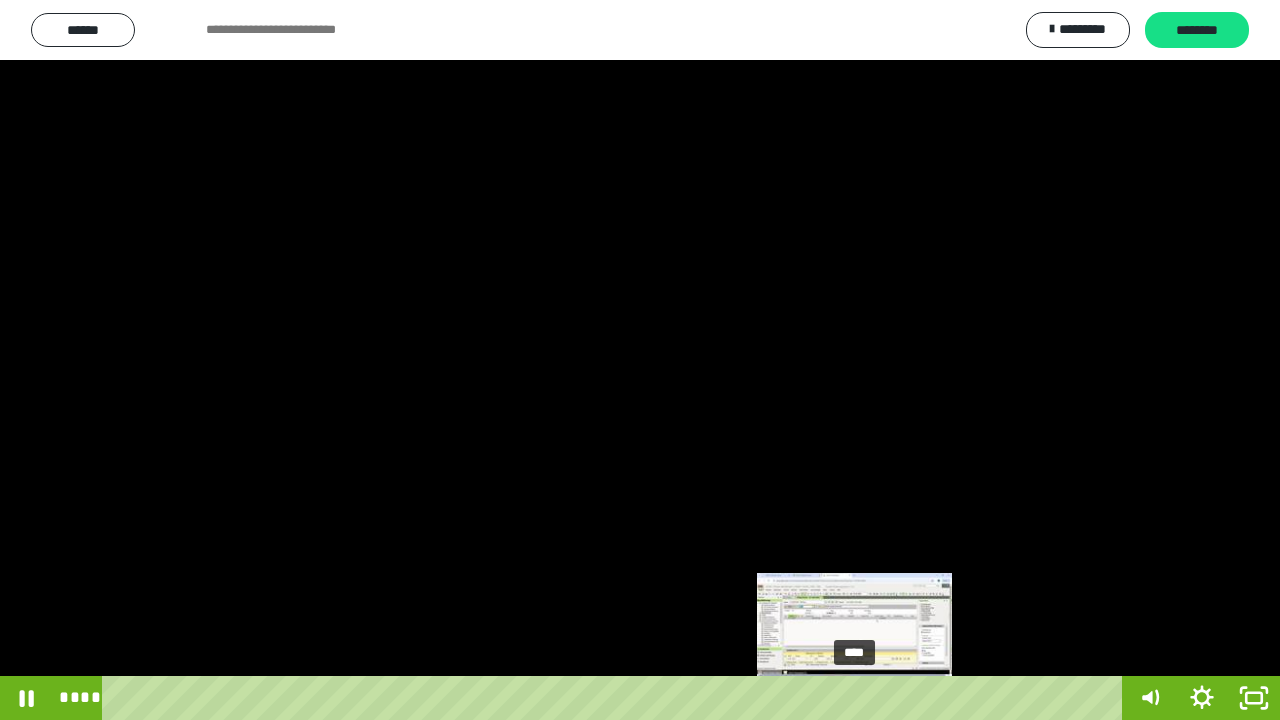 drag, startPoint x: 864, startPoint y: 699, endPoint x: 846, endPoint y: 699, distance: 18 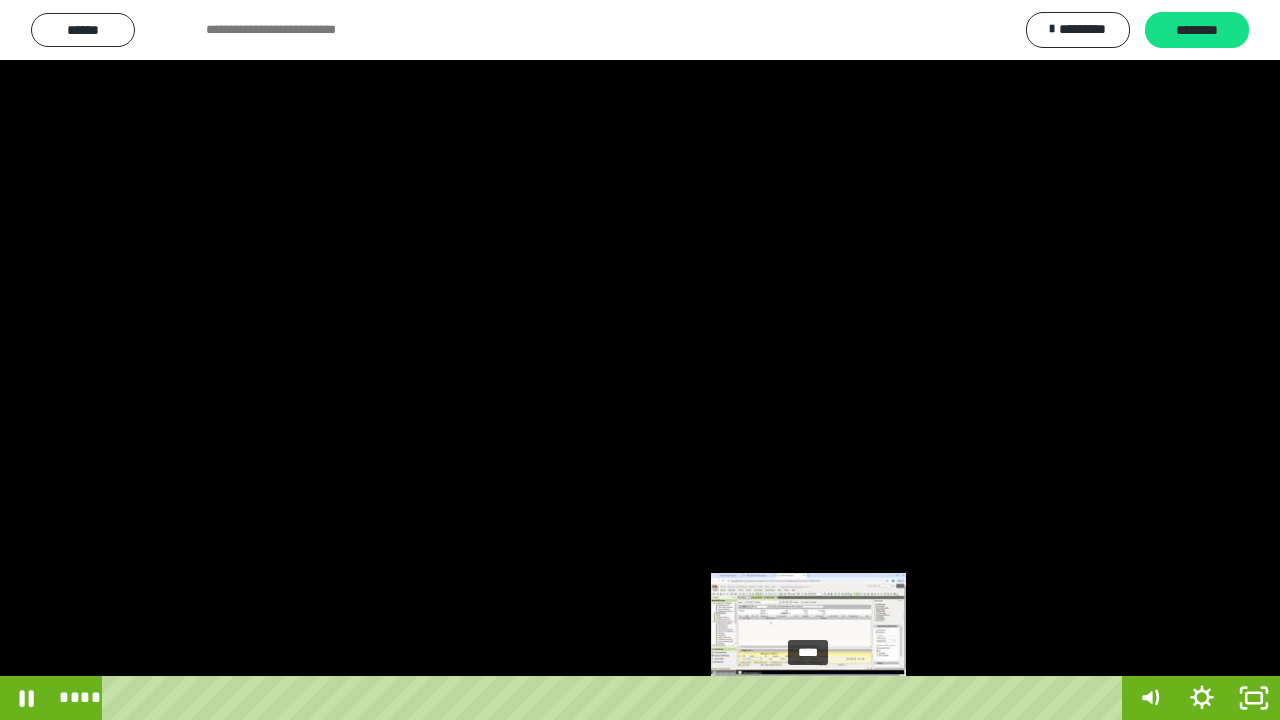 drag, startPoint x: 850, startPoint y: 694, endPoint x: 810, endPoint y: 696, distance: 40.04997 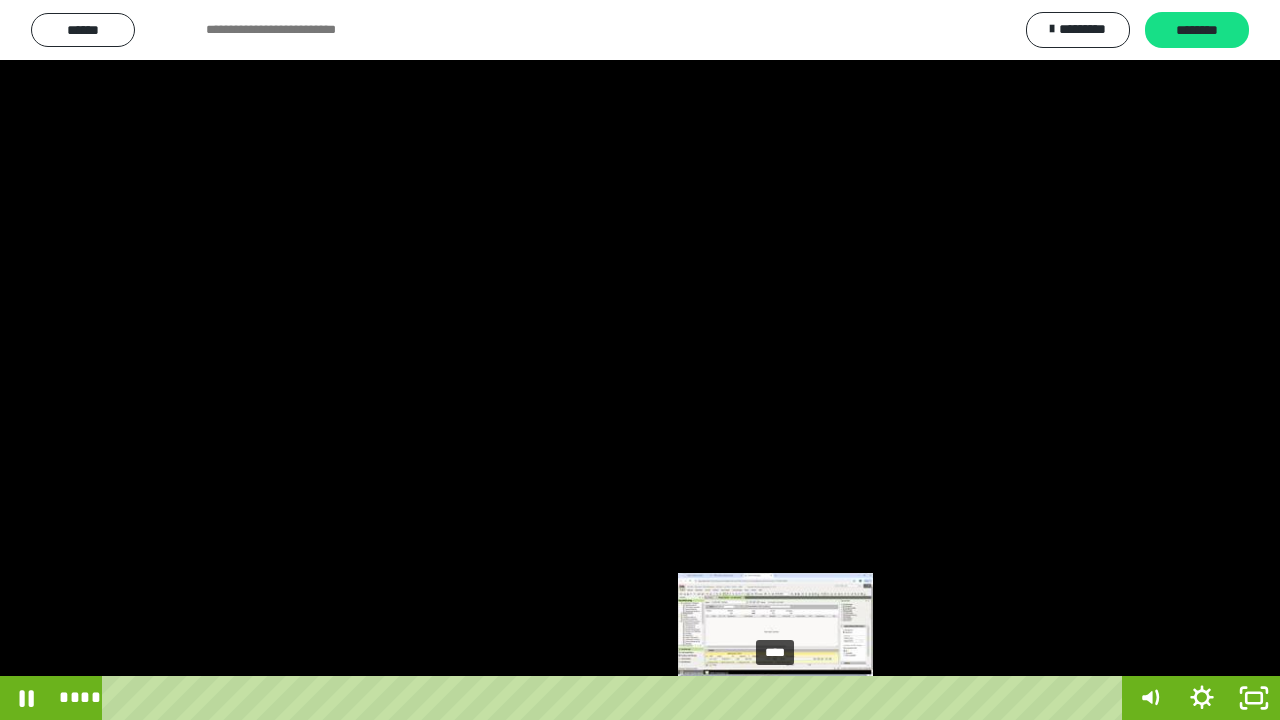 click on "****" at bounding box center (616, 698) 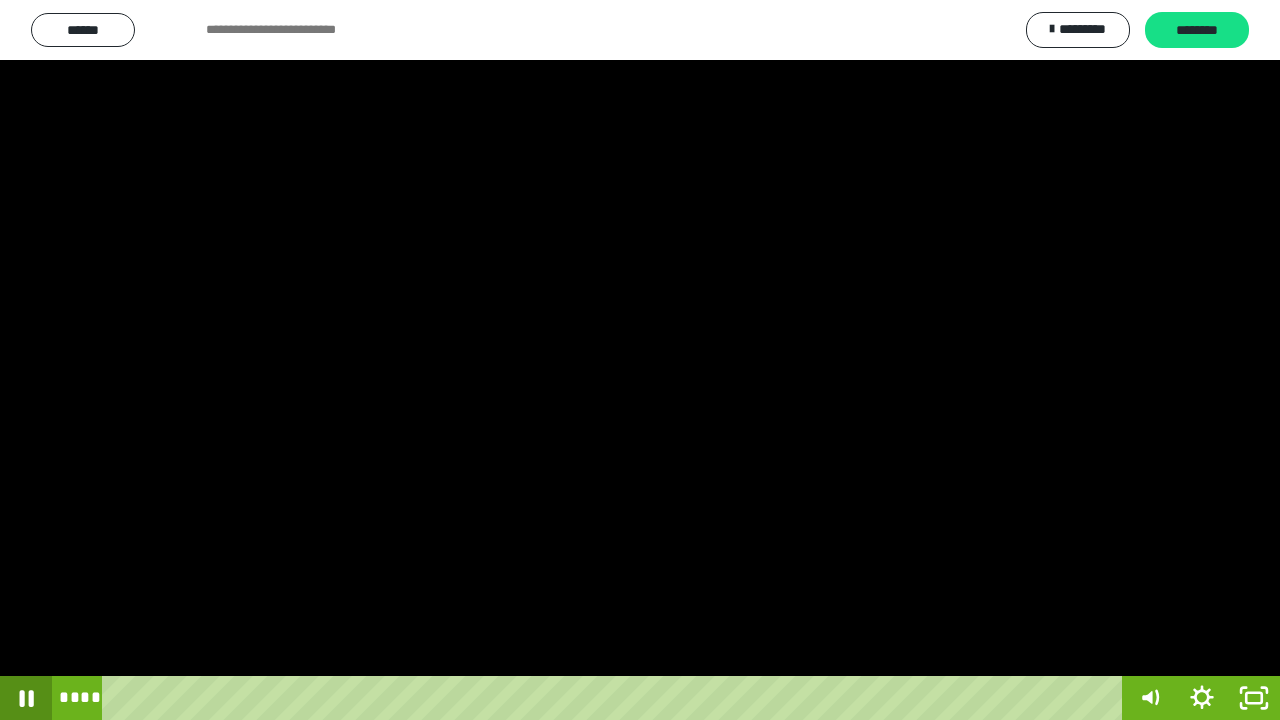 click 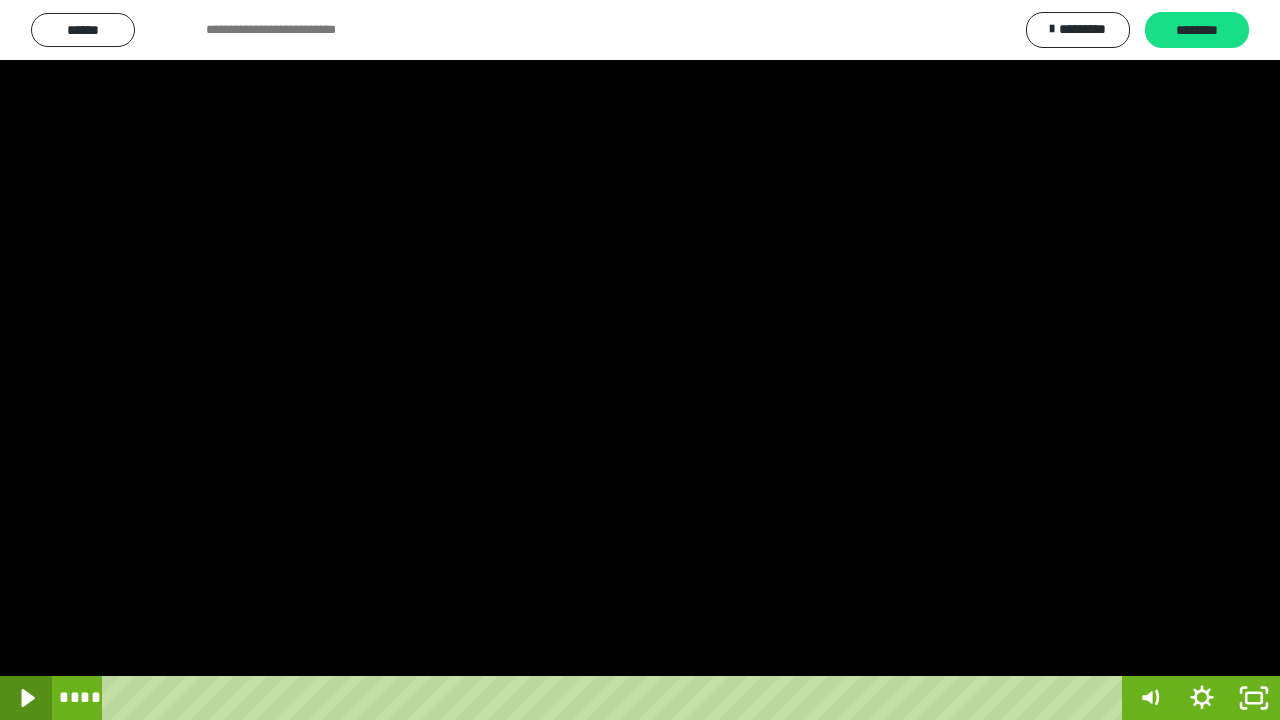 click 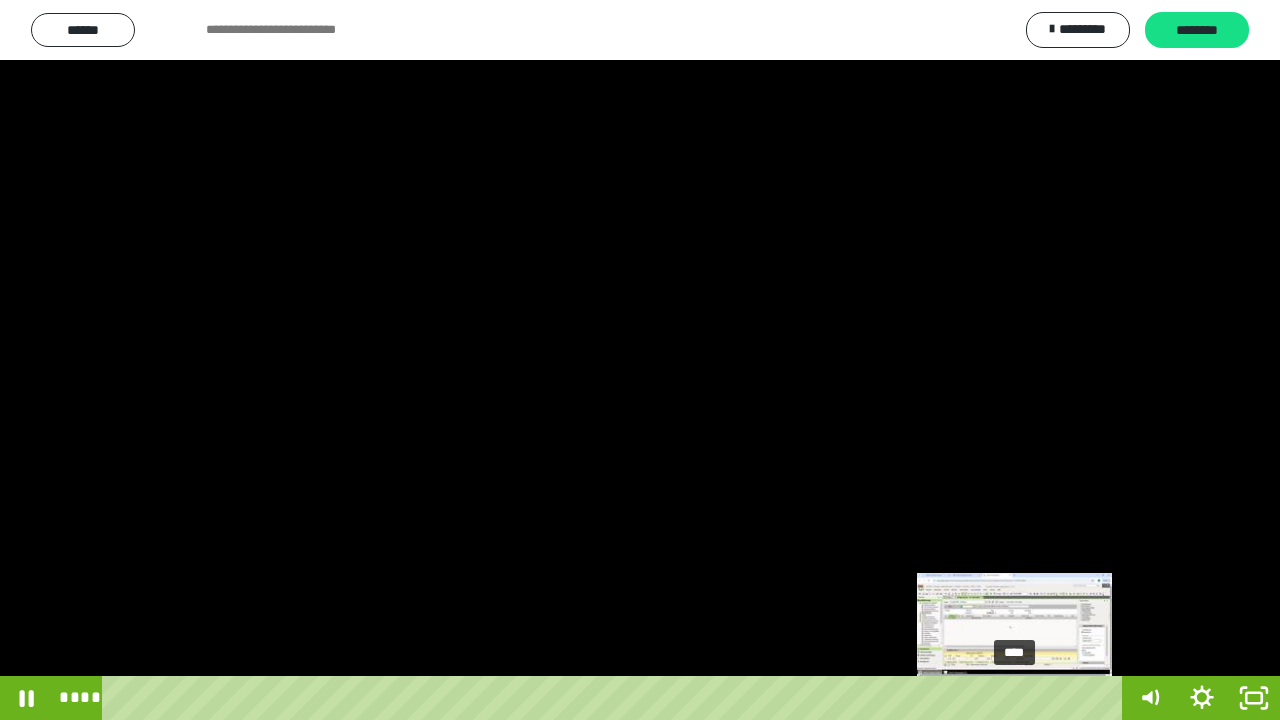 click at bounding box center [1014, 698] 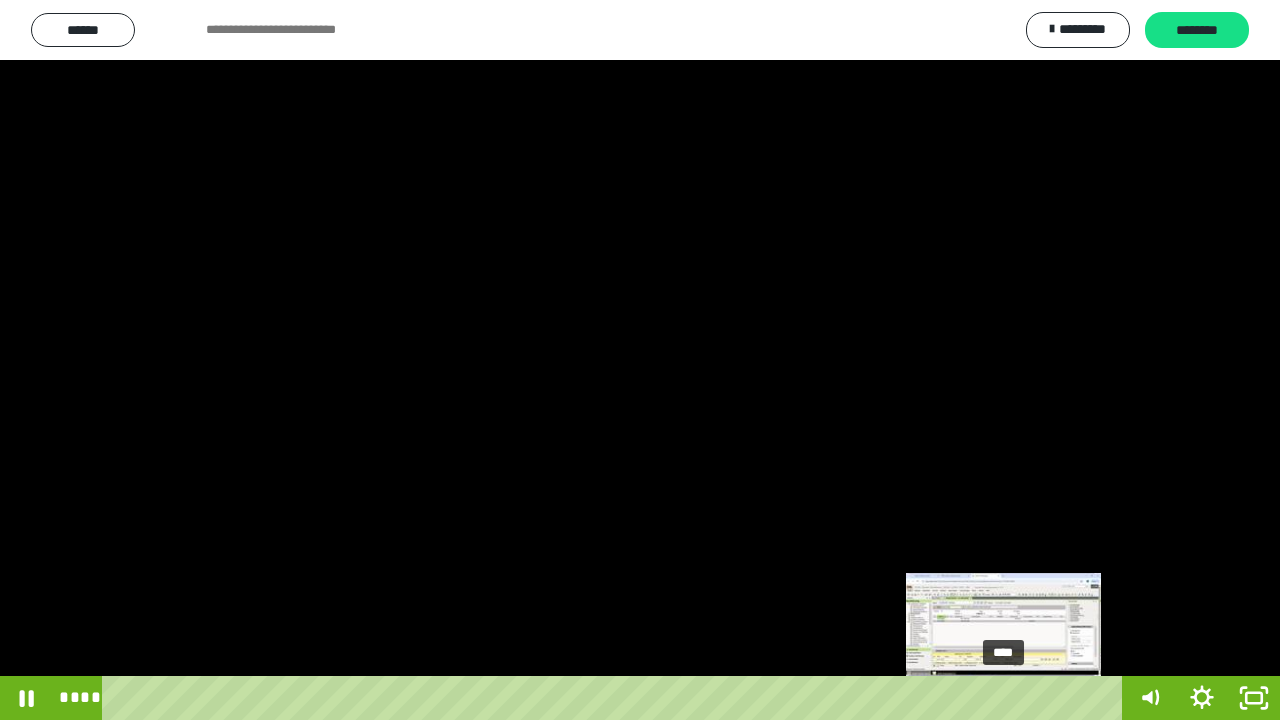 drag, startPoint x: 1016, startPoint y: 698, endPoint x: 1005, endPoint y: 702, distance: 11.7046995 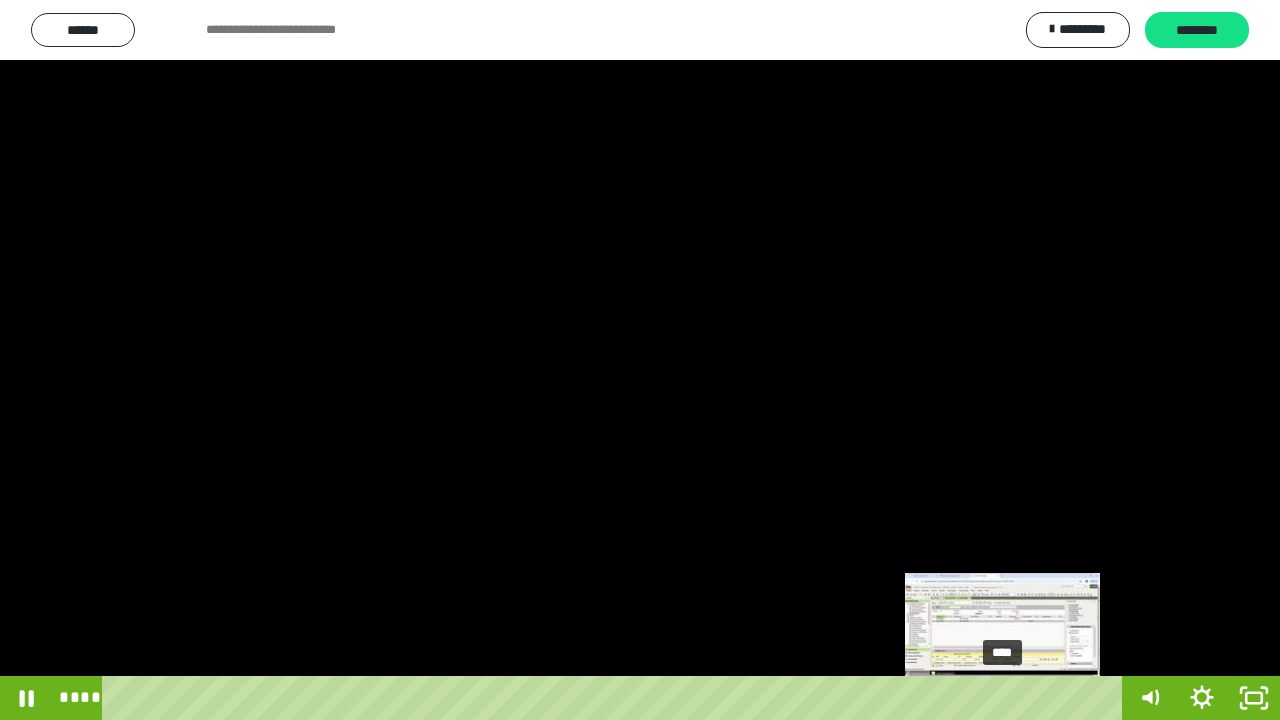 drag, startPoint x: 1018, startPoint y: 692, endPoint x: 1004, endPoint y: 694, distance: 14.142136 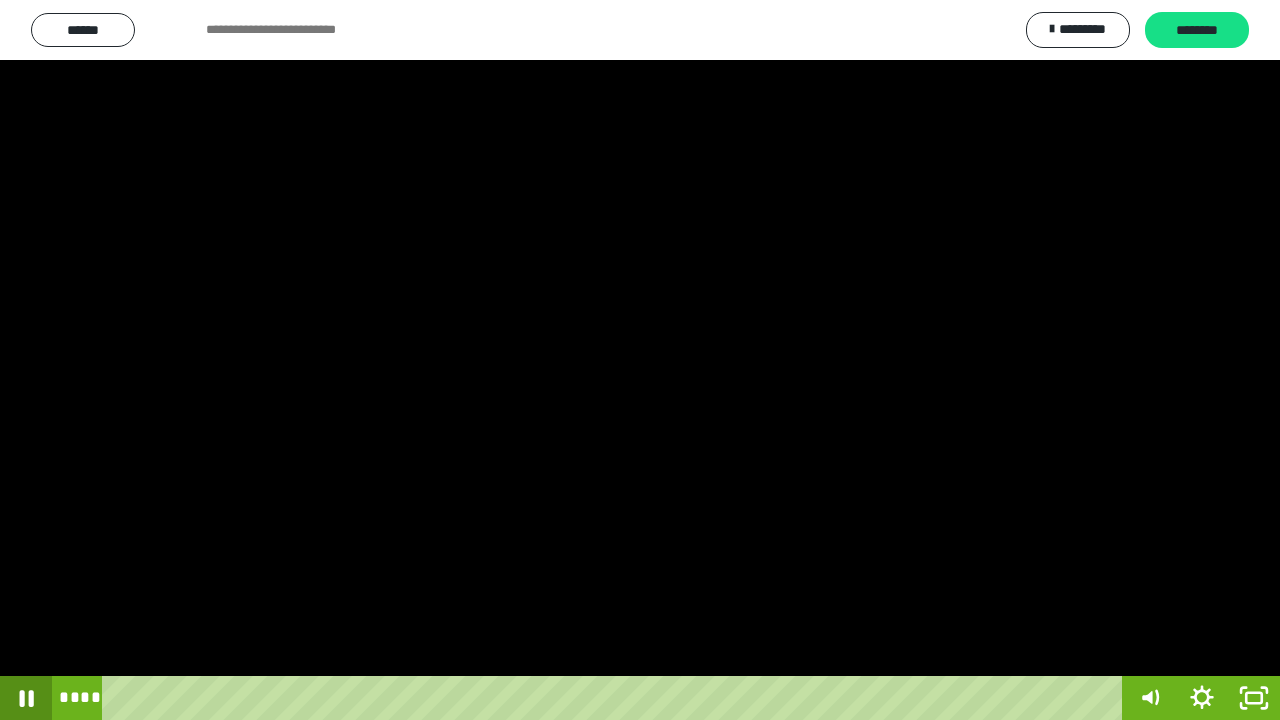 click 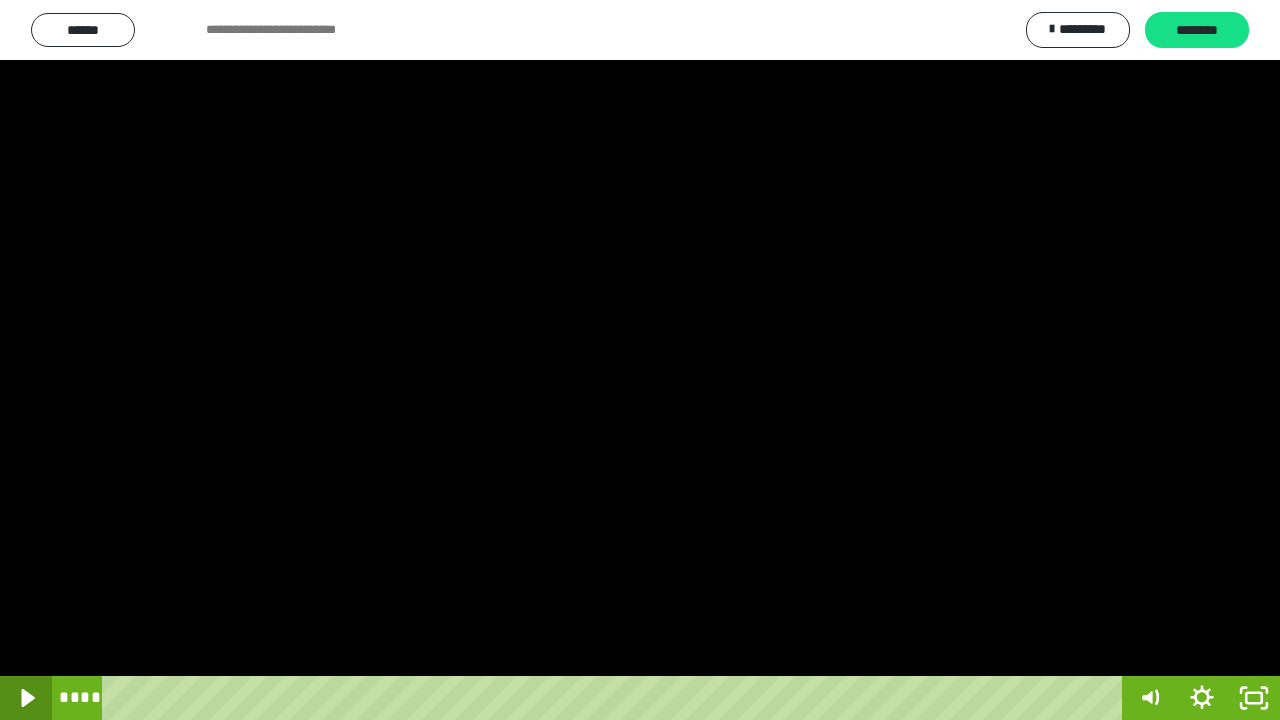 click 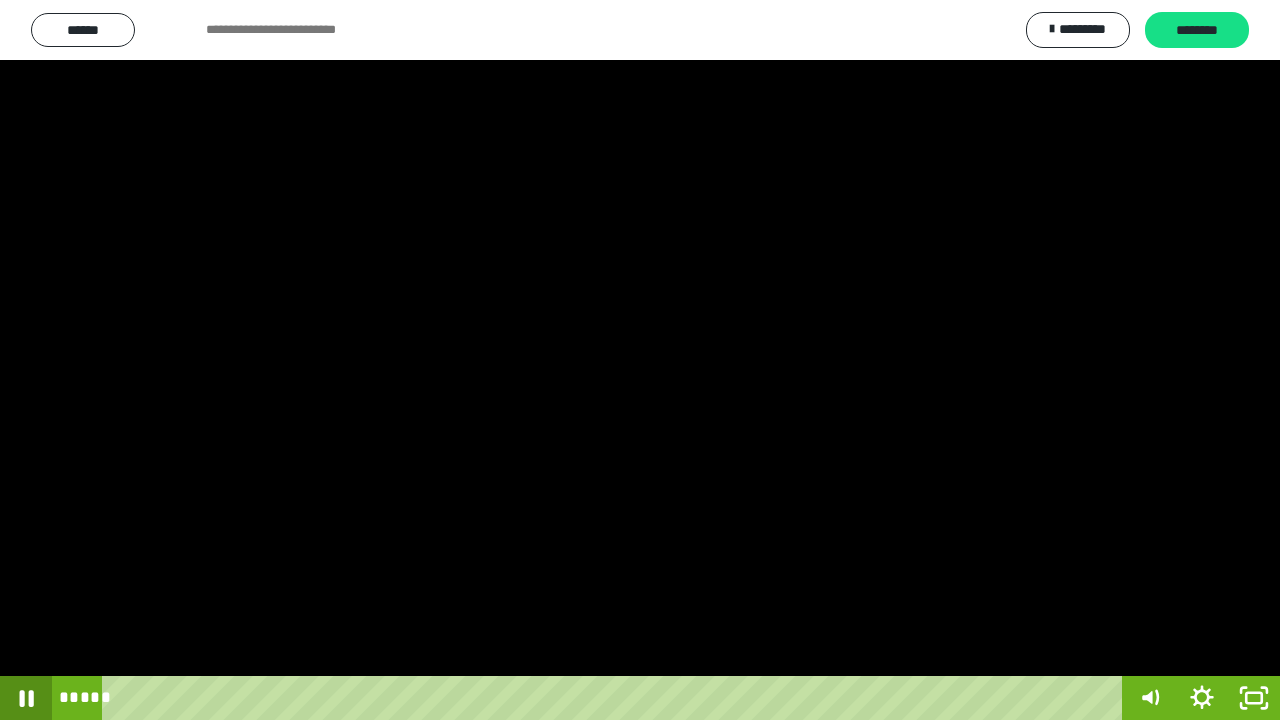 click 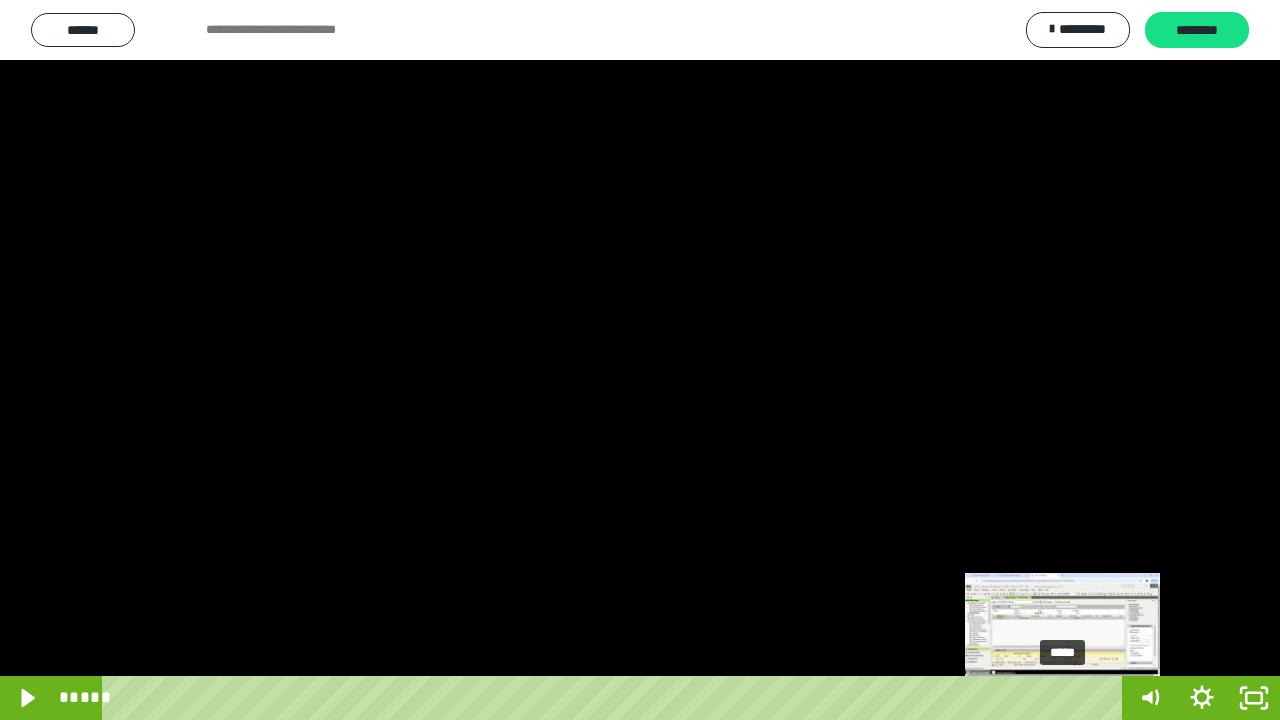 drag, startPoint x: 1075, startPoint y: 694, endPoint x: 1064, endPoint y: 693, distance: 11.045361 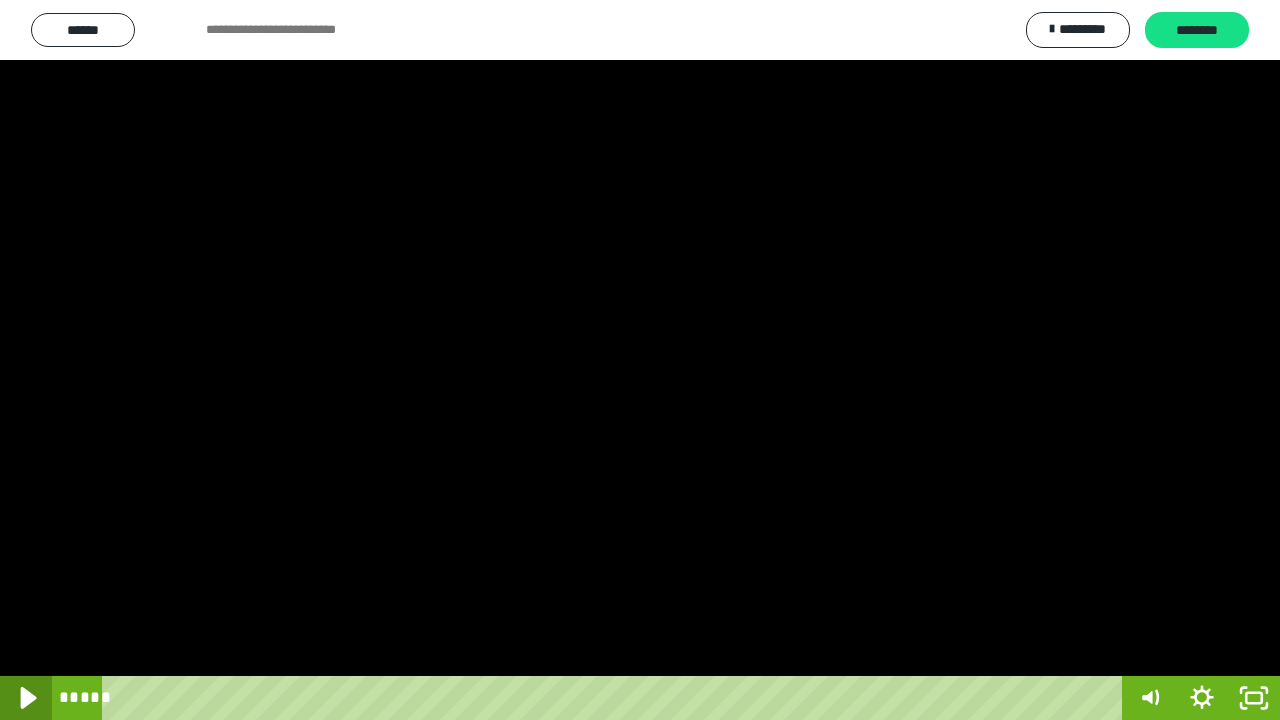 click 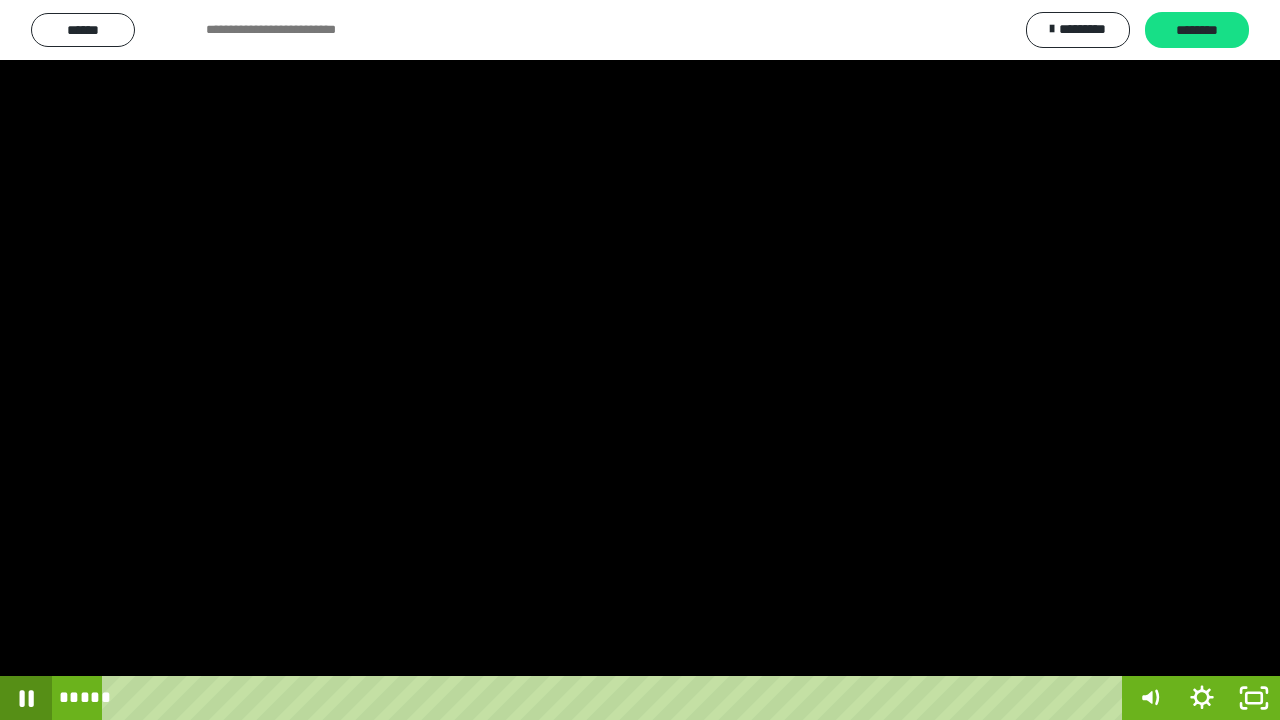click 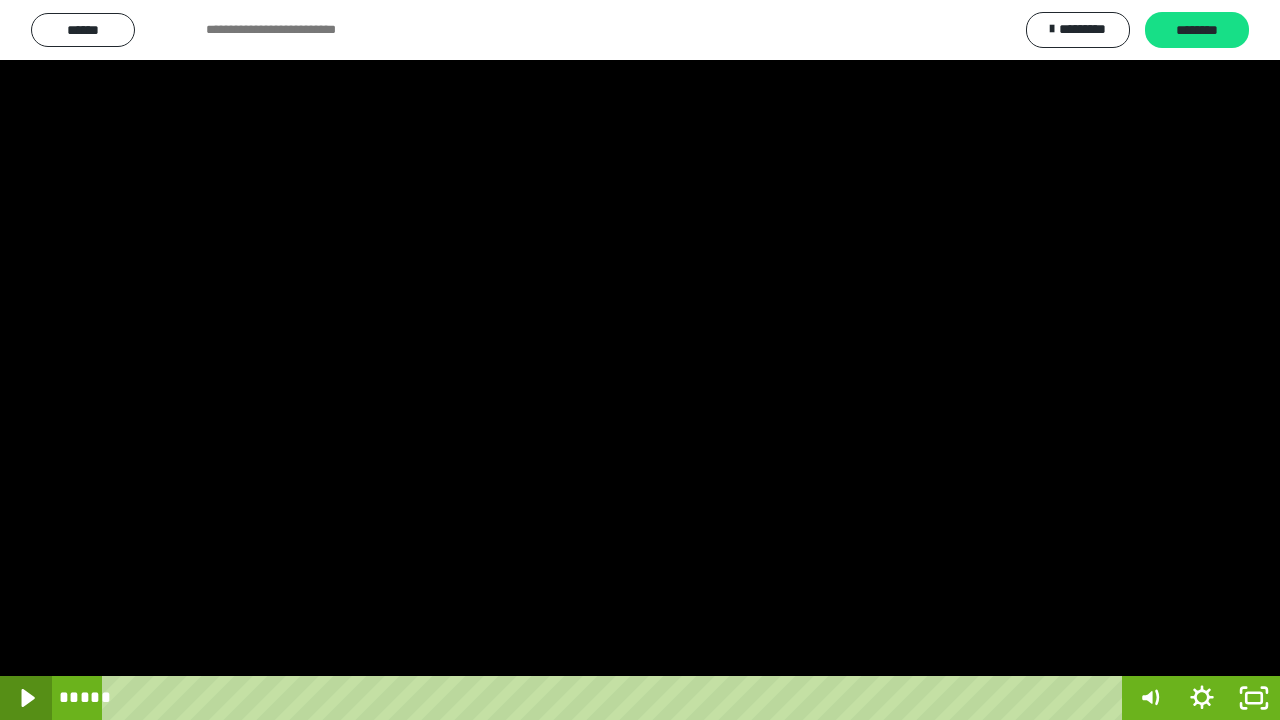 click 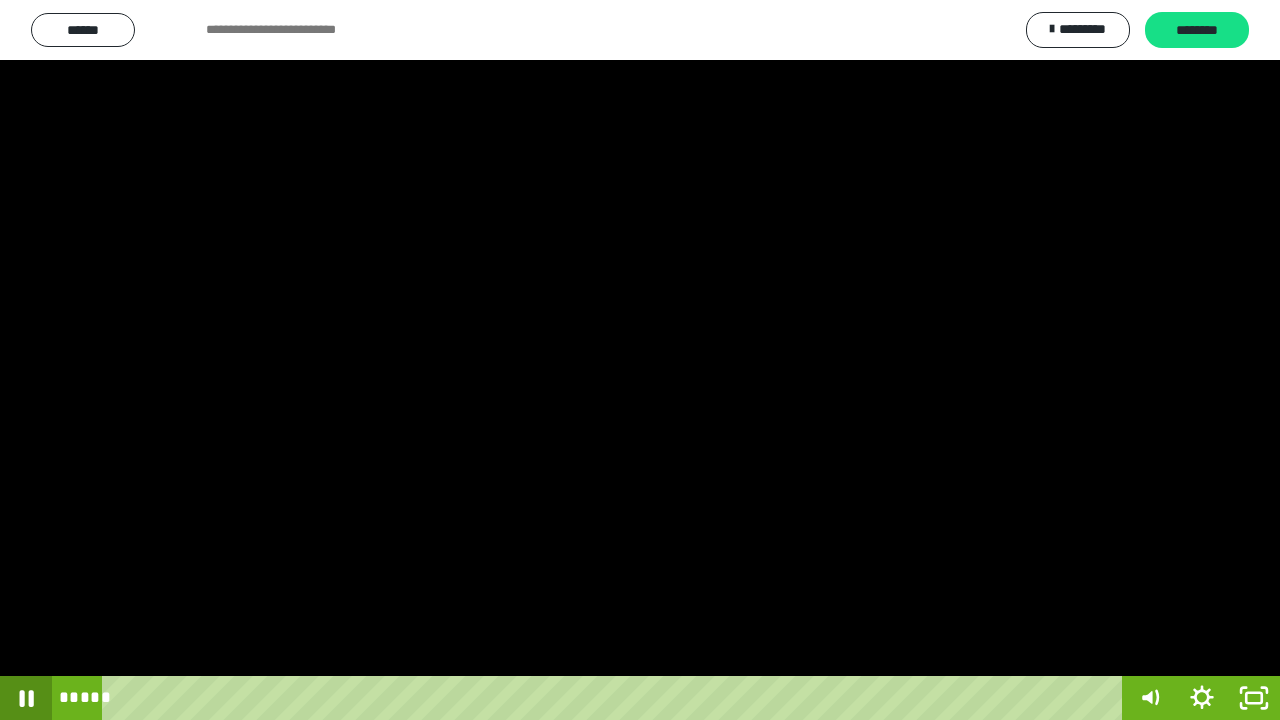 click 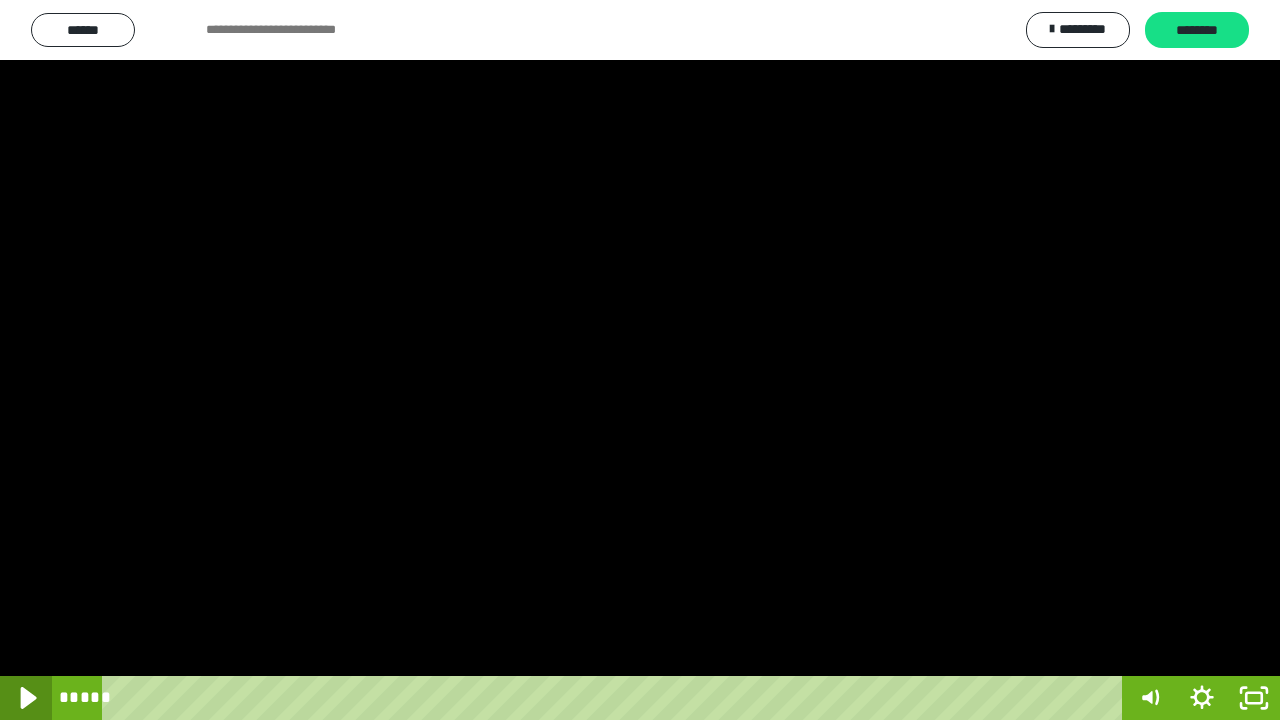 click 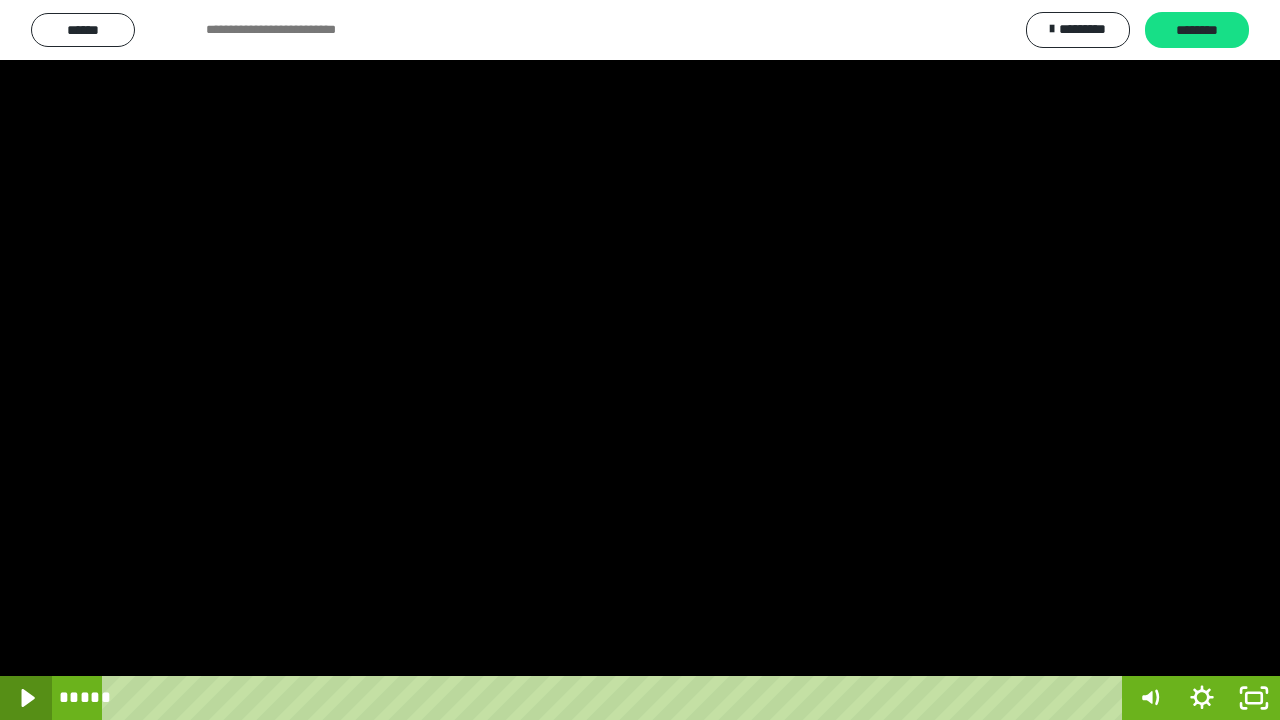 click 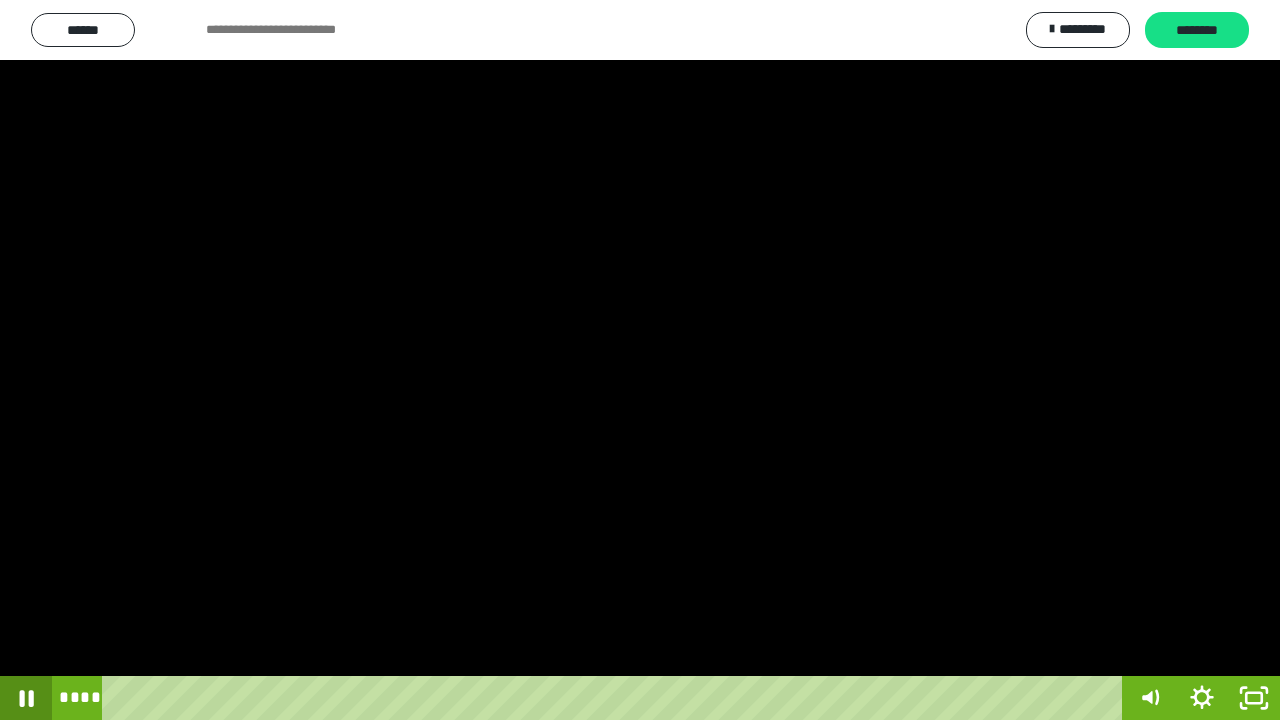 click 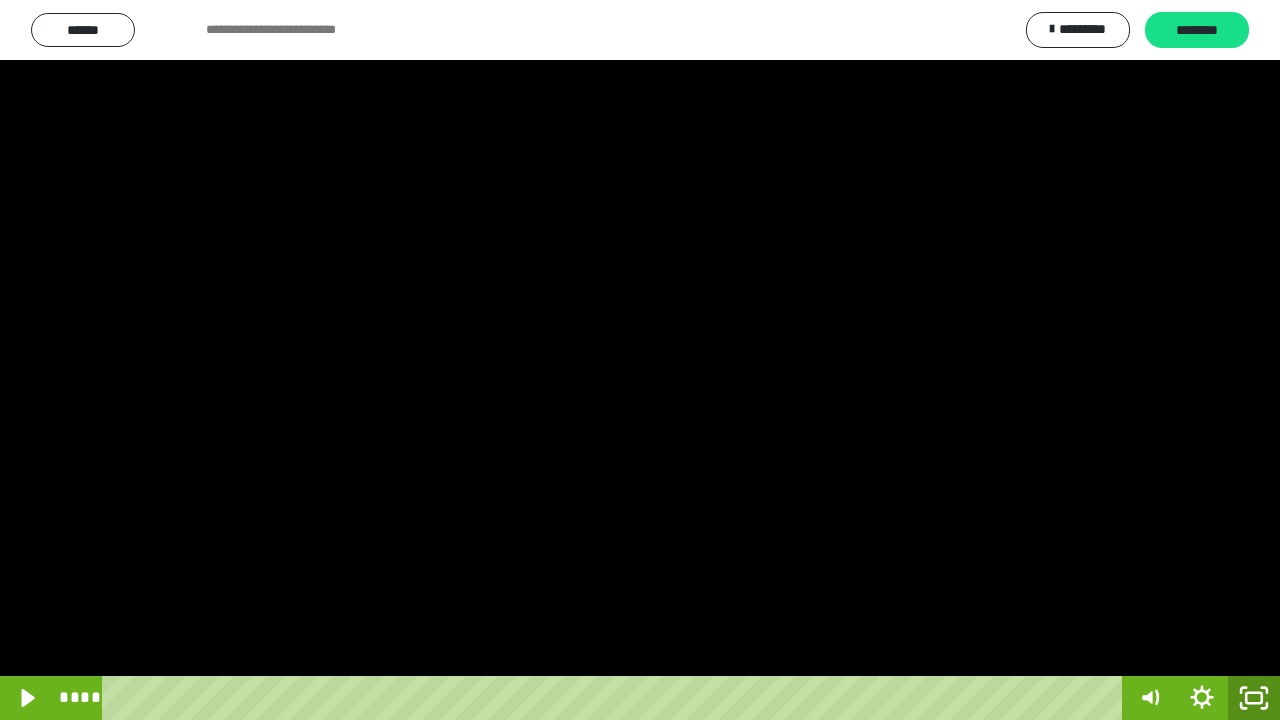 click 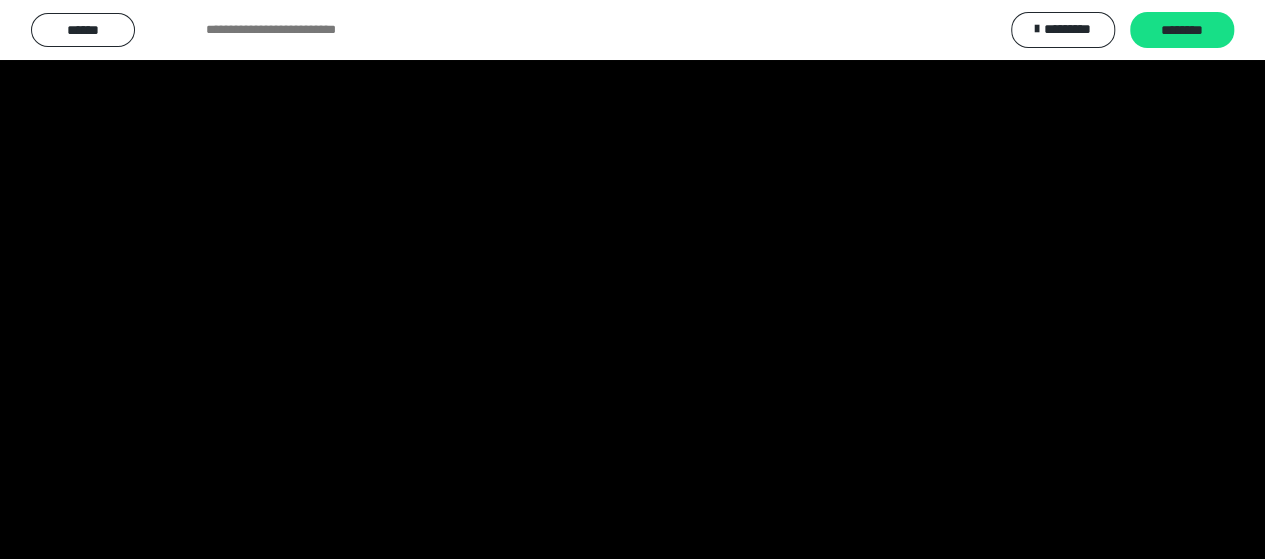 scroll, scrollTop: 255, scrollLeft: 0, axis: vertical 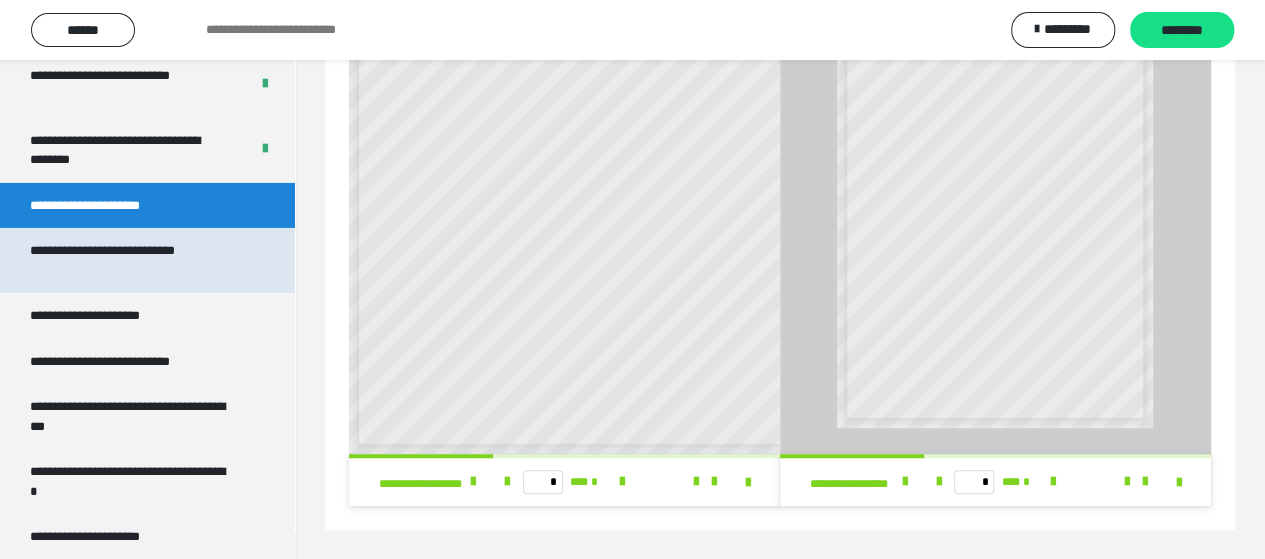 click on "**********" at bounding box center (132, 260) 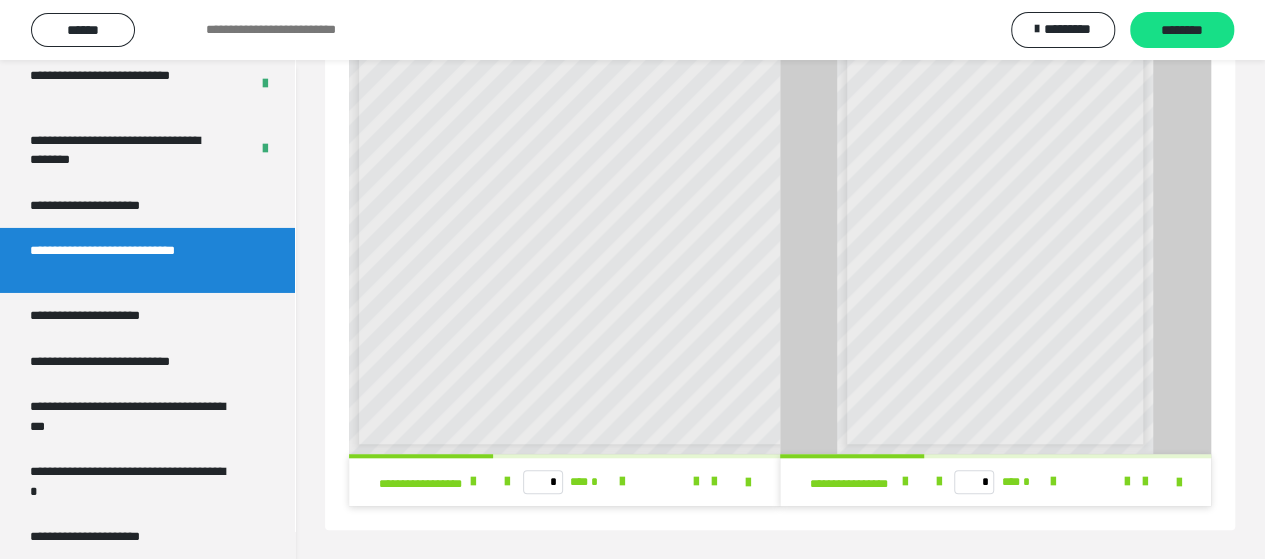 scroll, scrollTop: 0, scrollLeft: 0, axis: both 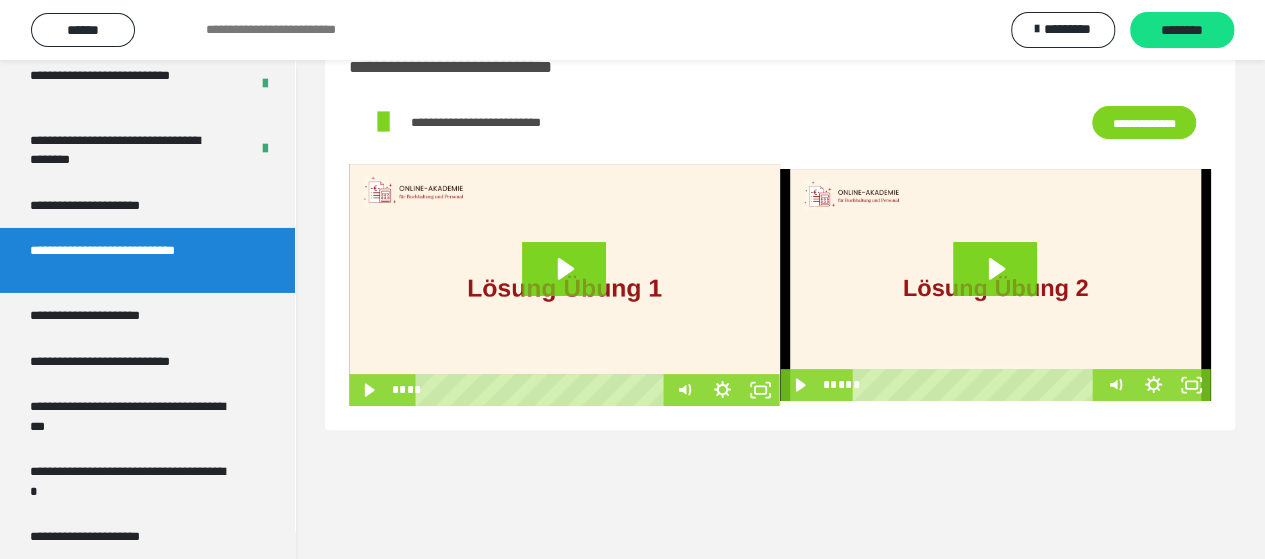 click on "**********" at bounding box center [1144, 122] 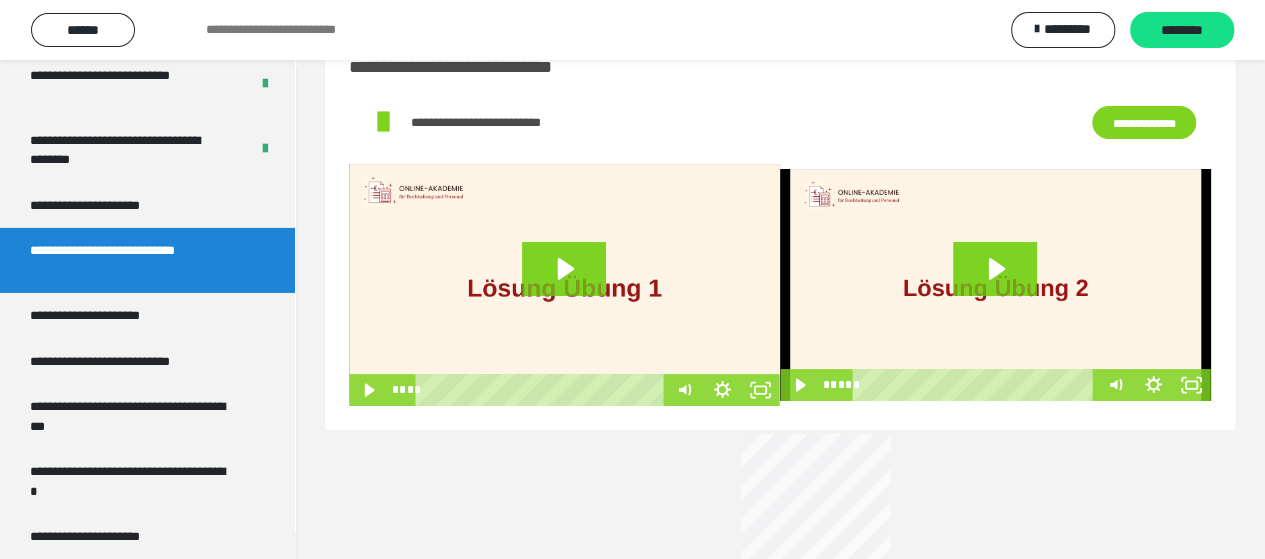 click on "**********" at bounding box center [1144, 122] 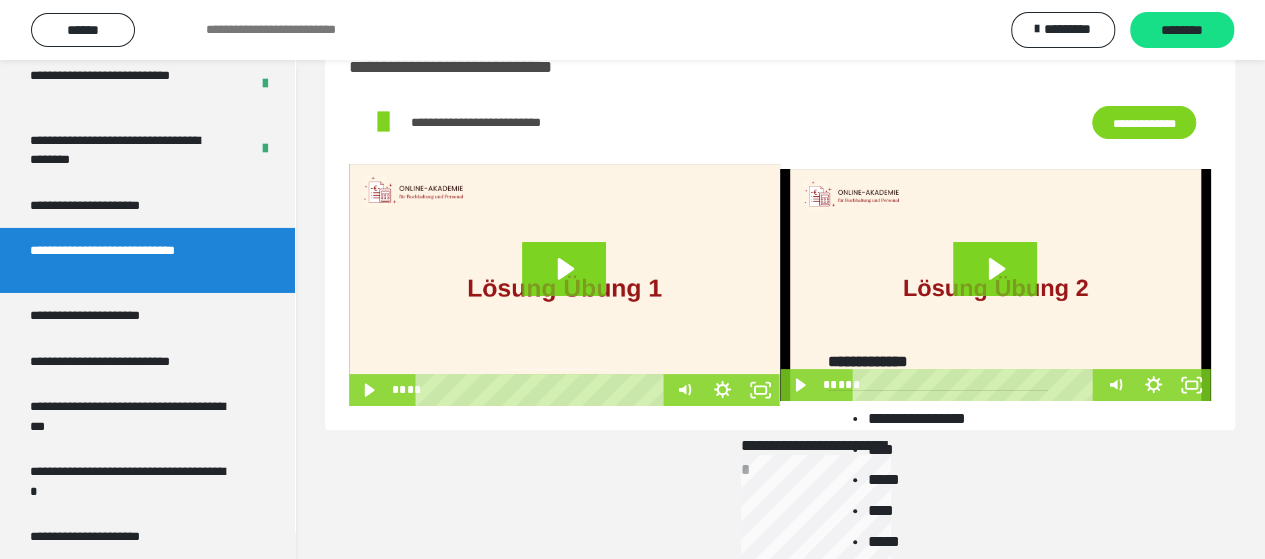 click on "**********" at bounding box center [958, 422] 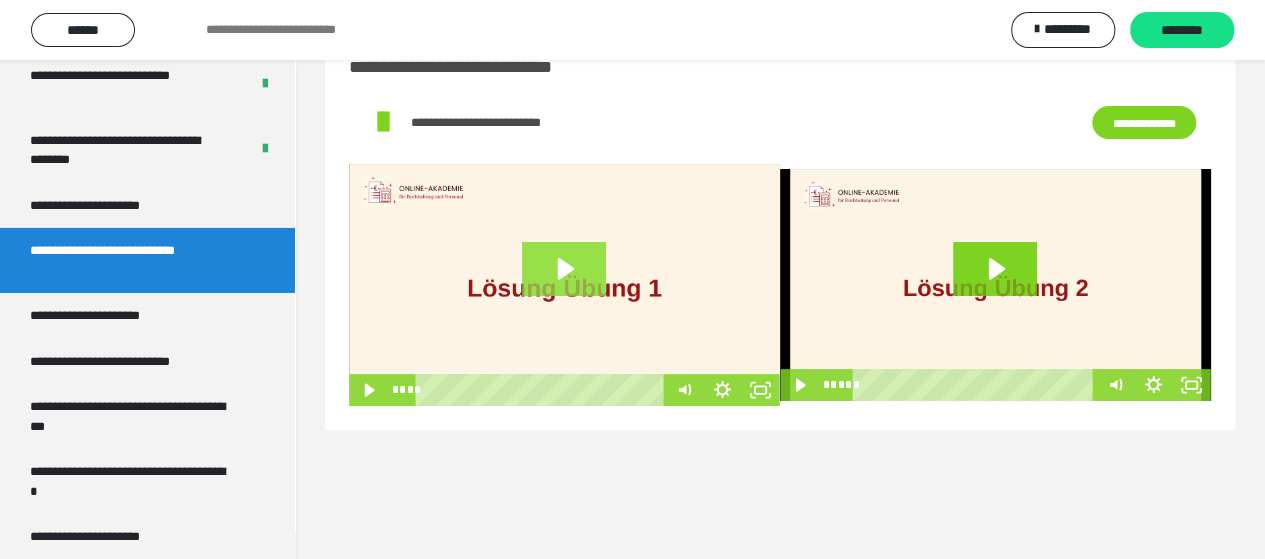 click 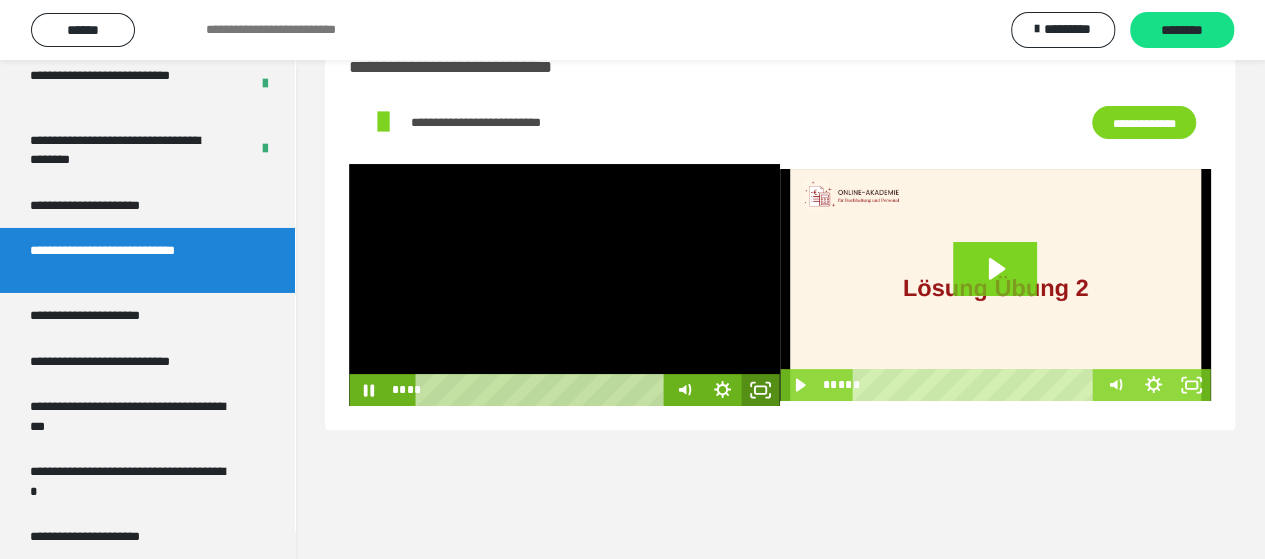 click 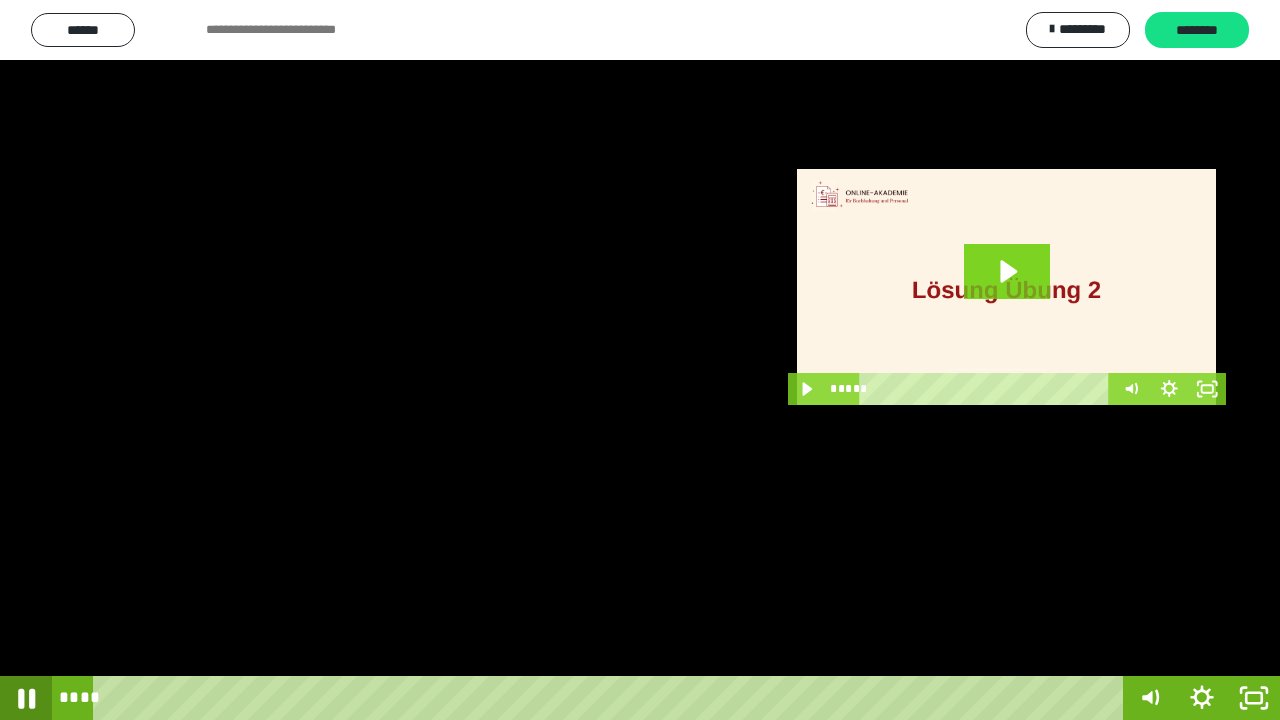 click 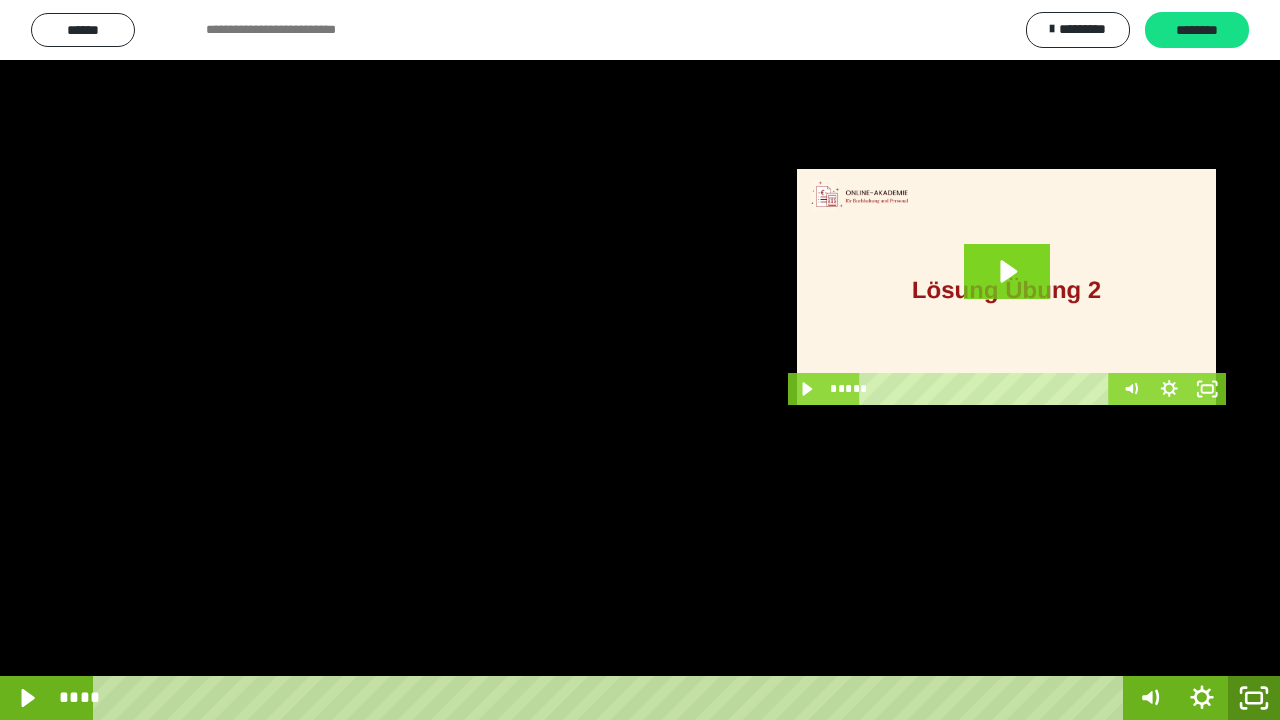 click 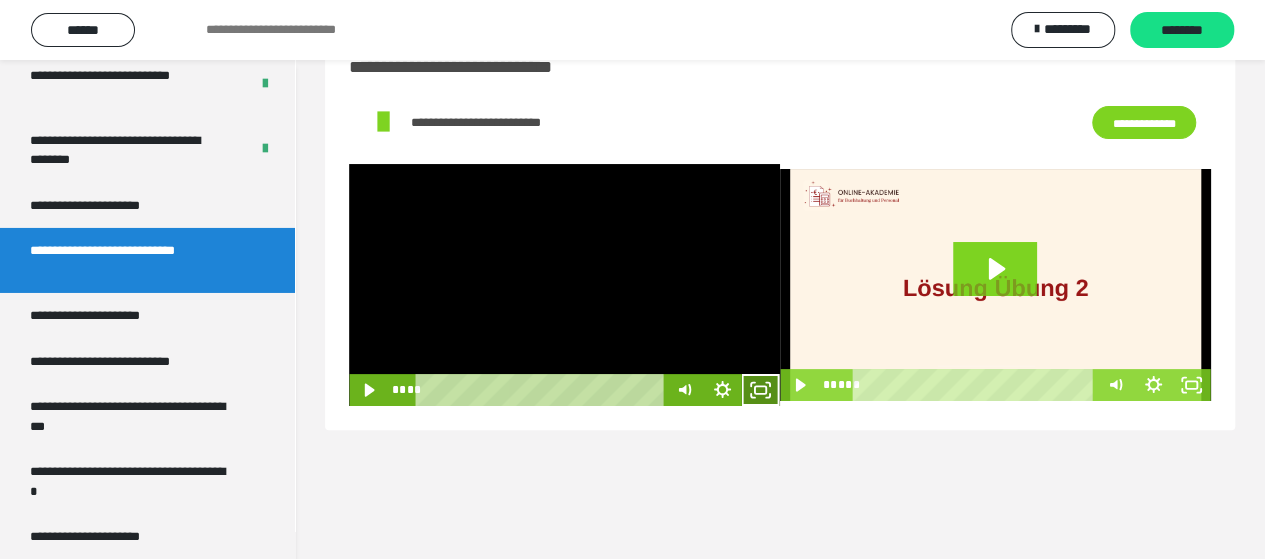 click 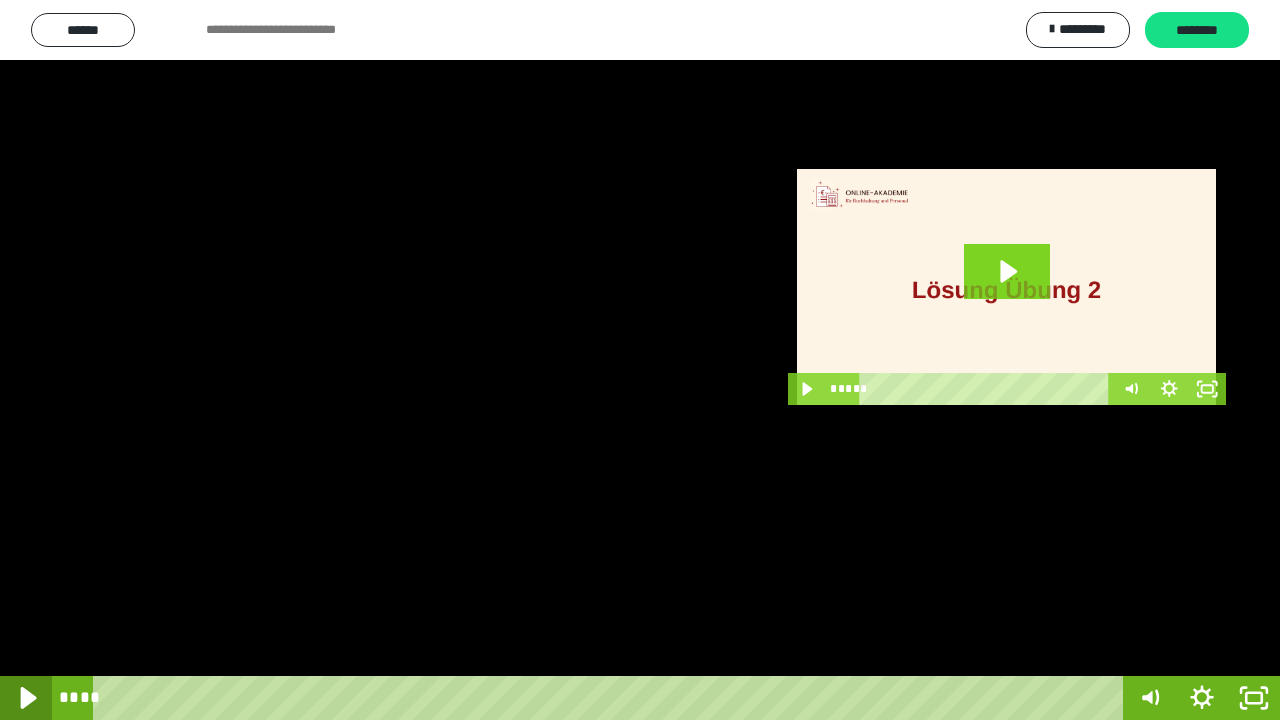 click 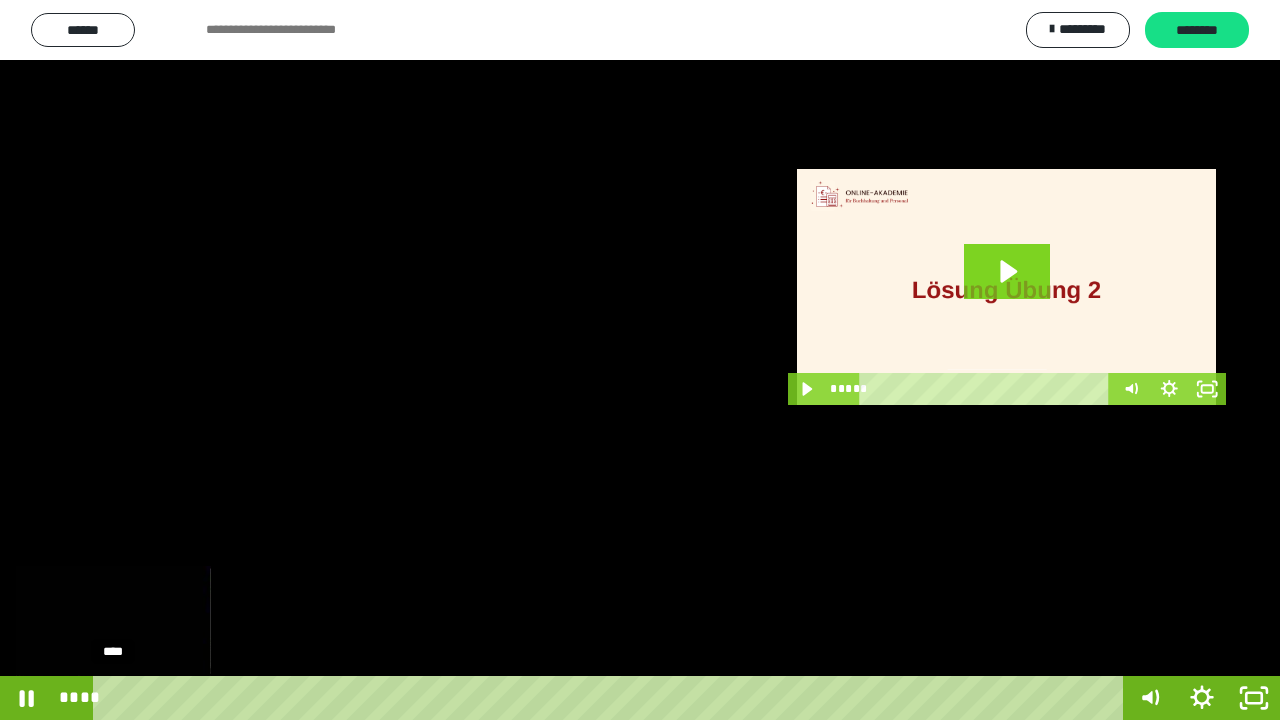 drag, startPoint x: 139, startPoint y: 698, endPoint x: 71, endPoint y: 698, distance: 68 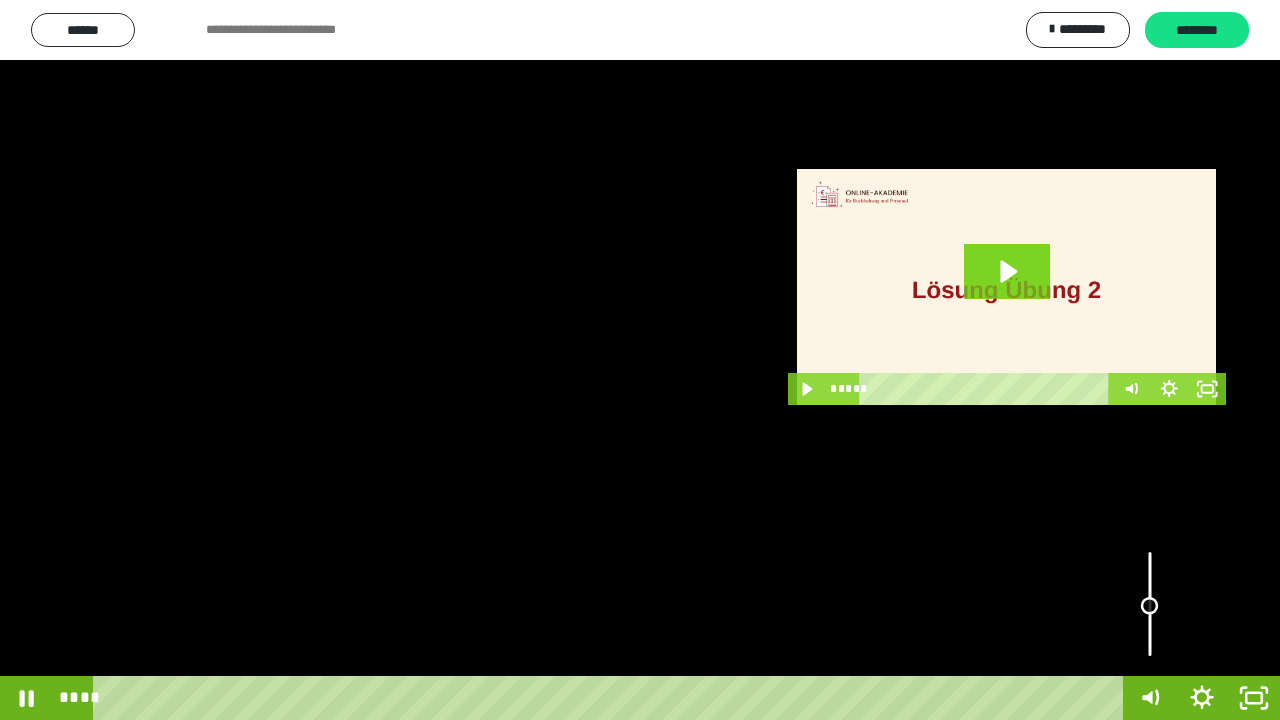 drag, startPoint x: 1150, startPoint y: 626, endPoint x: 1150, endPoint y: 606, distance: 20 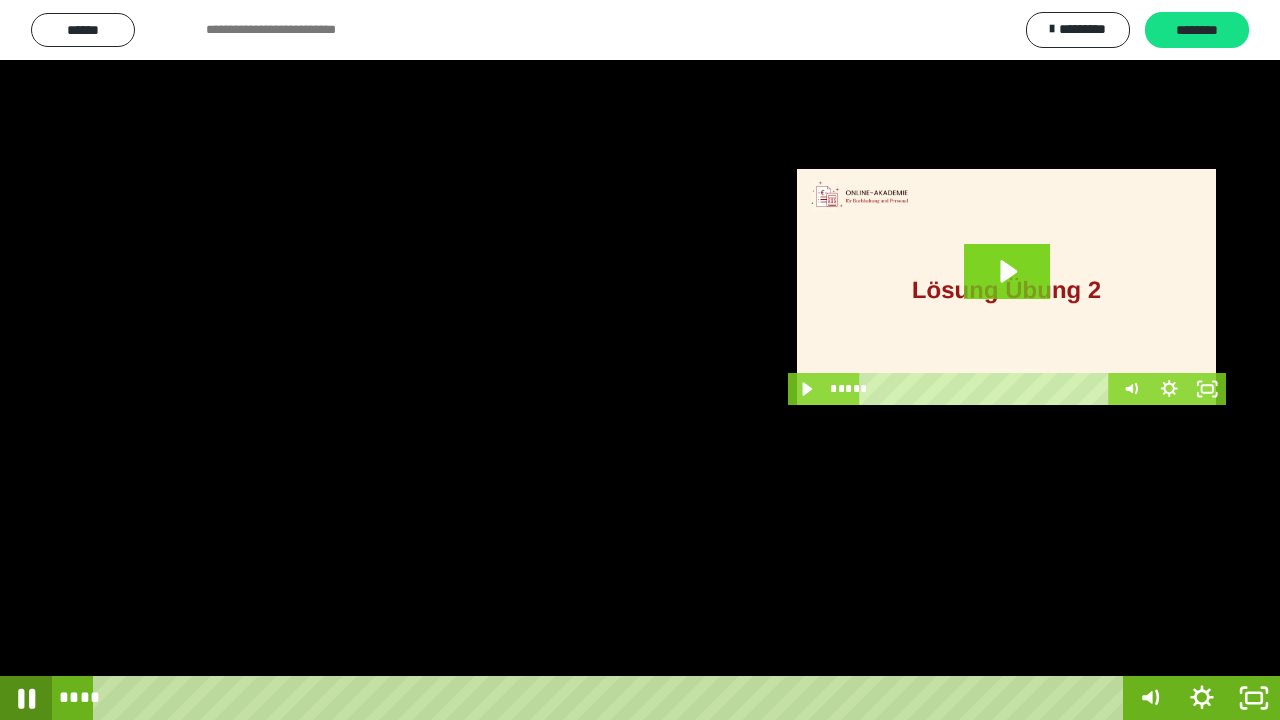 click 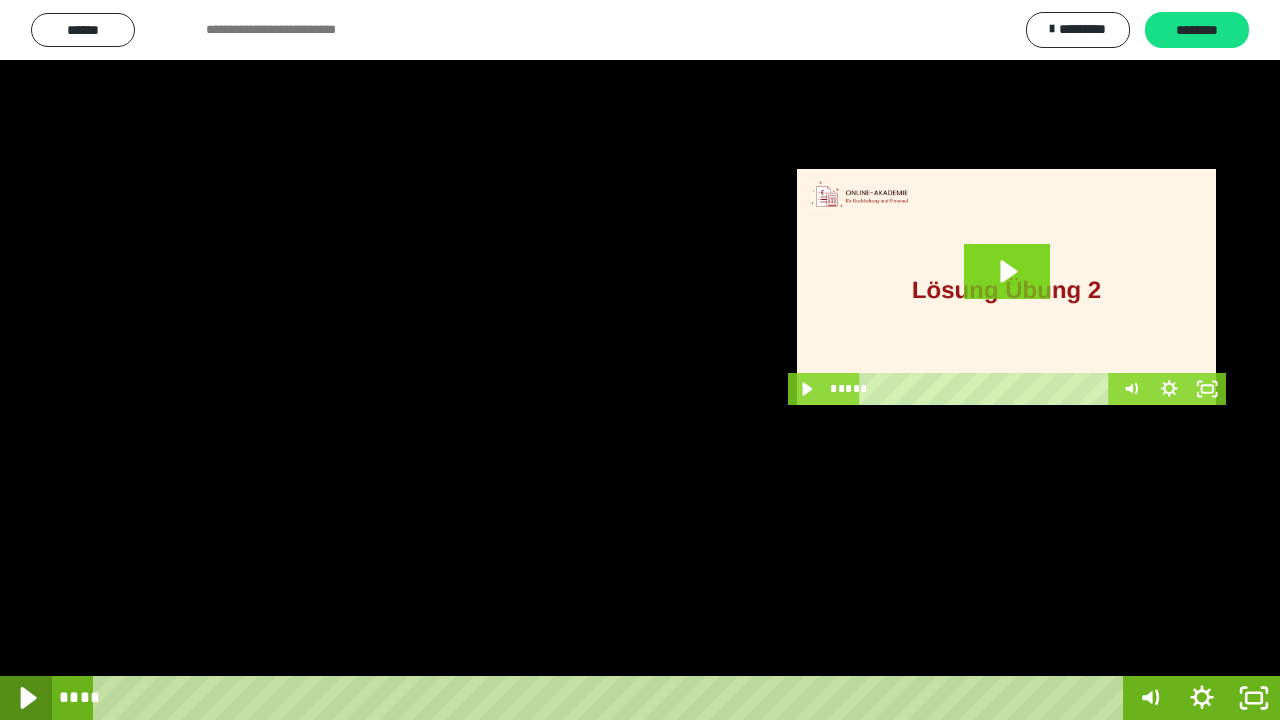 click 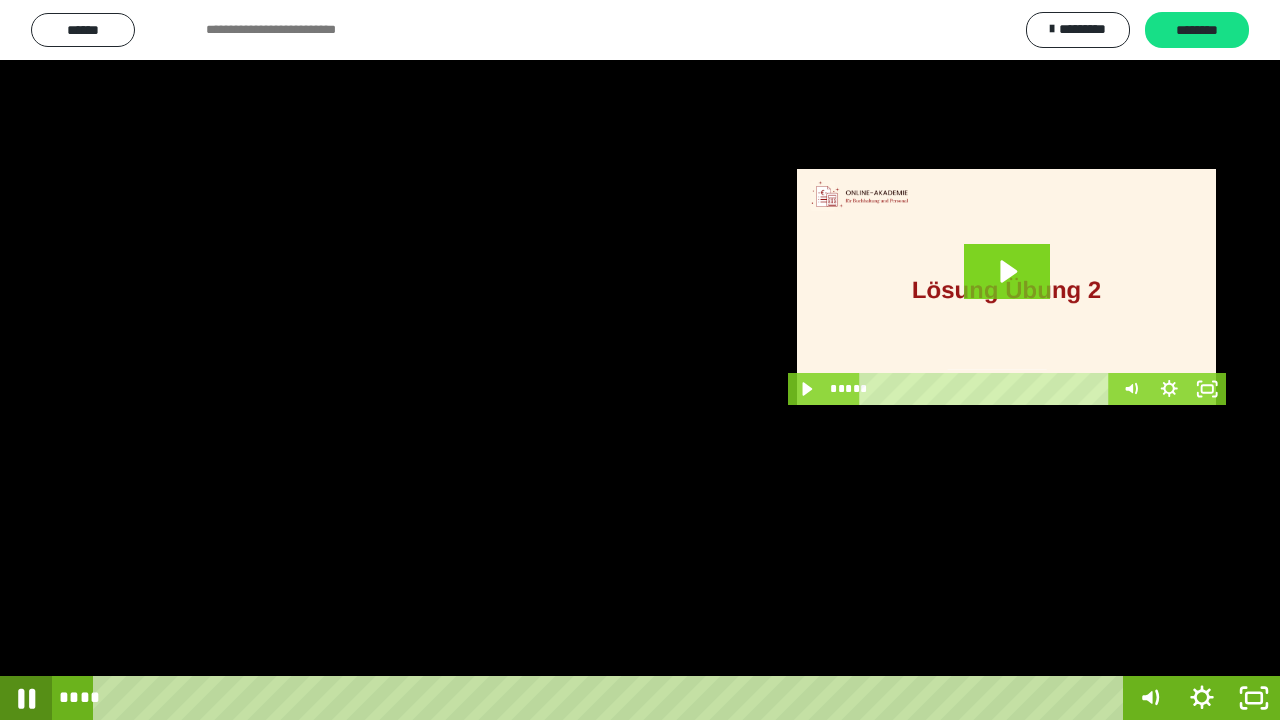 click 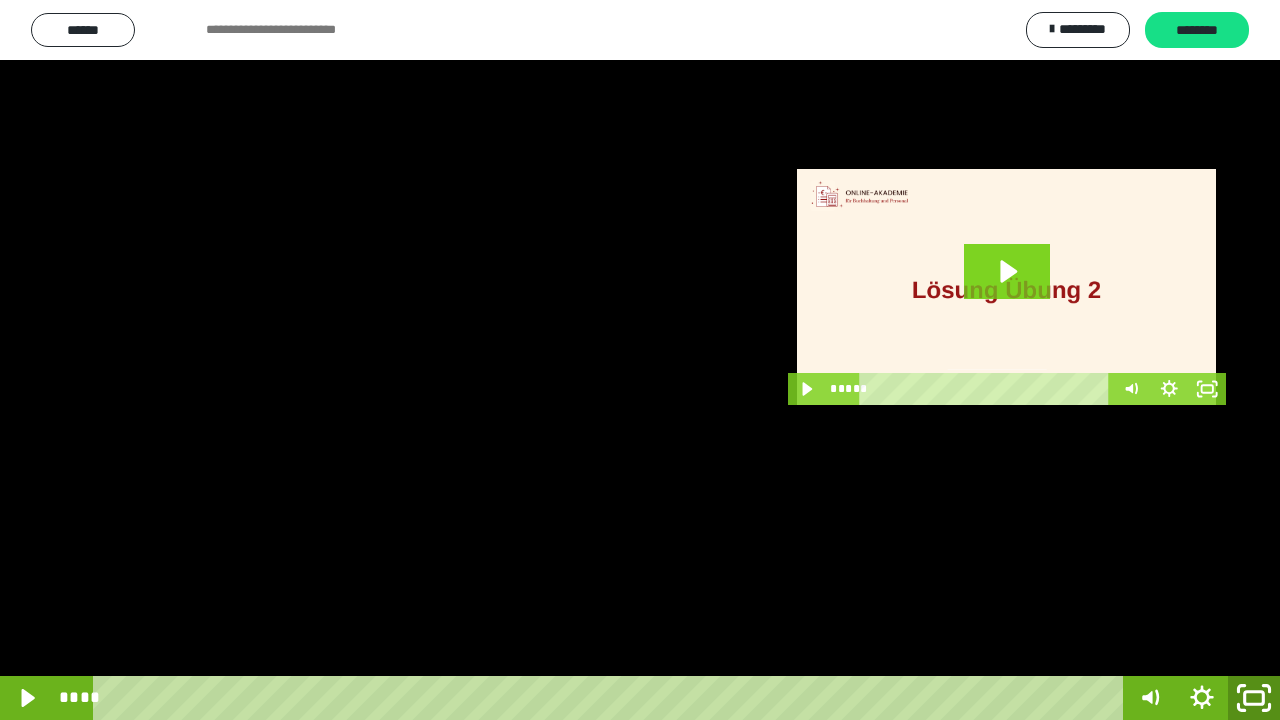 click 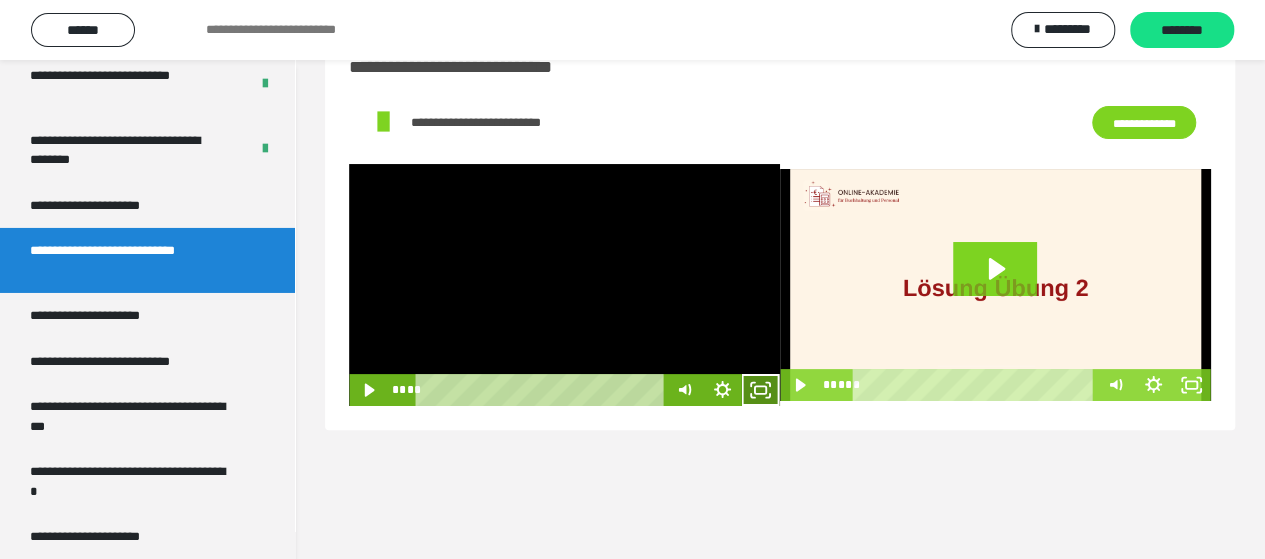click 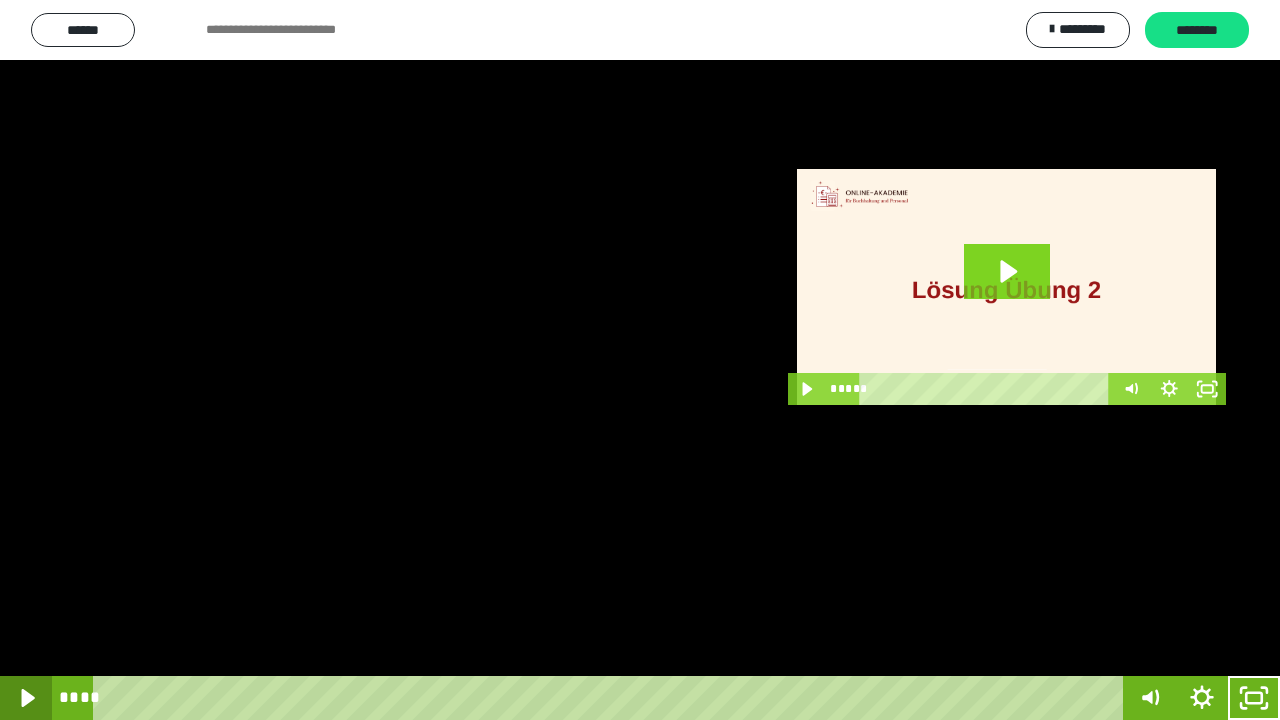 click 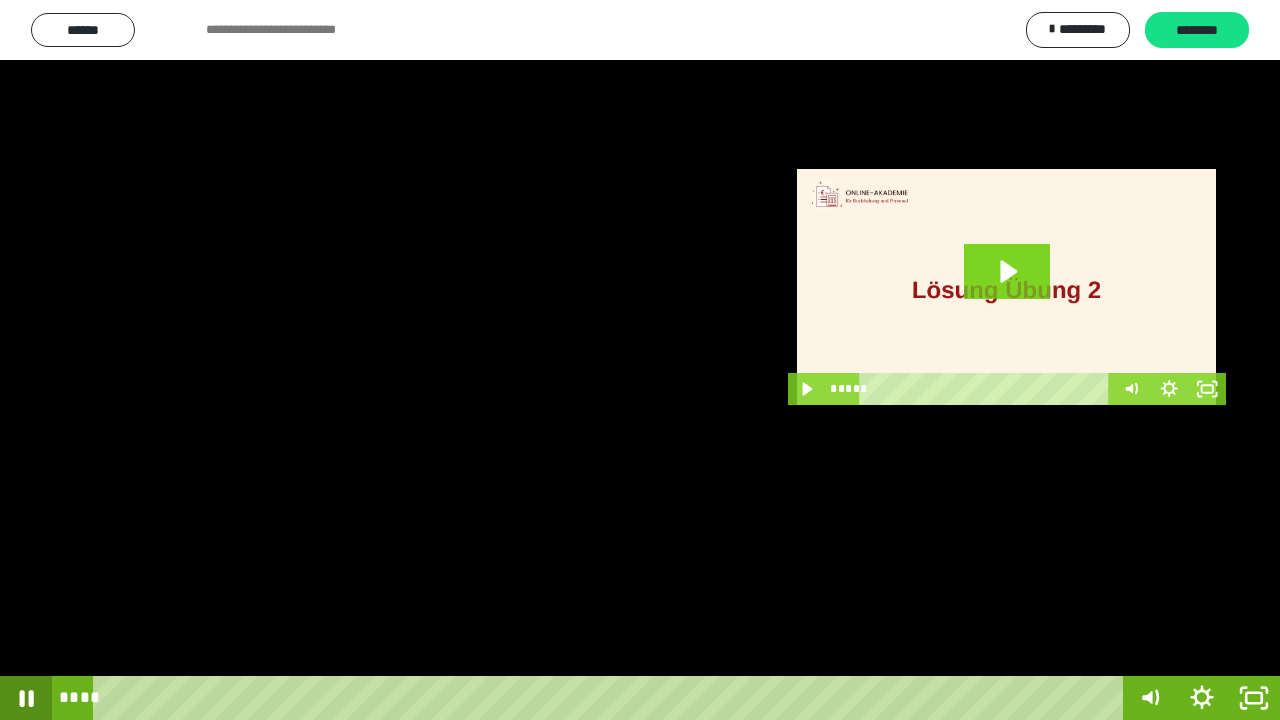 click 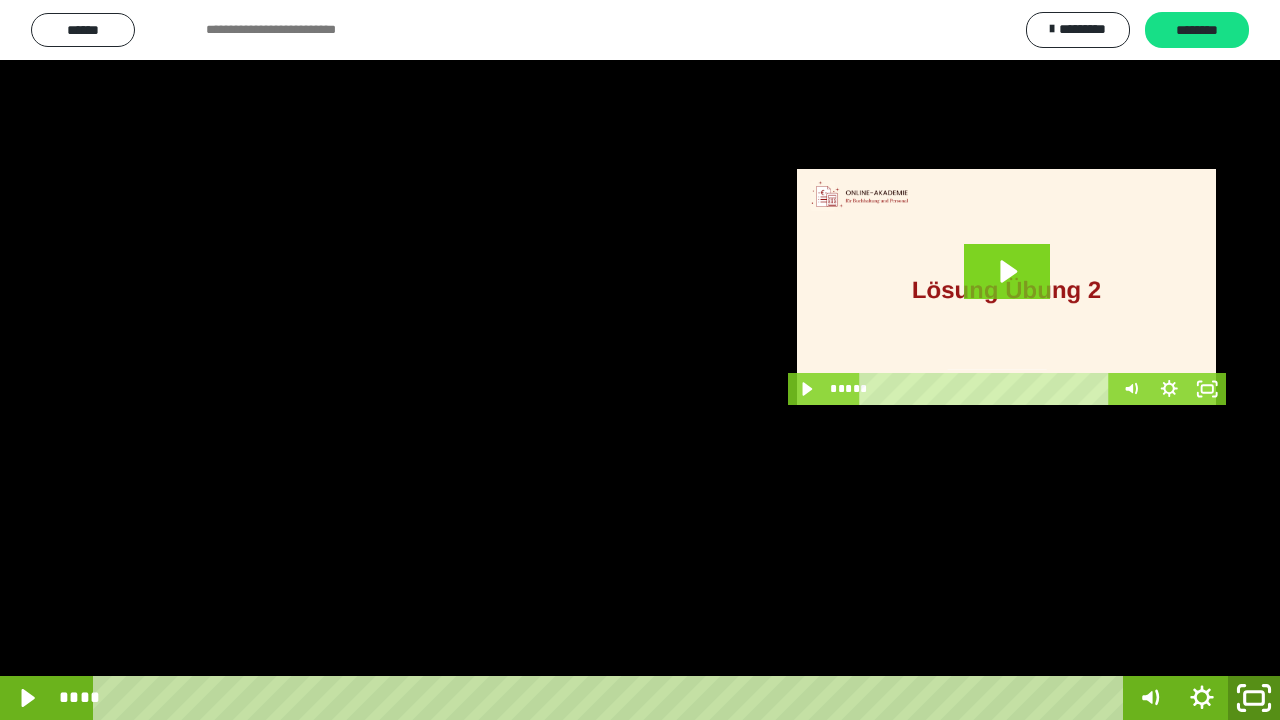 click 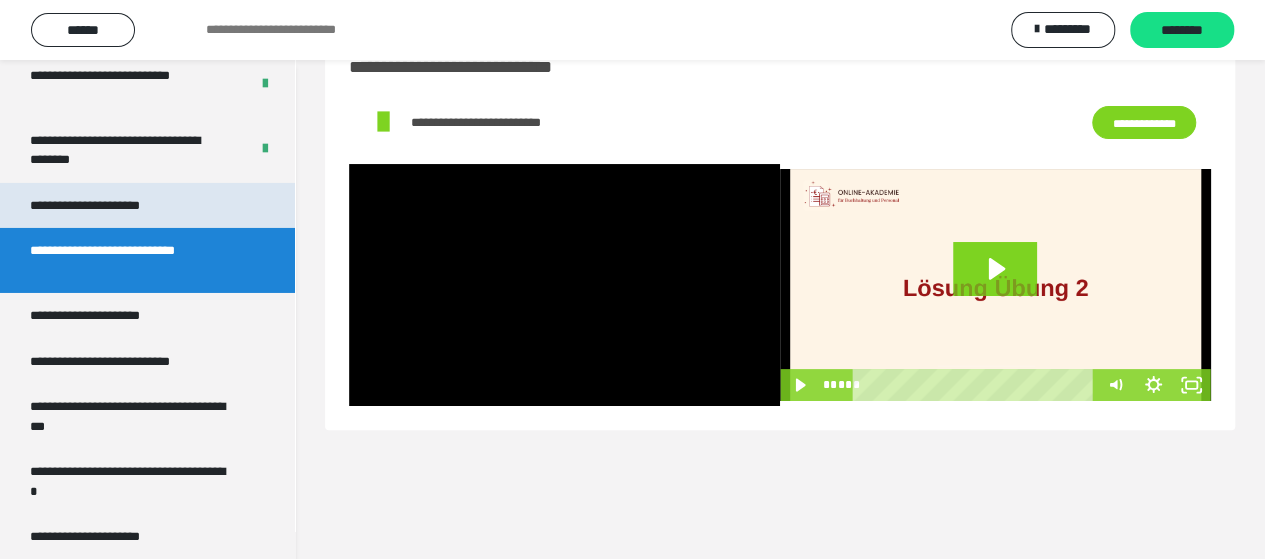 click on "**********" at bounding box center [108, 206] 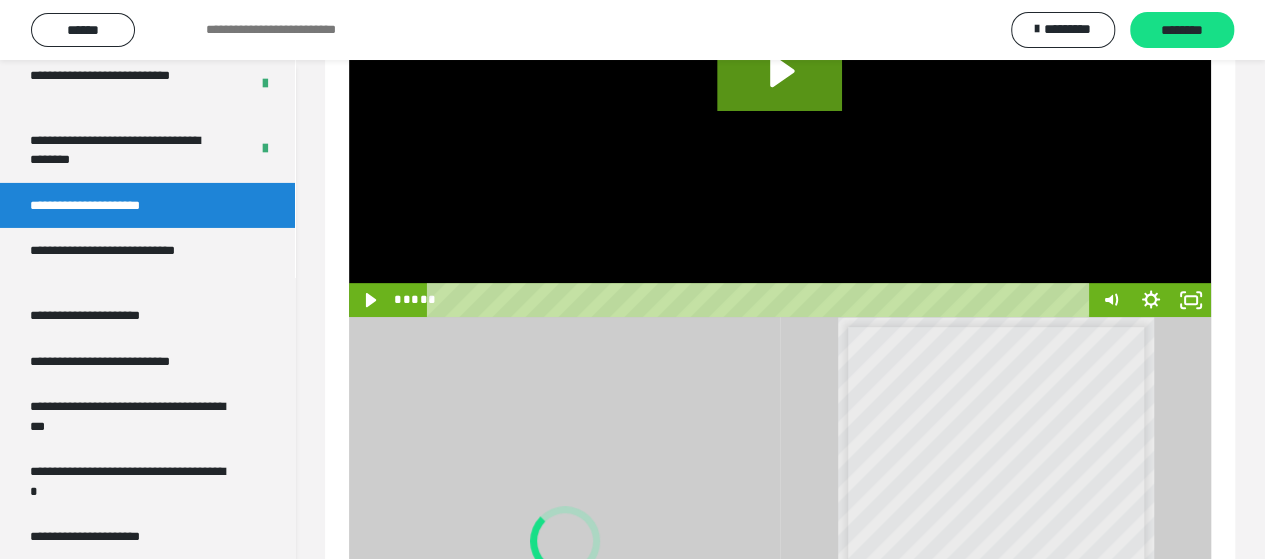 scroll, scrollTop: 160, scrollLeft: 0, axis: vertical 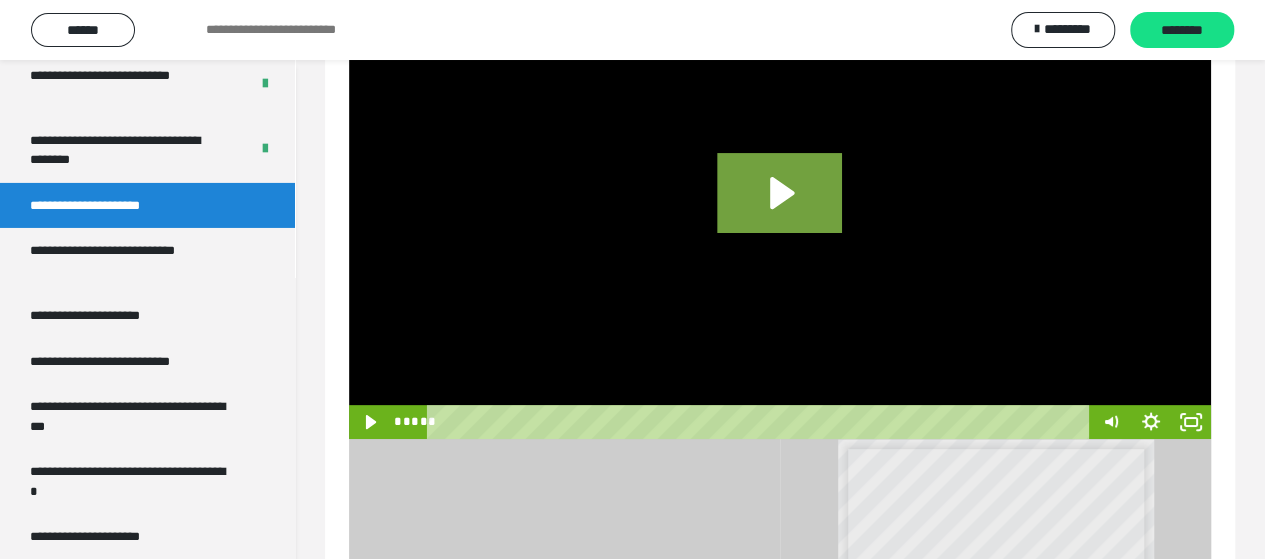 click 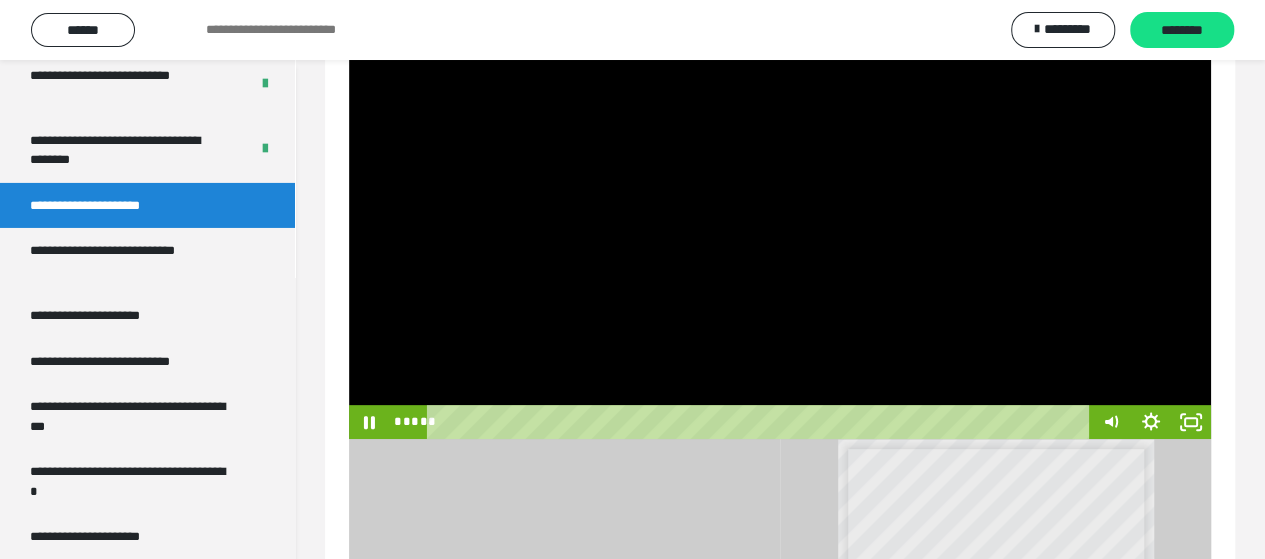 drag, startPoint x: 438, startPoint y: 417, endPoint x: 1041, endPoint y: 402, distance: 603.1865 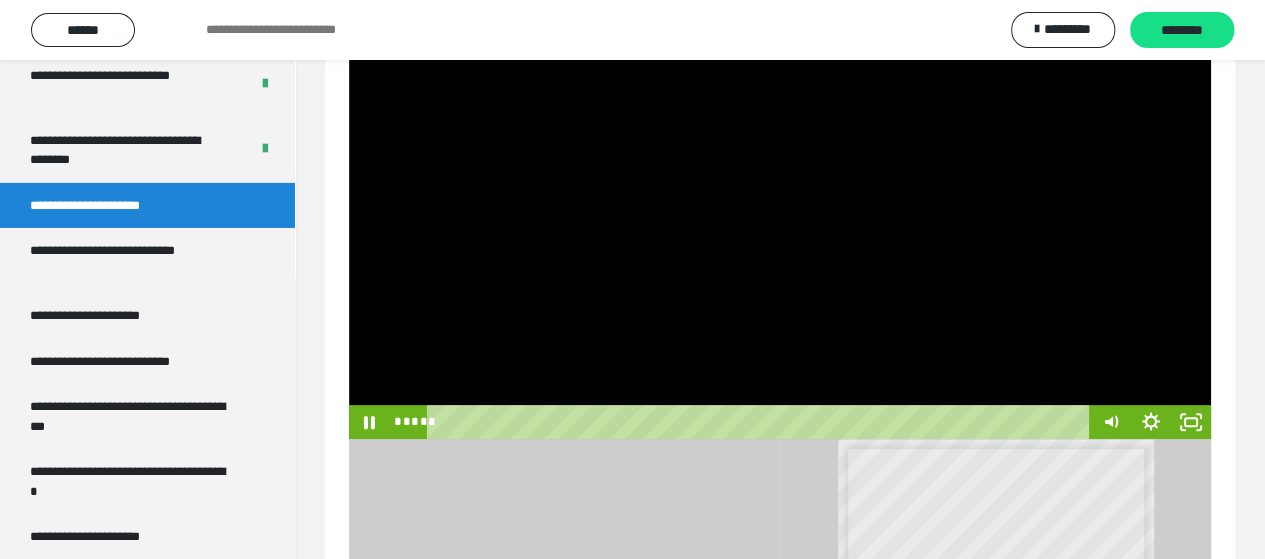 click on "**********" at bounding box center (780, 210) 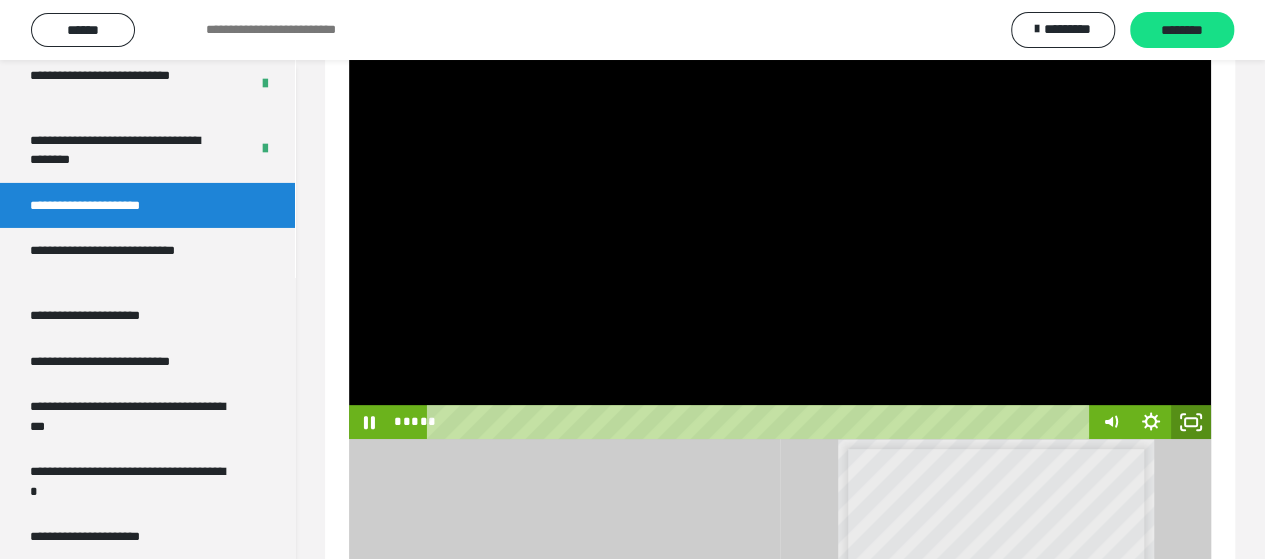 click 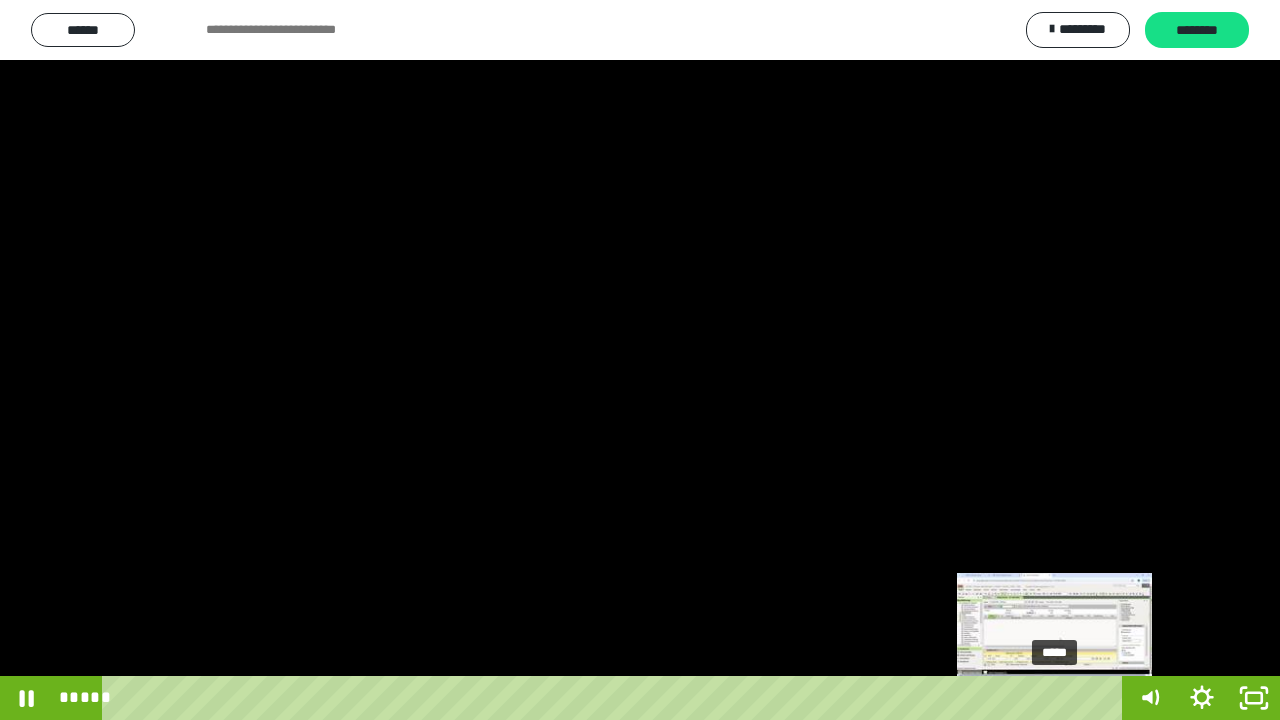 drag, startPoint x: 1069, startPoint y: 697, endPoint x: 1056, endPoint y: 697, distance: 13 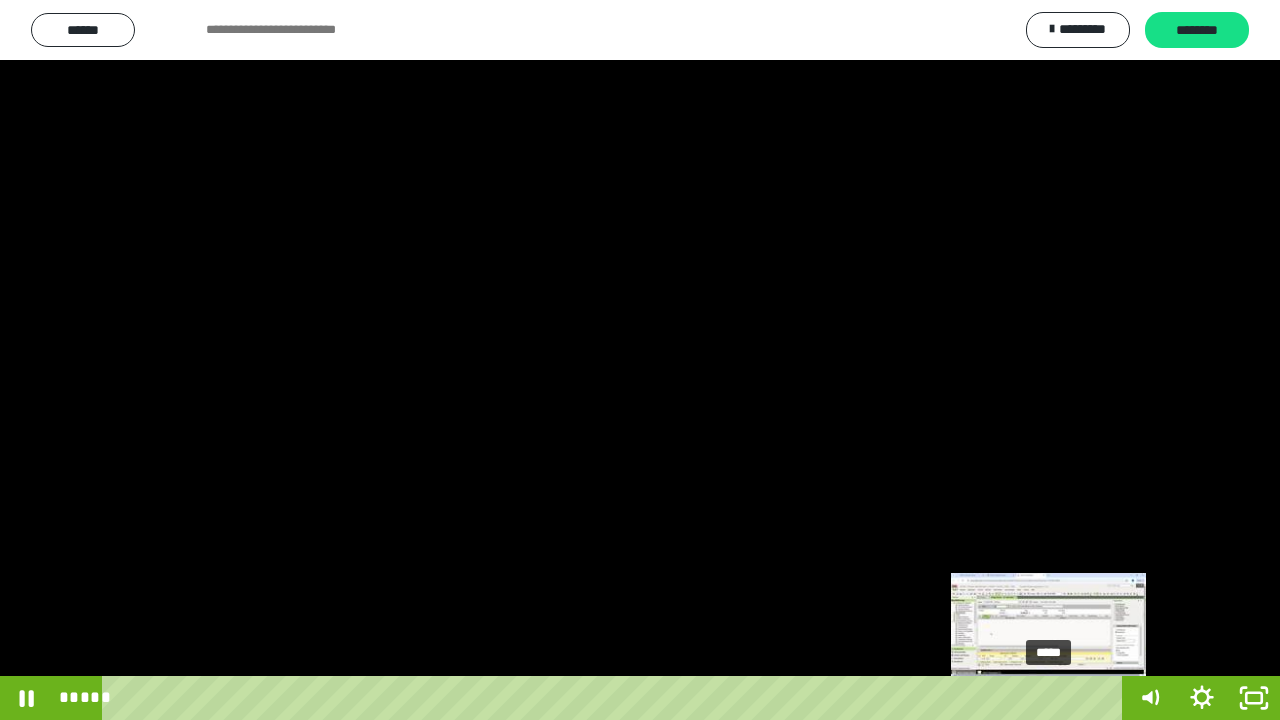 drag, startPoint x: 1080, startPoint y: 698, endPoint x: 1044, endPoint y: 700, distance: 36.05551 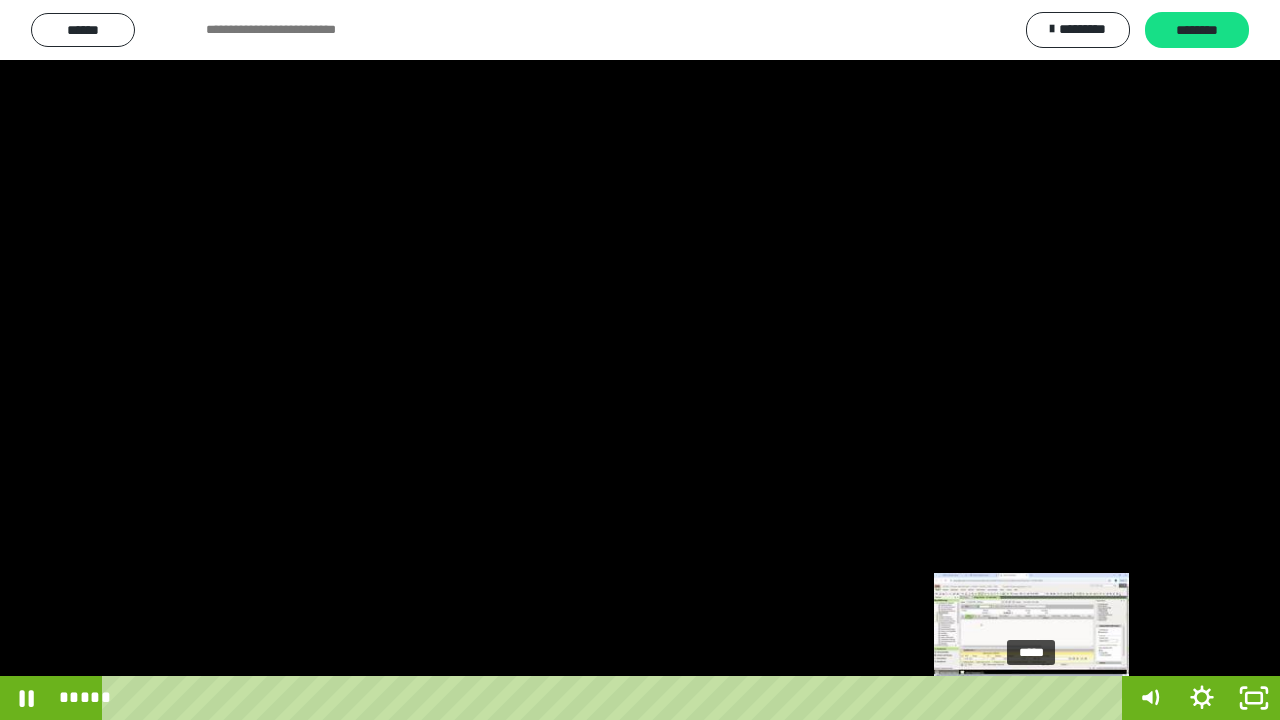 drag, startPoint x: 1045, startPoint y: 692, endPoint x: 1022, endPoint y: 698, distance: 23.769728 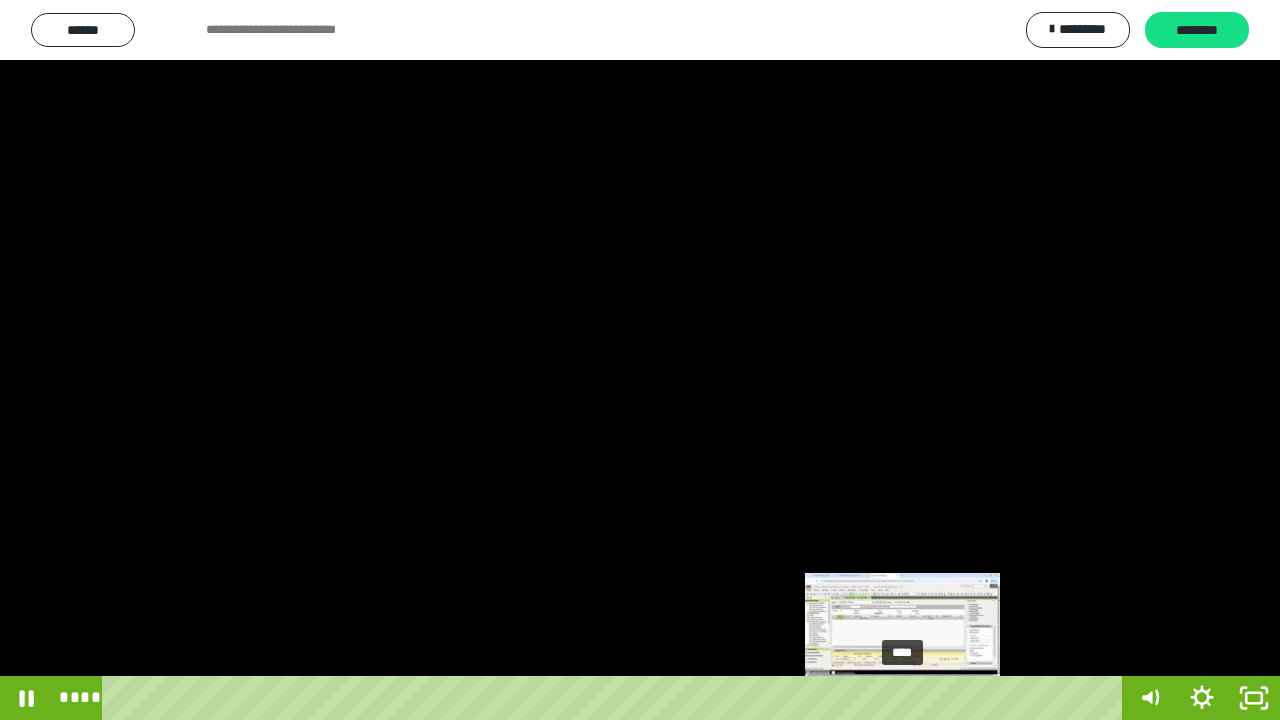 click on "****" at bounding box center [616, 698] 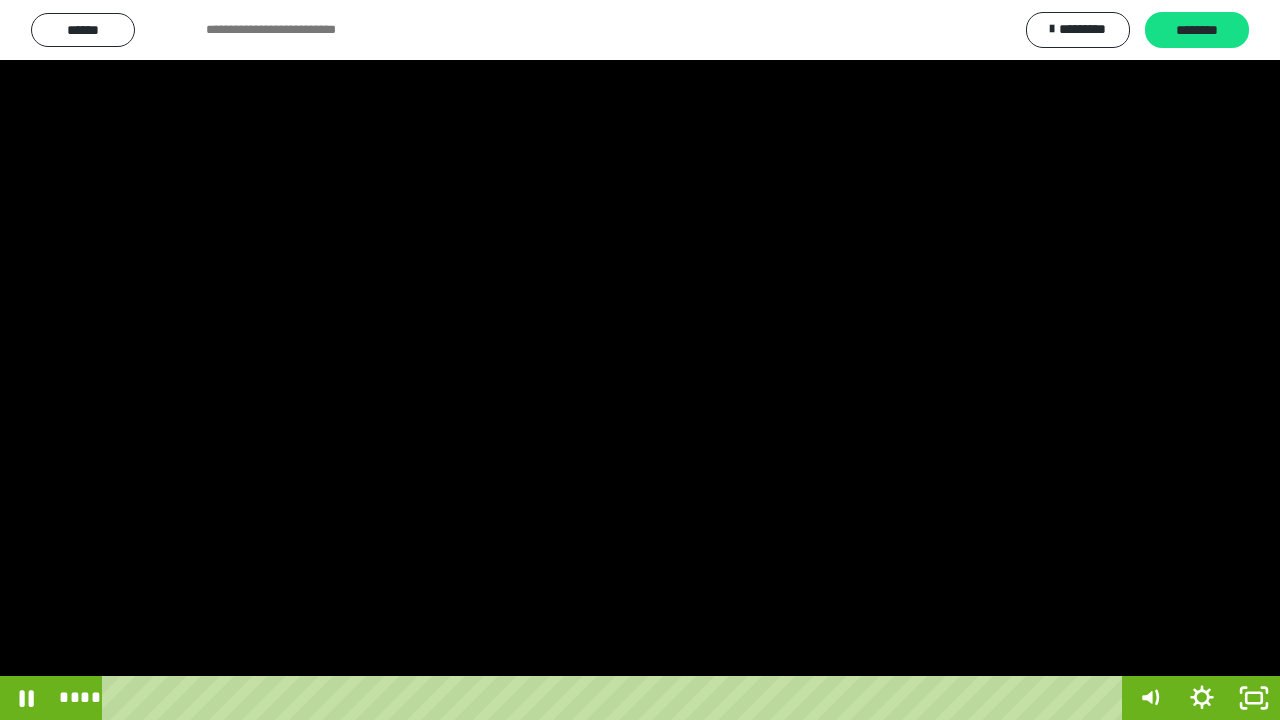 drag, startPoint x: 958, startPoint y: 698, endPoint x: 130, endPoint y: 663, distance: 828.7394 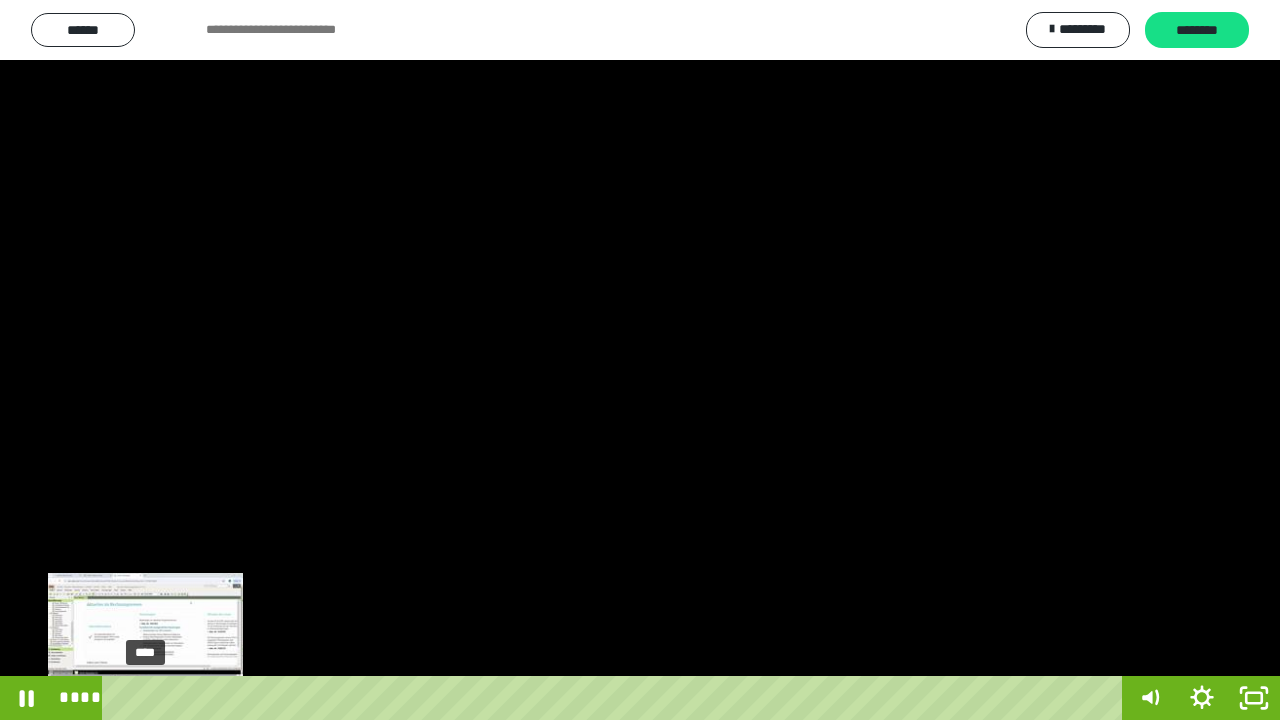 click at bounding box center (145, 698) 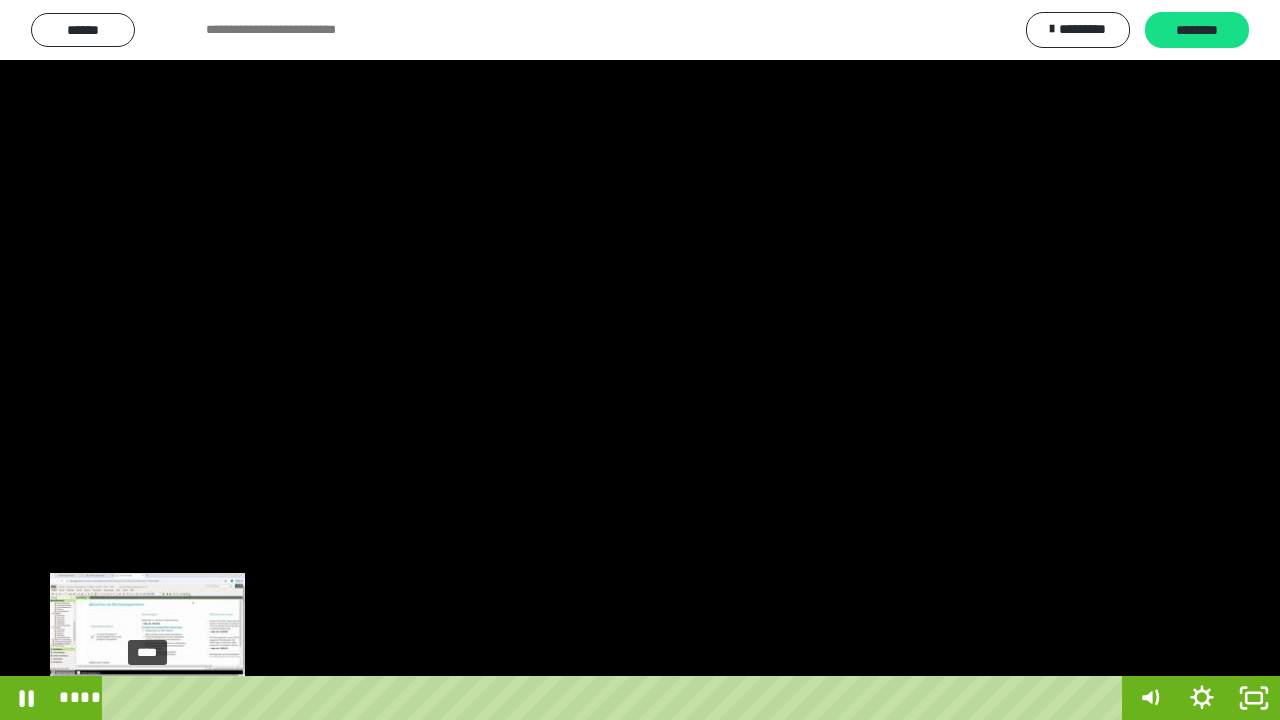 drag, startPoint x: 147, startPoint y: 691, endPoint x: 177, endPoint y: 694, distance: 30.149628 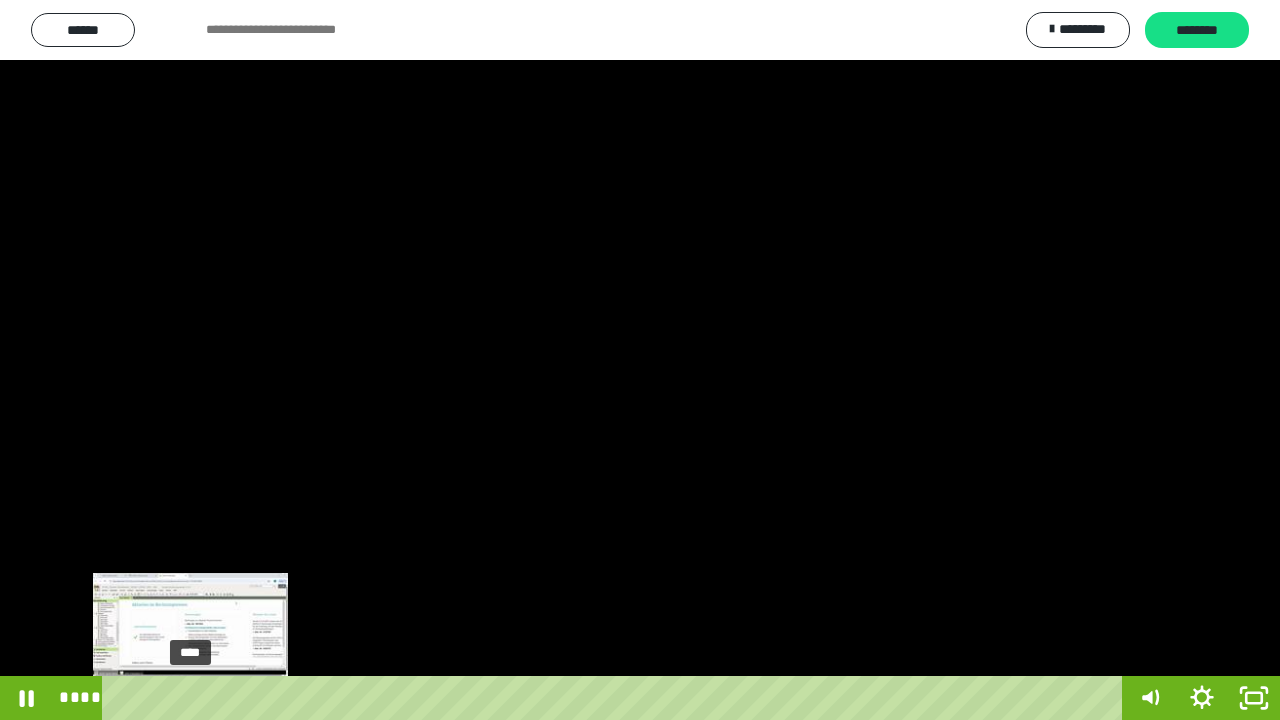 drag, startPoint x: 175, startPoint y: 694, endPoint x: 194, endPoint y: 696, distance: 19.104973 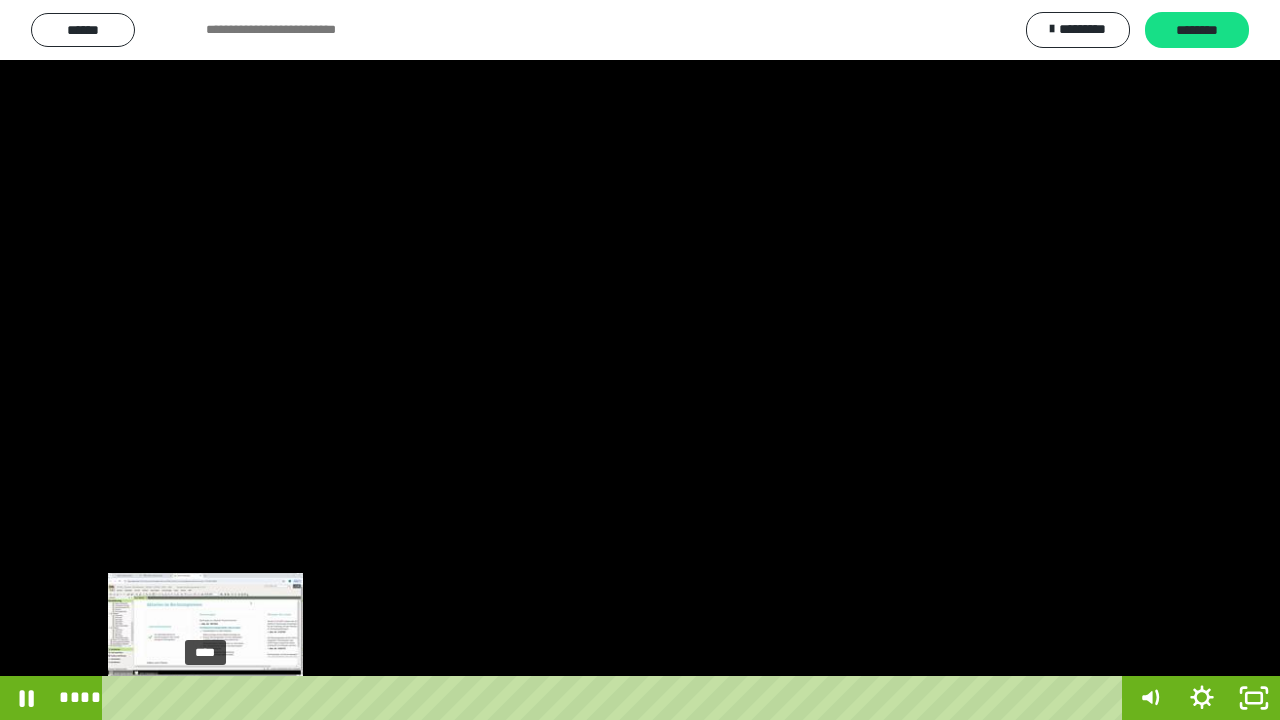 drag, startPoint x: 194, startPoint y: 696, endPoint x: 207, endPoint y: 696, distance: 13 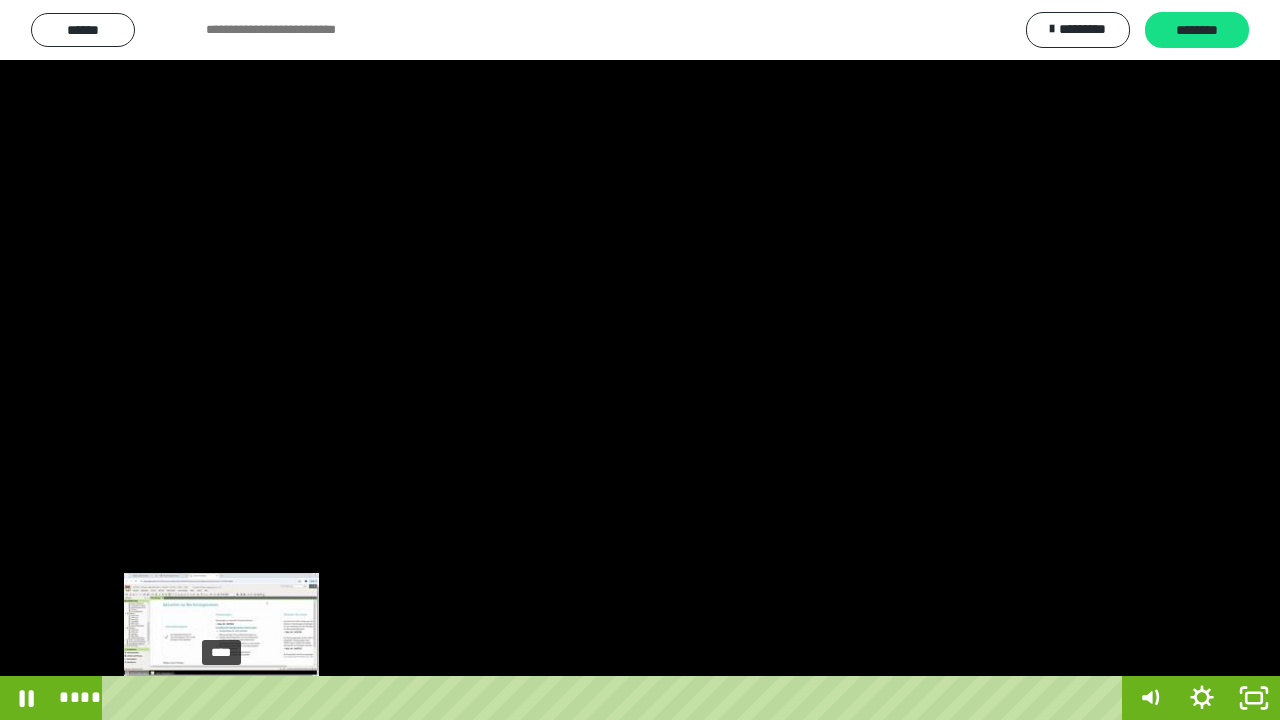 drag, startPoint x: 207, startPoint y: 696, endPoint x: 222, endPoint y: 696, distance: 15 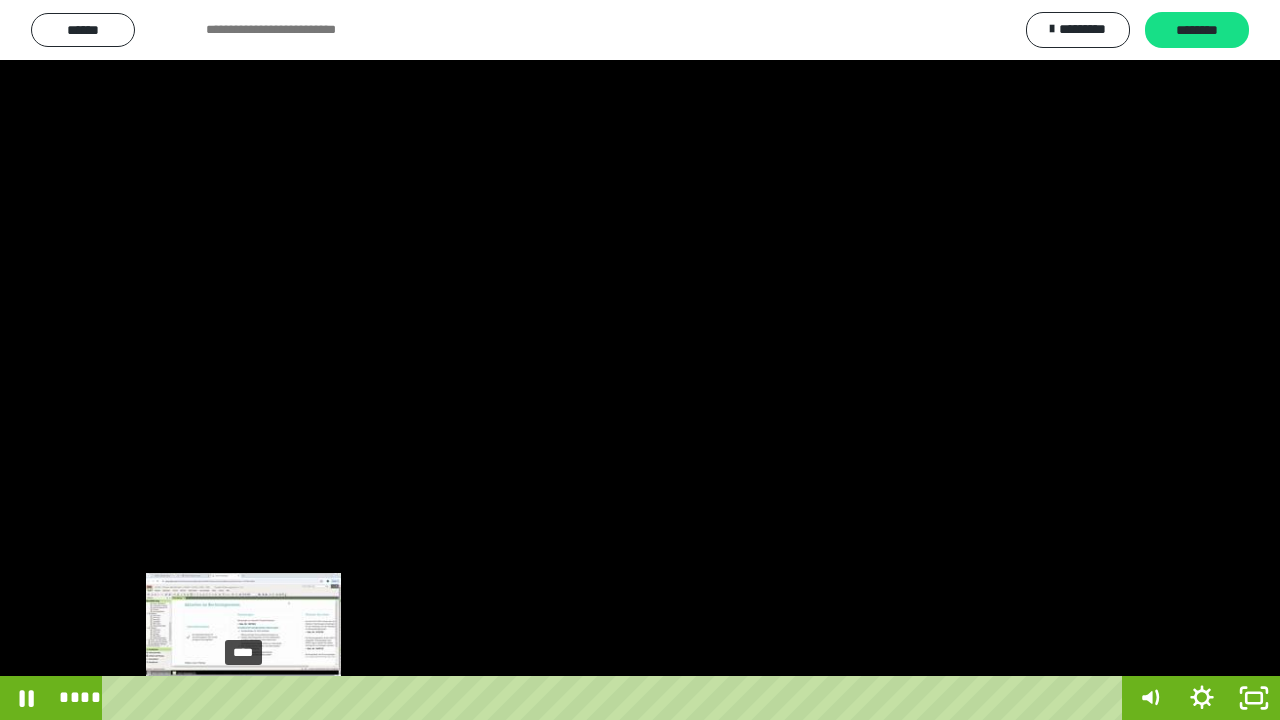 drag, startPoint x: 222, startPoint y: 696, endPoint x: 244, endPoint y: 696, distance: 22 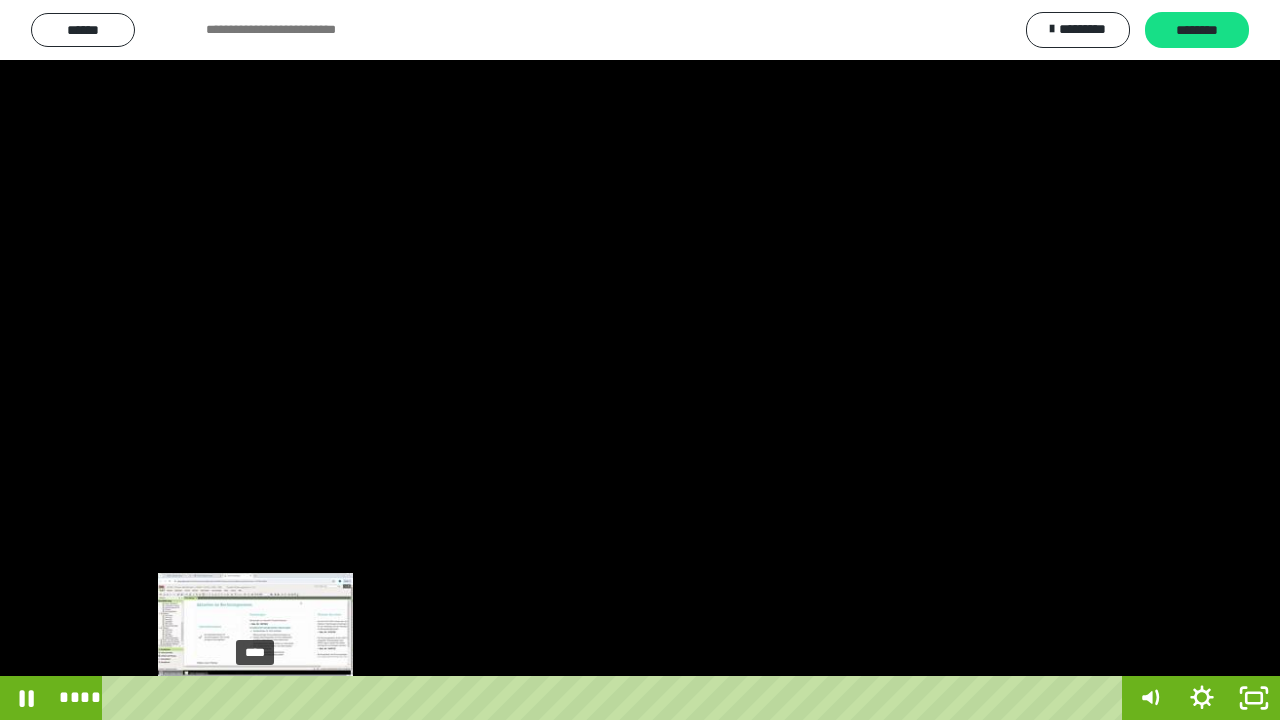 drag, startPoint x: 256, startPoint y: 696, endPoint x: 266, endPoint y: 700, distance: 10.770329 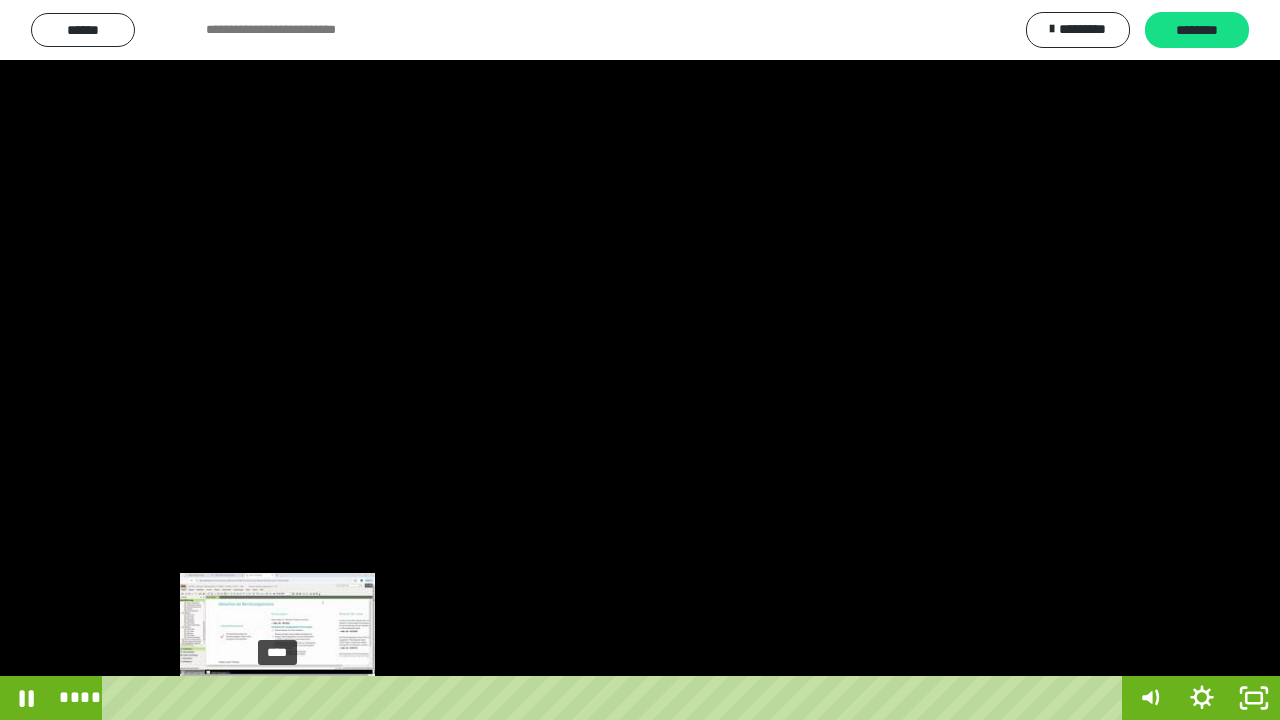 drag, startPoint x: 266, startPoint y: 700, endPoint x: 278, endPoint y: 700, distance: 12 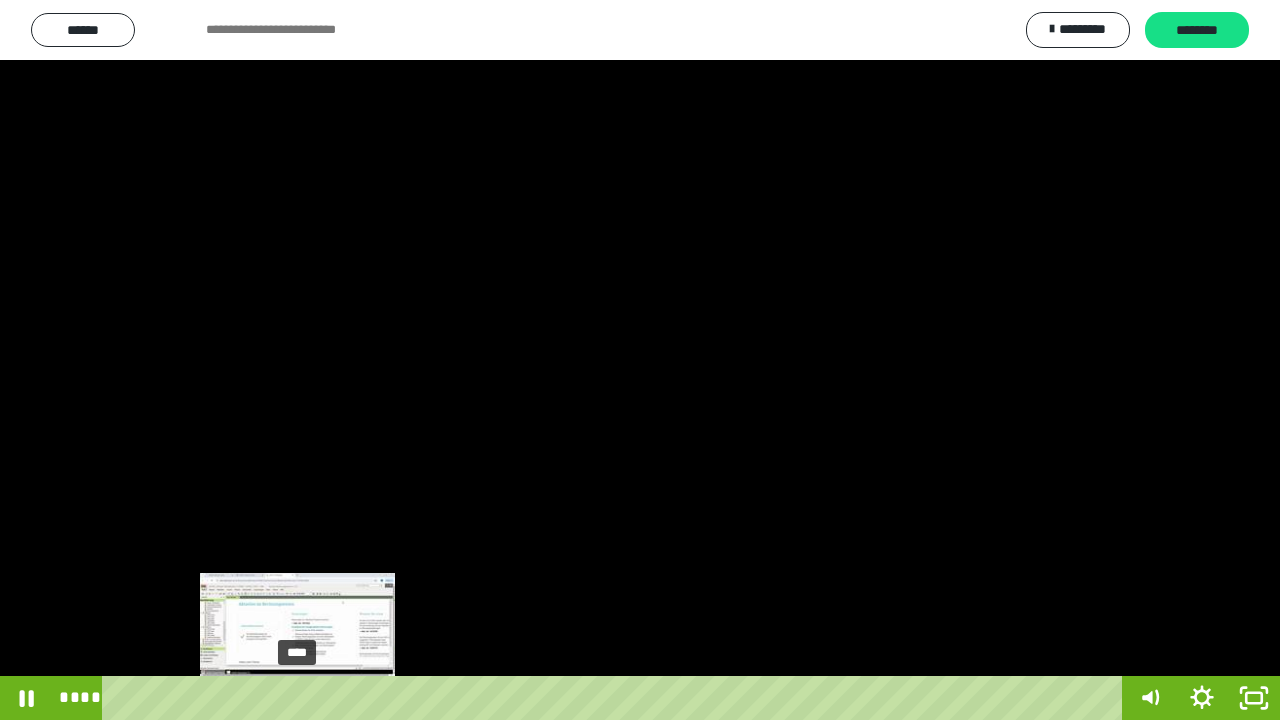 drag, startPoint x: 278, startPoint y: 700, endPoint x: 298, endPoint y: 701, distance: 20.024984 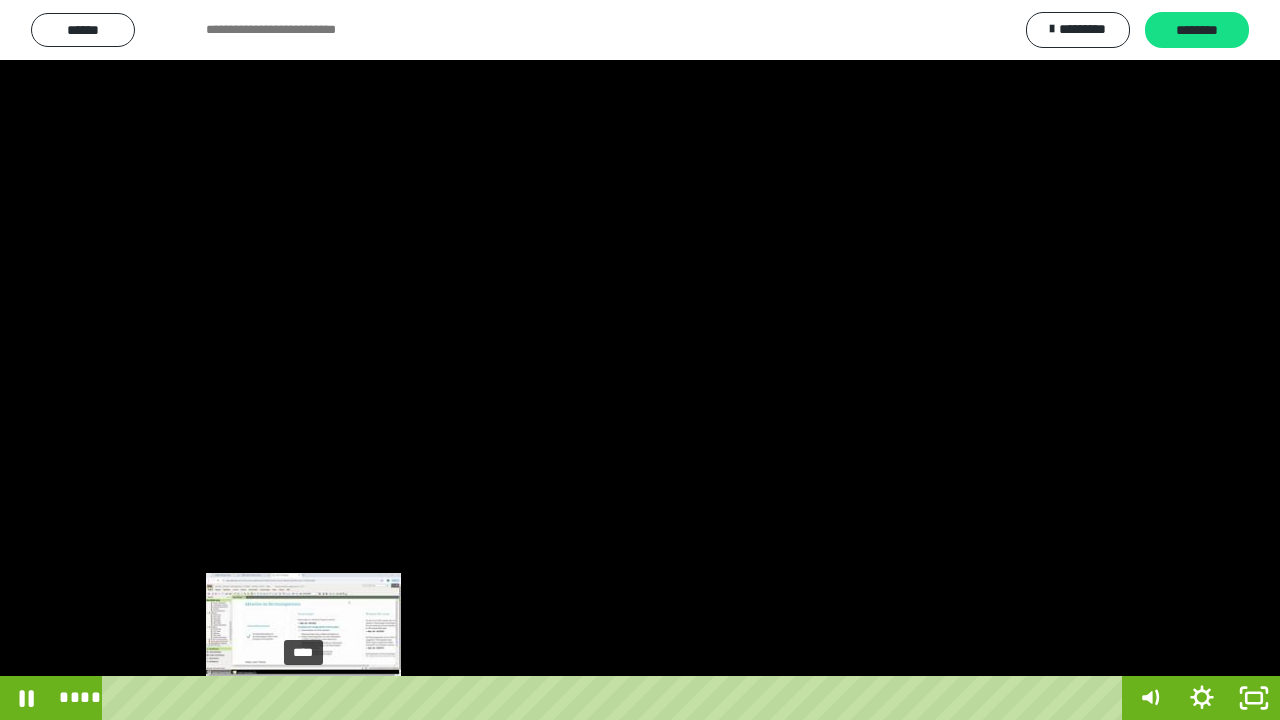 click at bounding box center [303, 698] 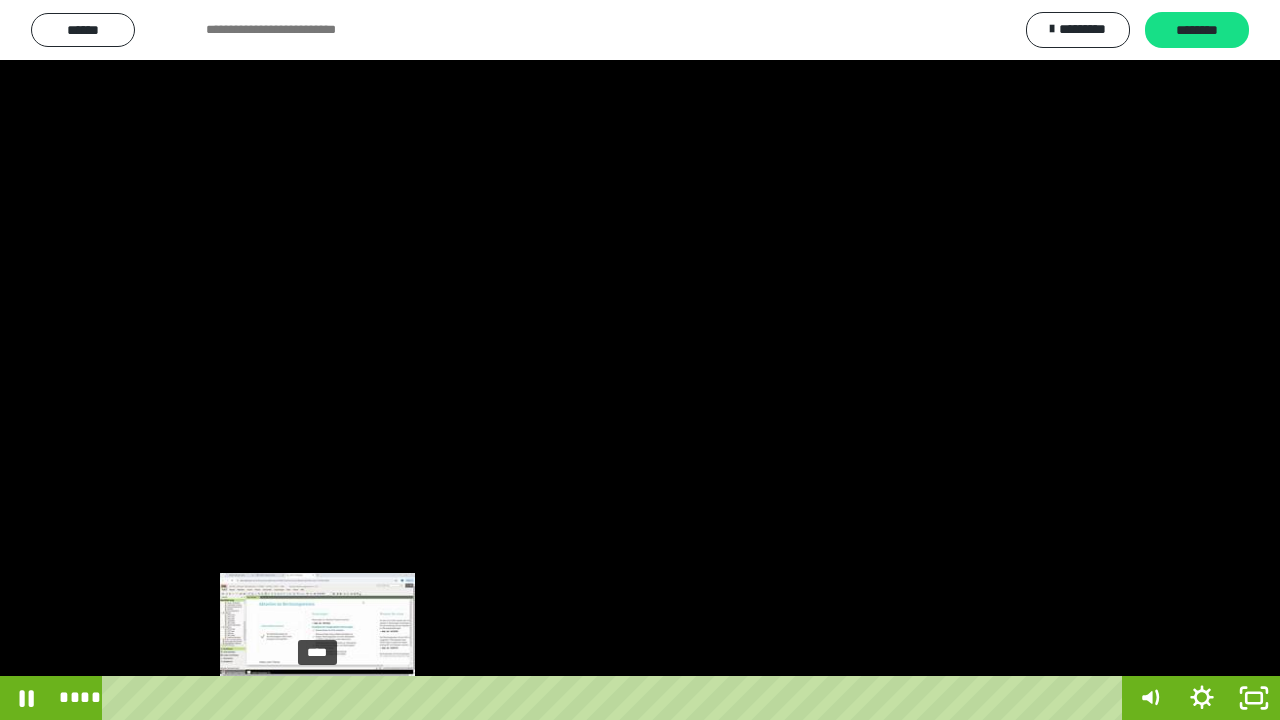 click on "****" at bounding box center (616, 698) 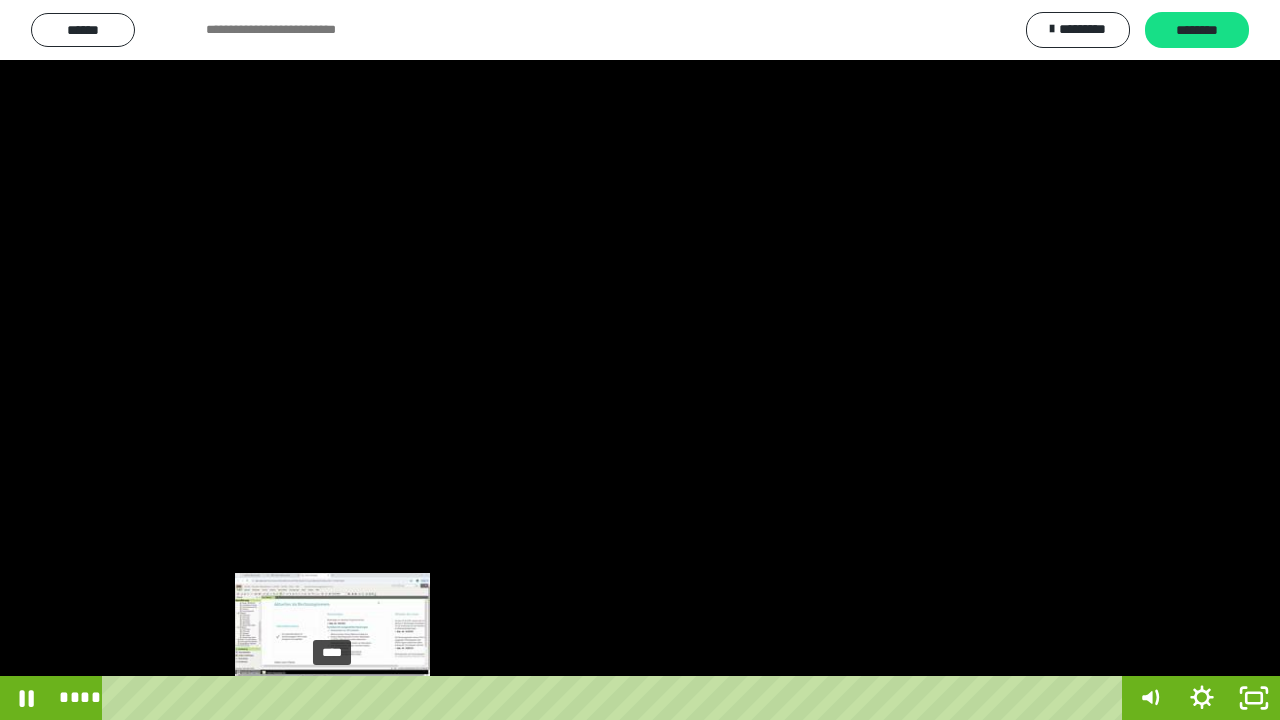 drag, startPoint x: 333, startPoint y: 696, endPoint x: 357, endPoint y: 695, distance: 24.020824 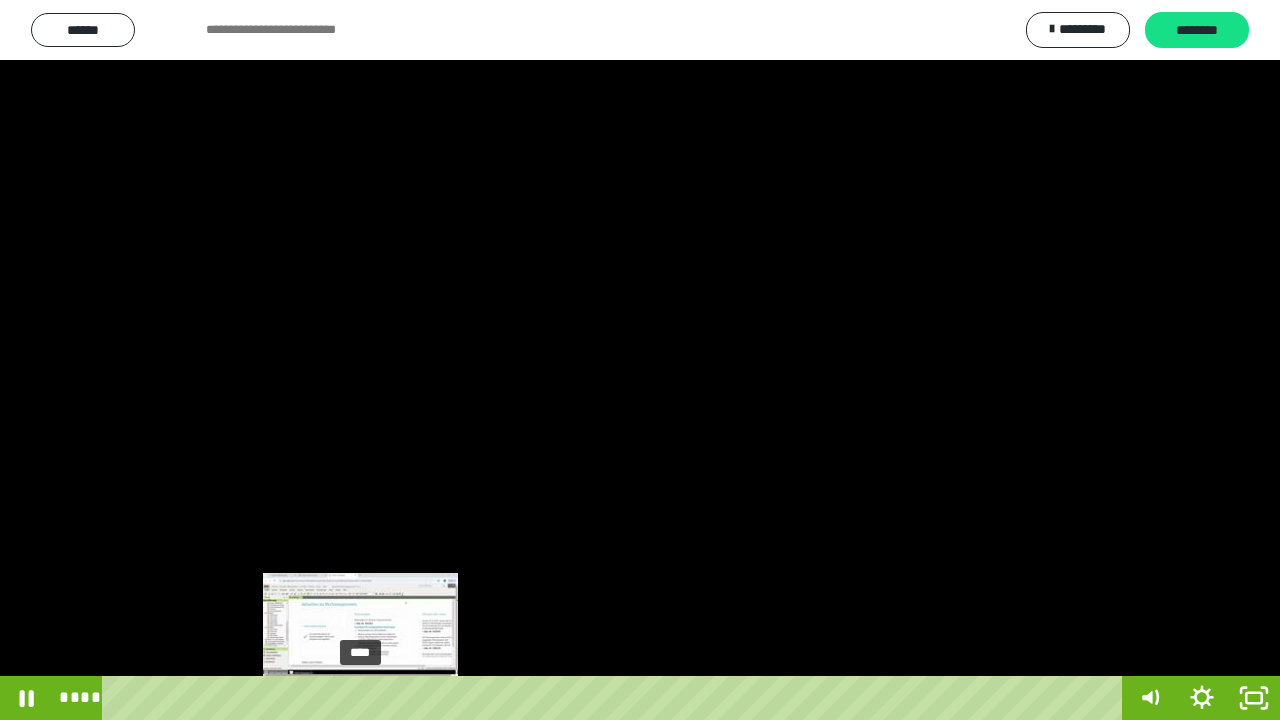 drag, startPoint x: 361, startPoint y: 695, endPoint x: 408, endPoint y: 695, distance: 47 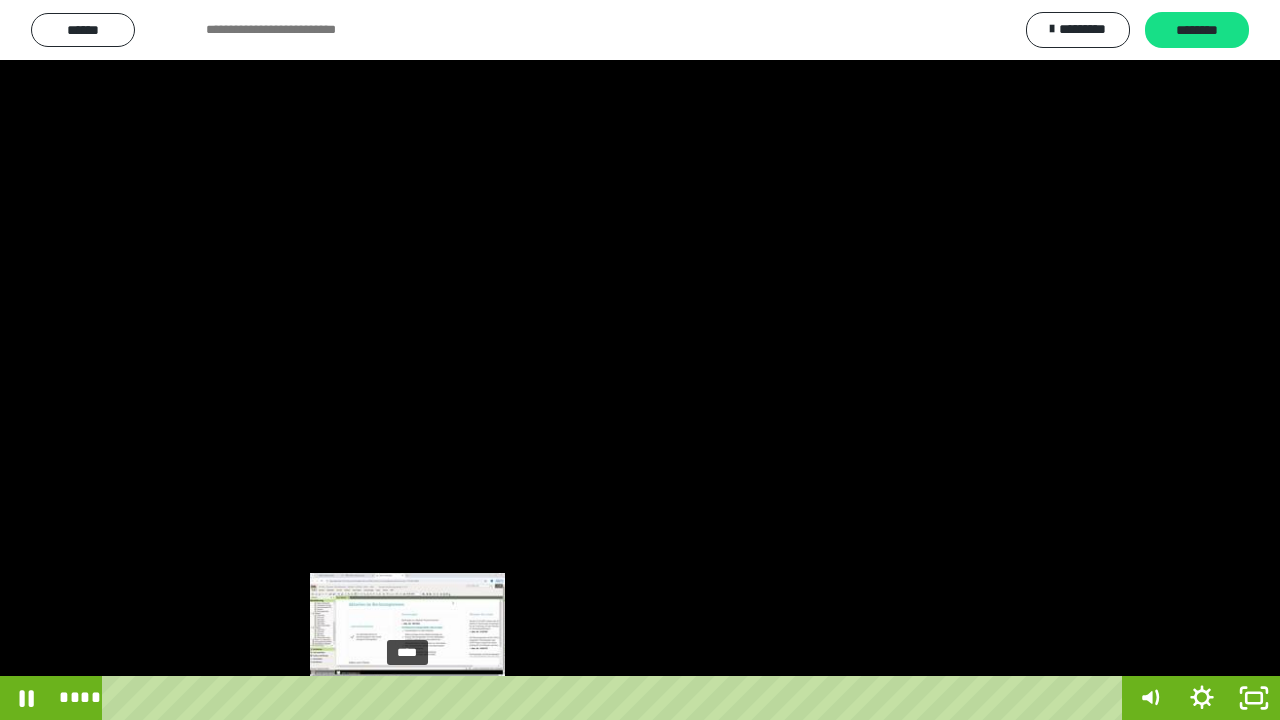 click at bounding box center (407, 698) 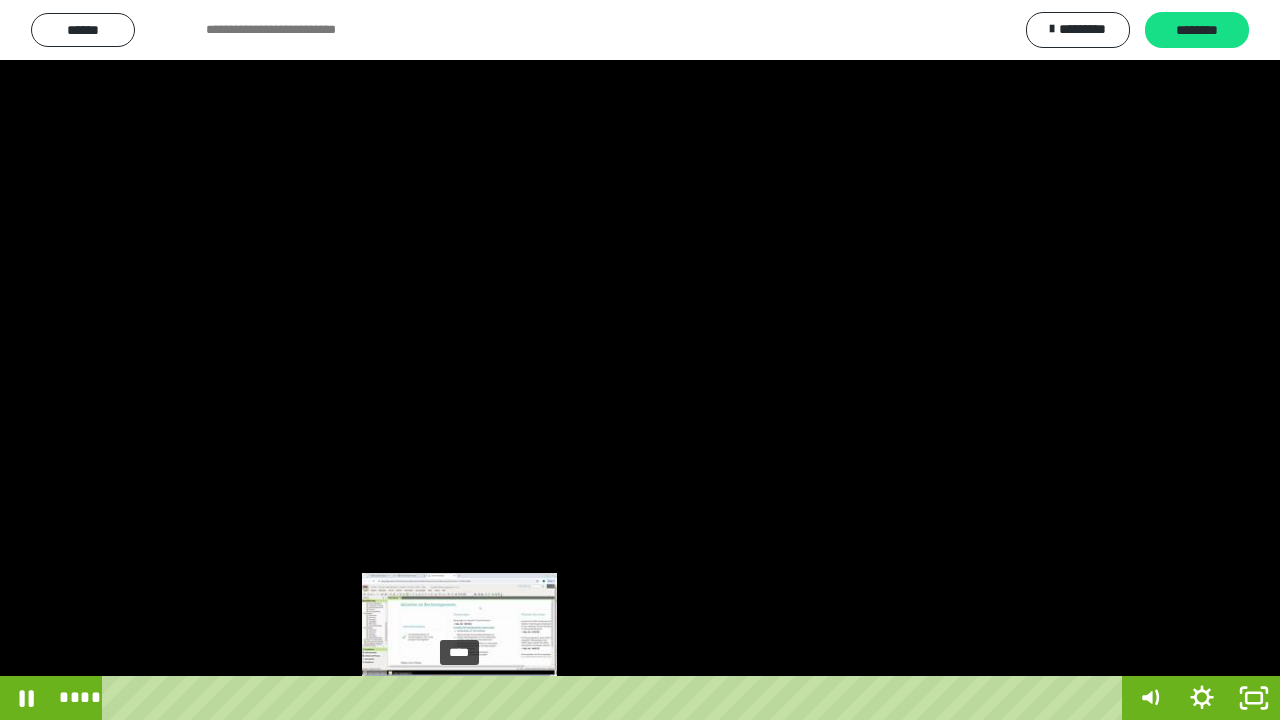 drag, startPoint x: 409, startPoint y: 695, endPoint x: 460, endPoint y: 695, distance: 51 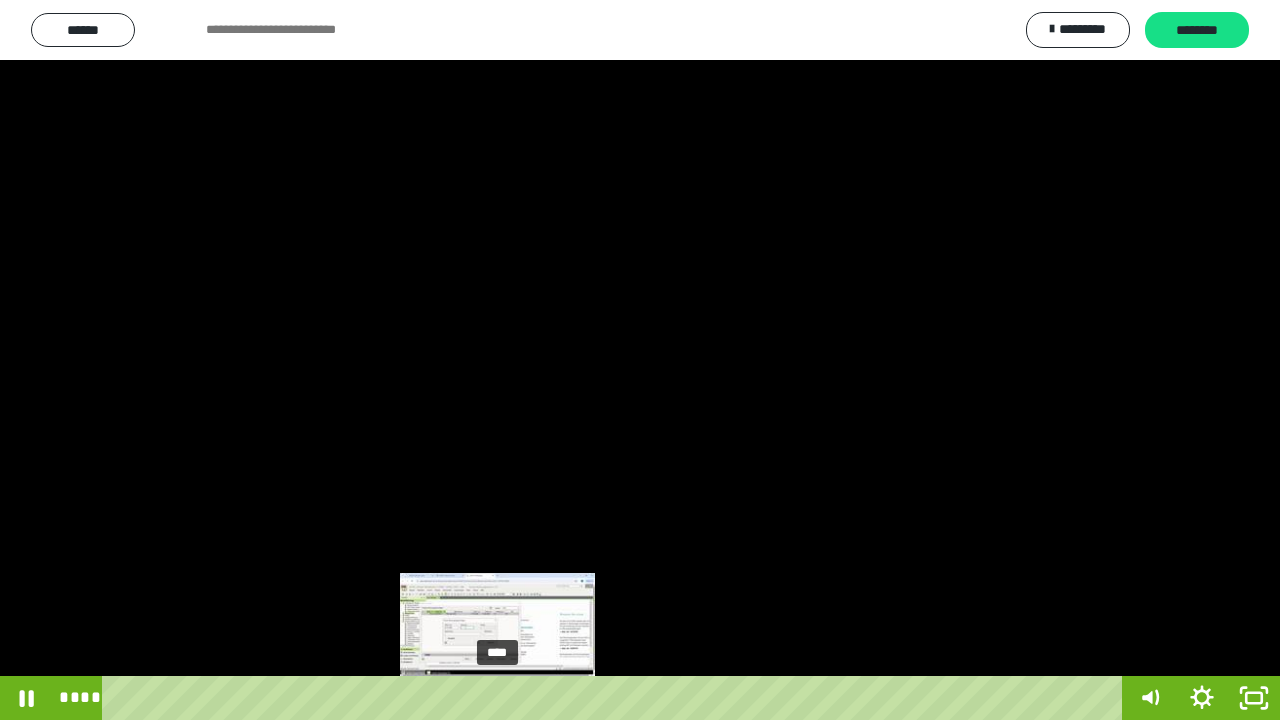 drag, startPoint x: 464, startPoint y: 693, endPoint x: 498, endPoint y: 693, distance: 34 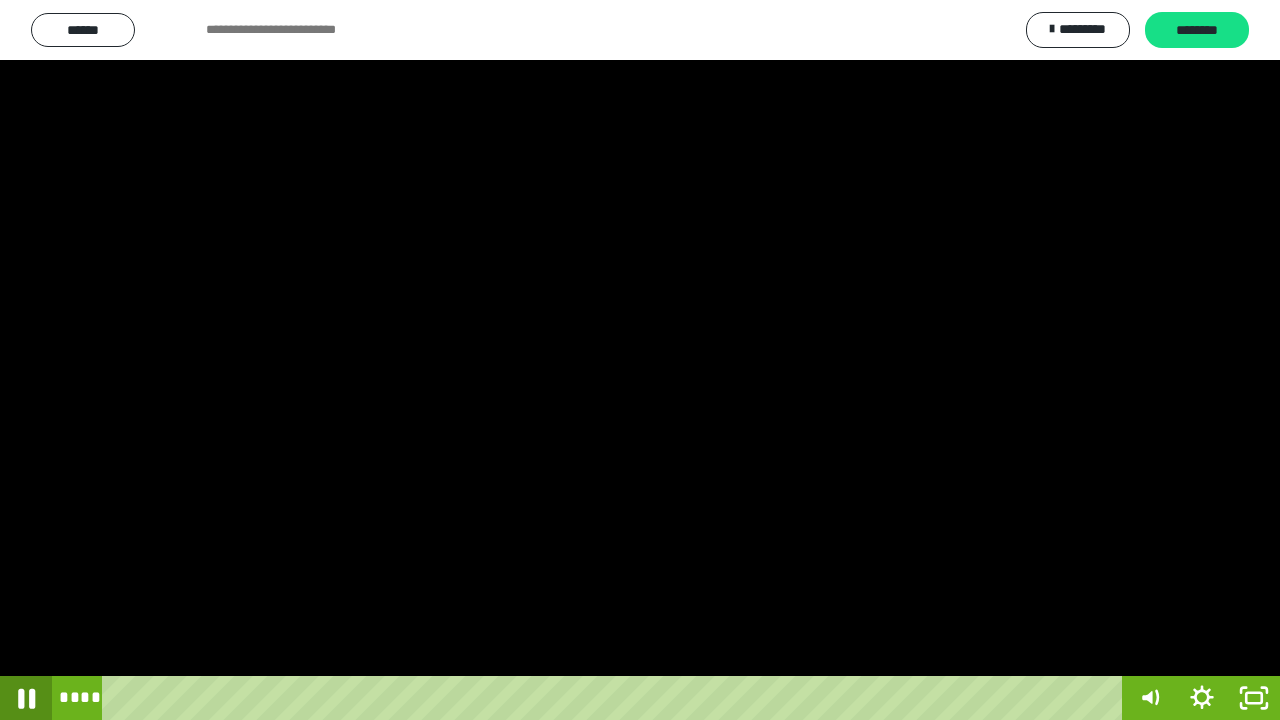 click 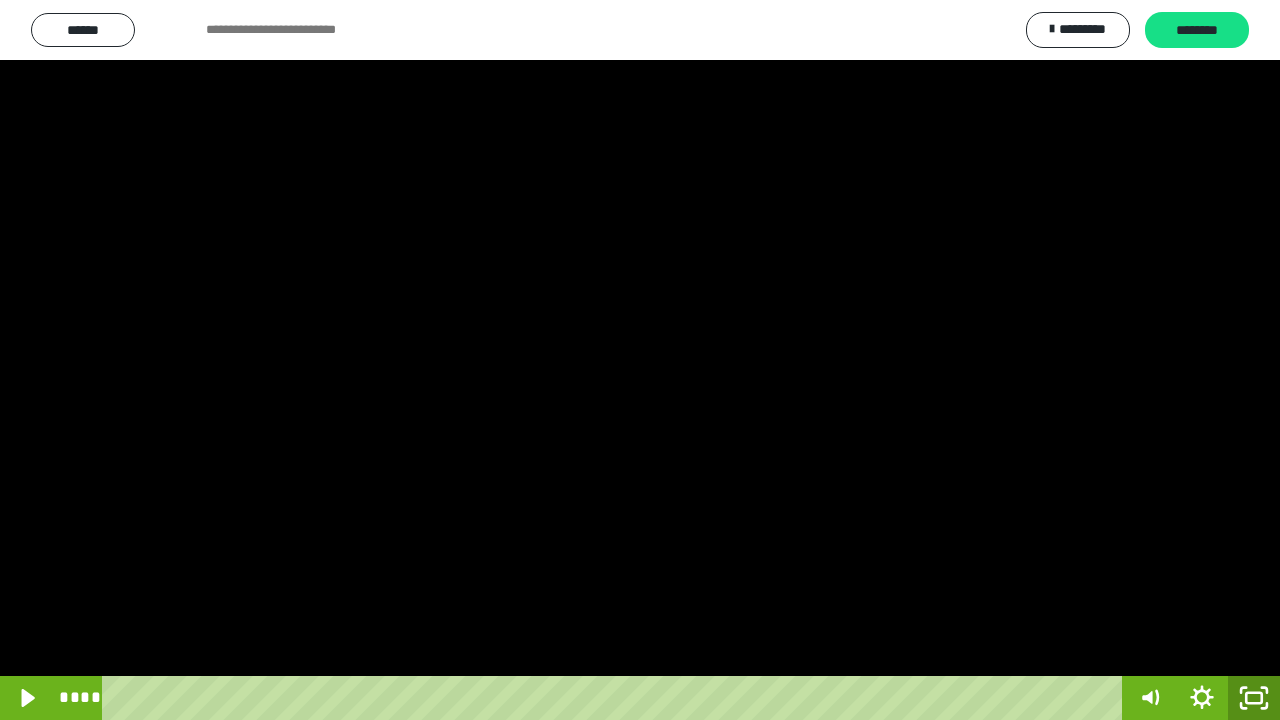 click 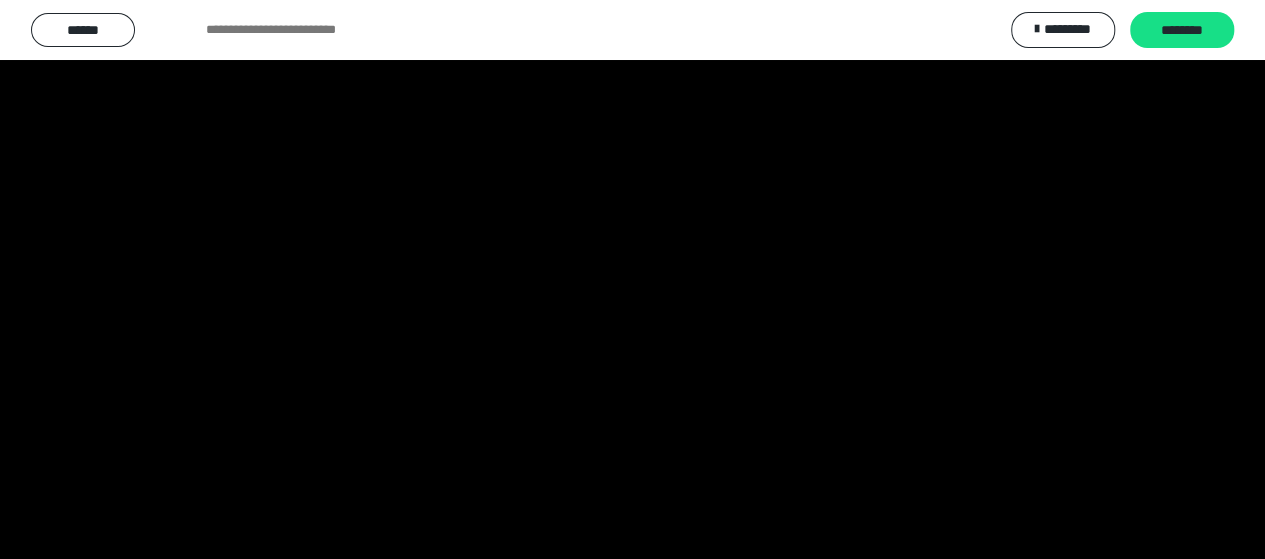 scroll, scrollTop: 34, scrollLeft: 0, axis: vertical 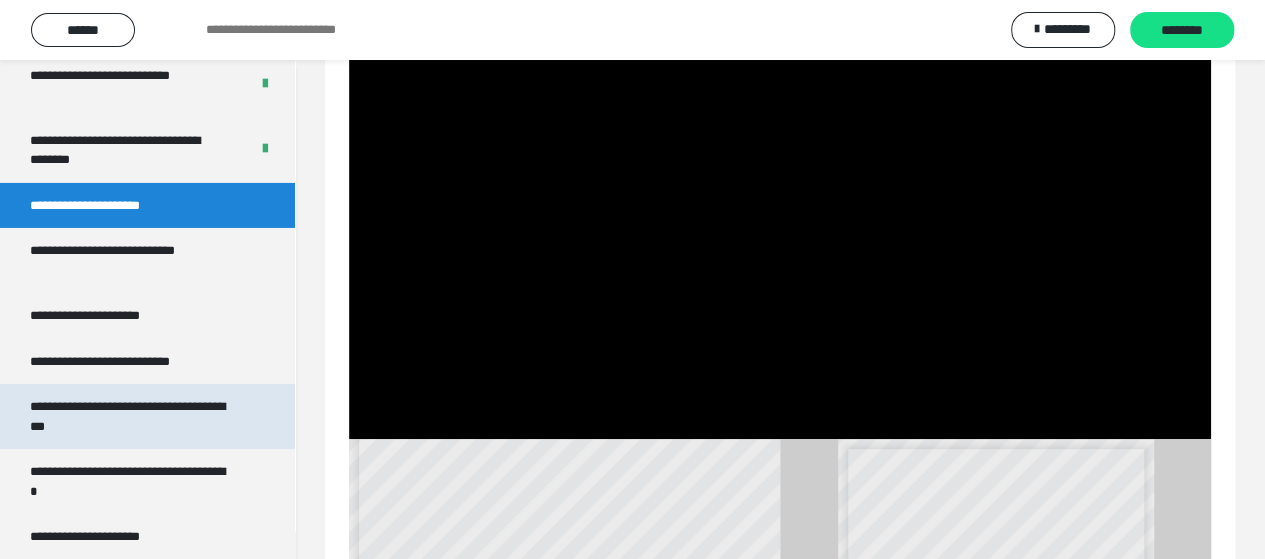 click on "**********" at bounding box center (132, 416) 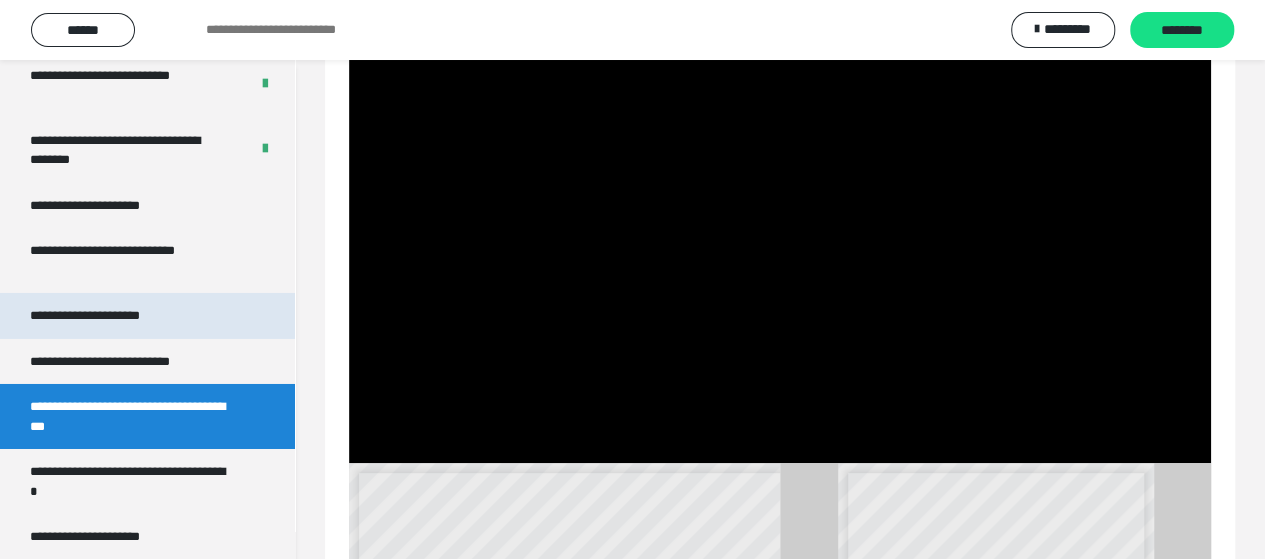 scroll, scrollTop: 8, scrollLeft: 0, axis: vertical 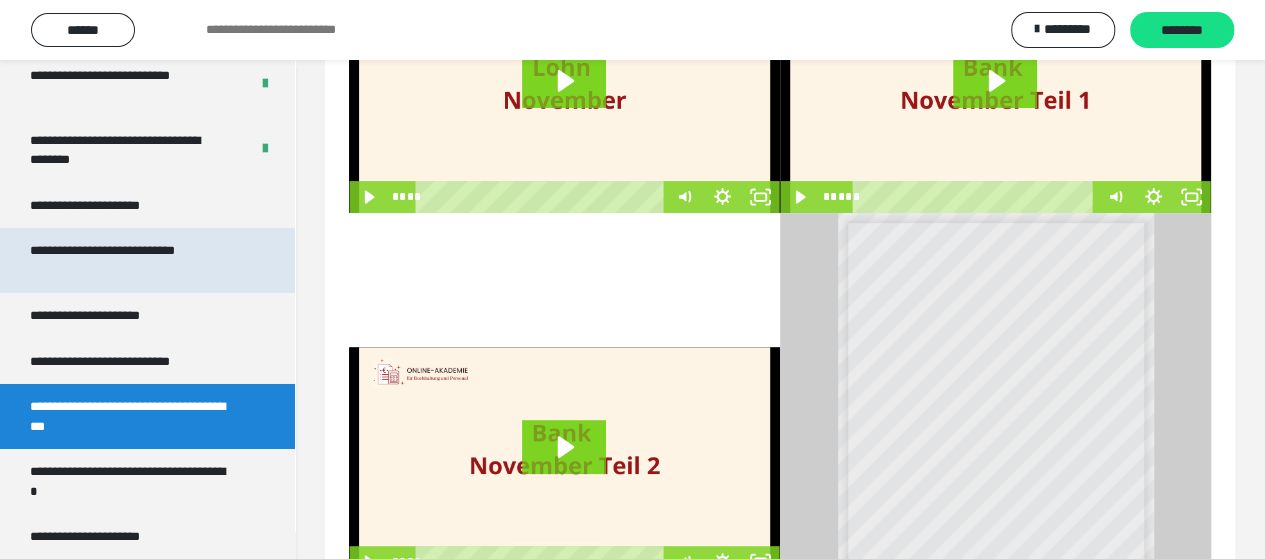 click on "**********" at bounding box center (132, 260) 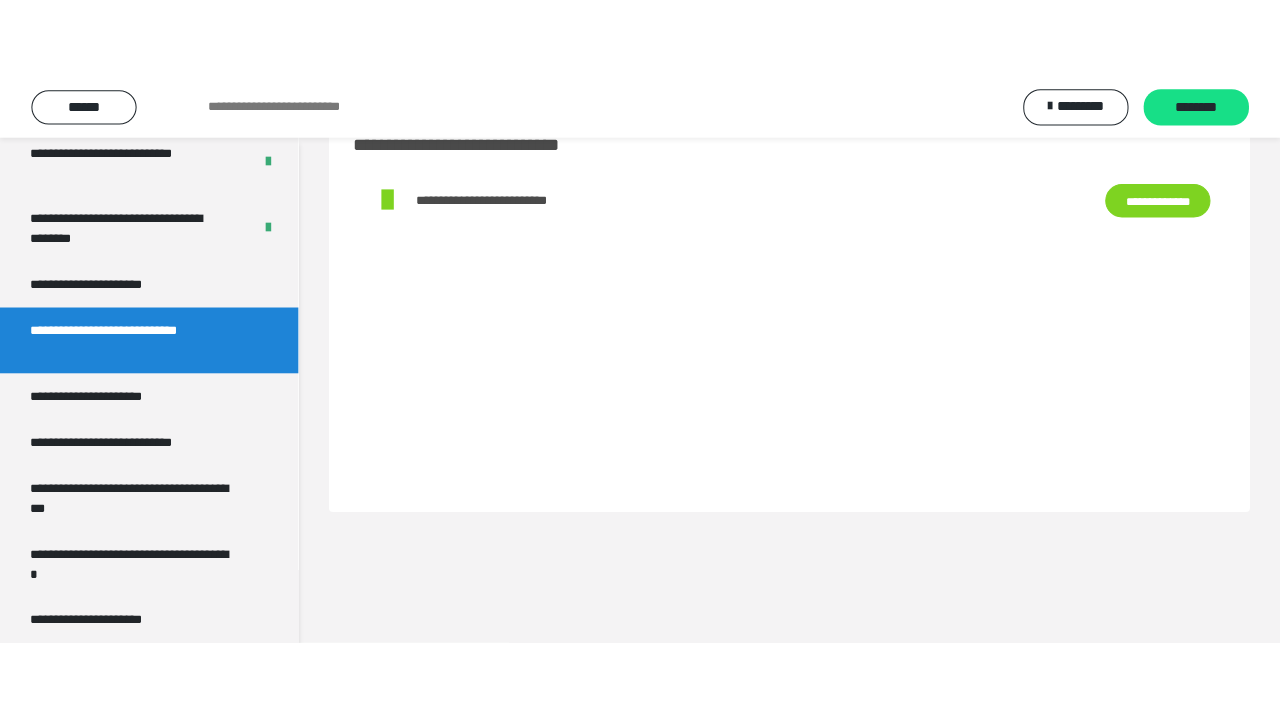 scroll, scrollTop: 60, scrollLeft: 0, axis: vertical 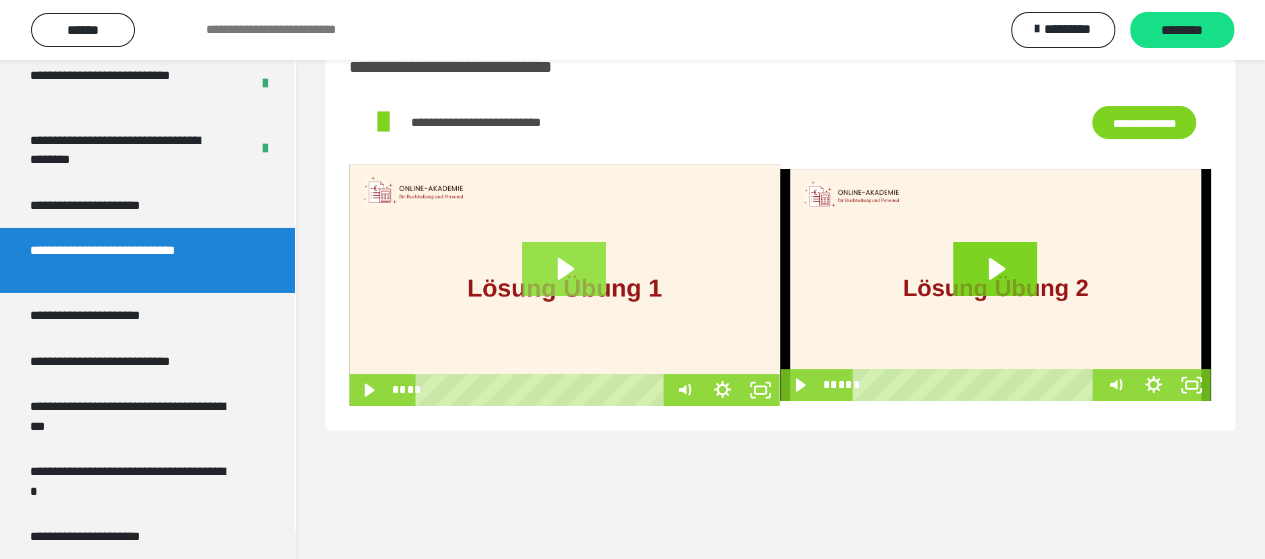 click 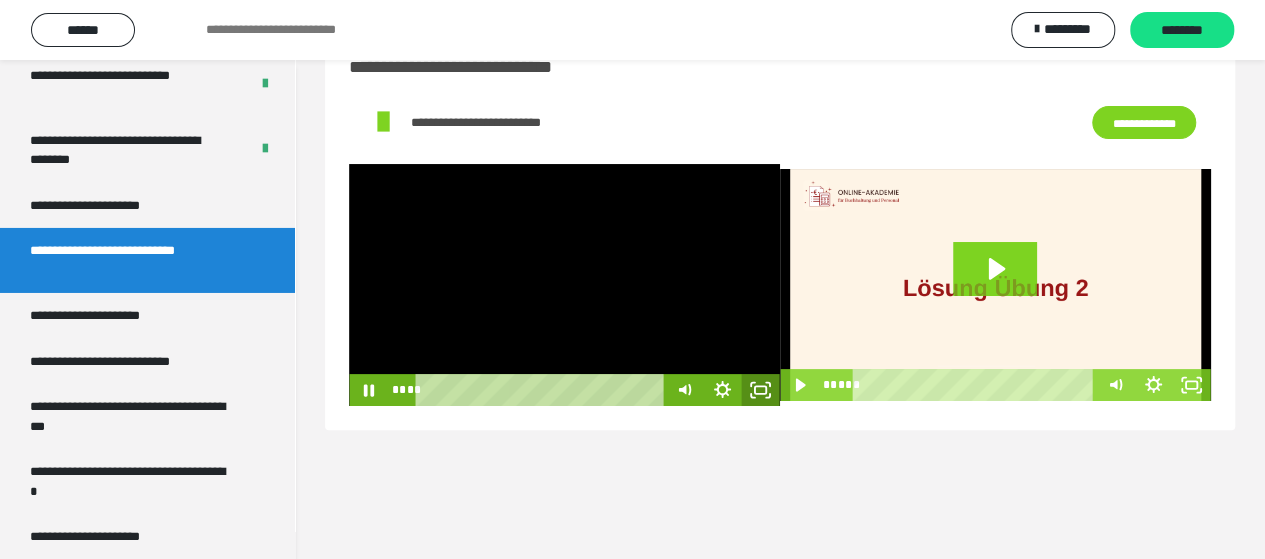 click 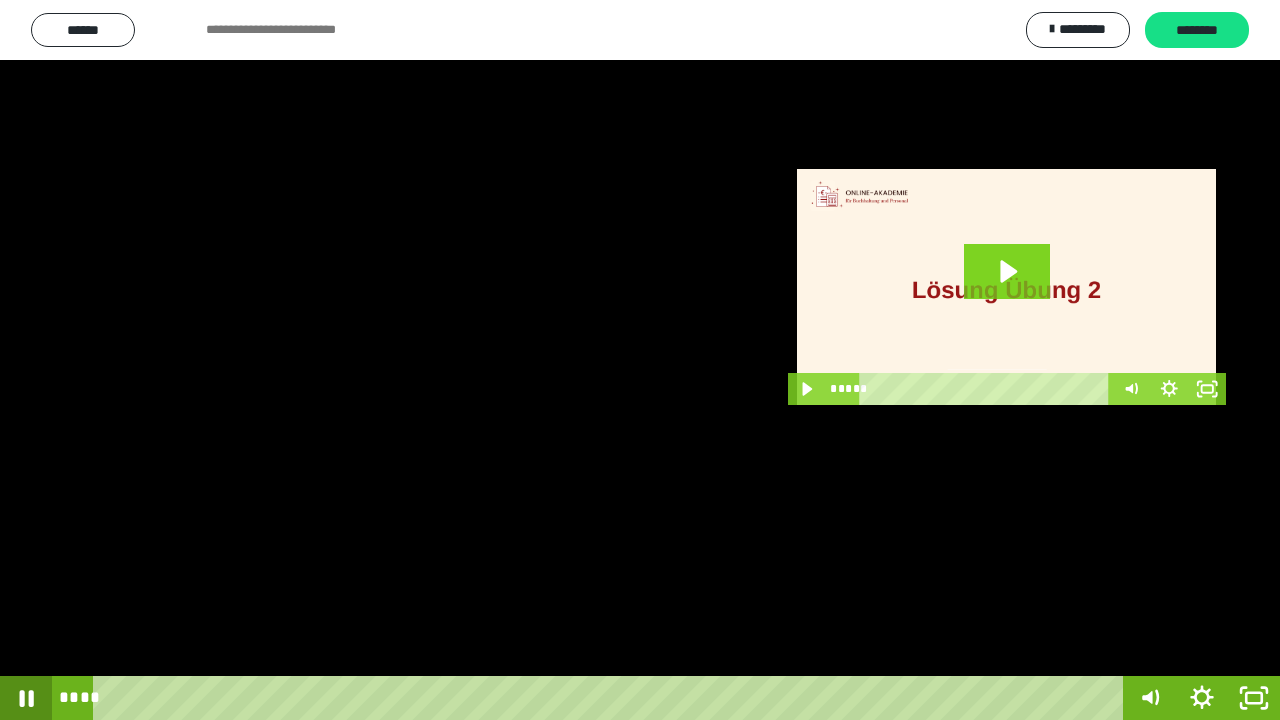 click 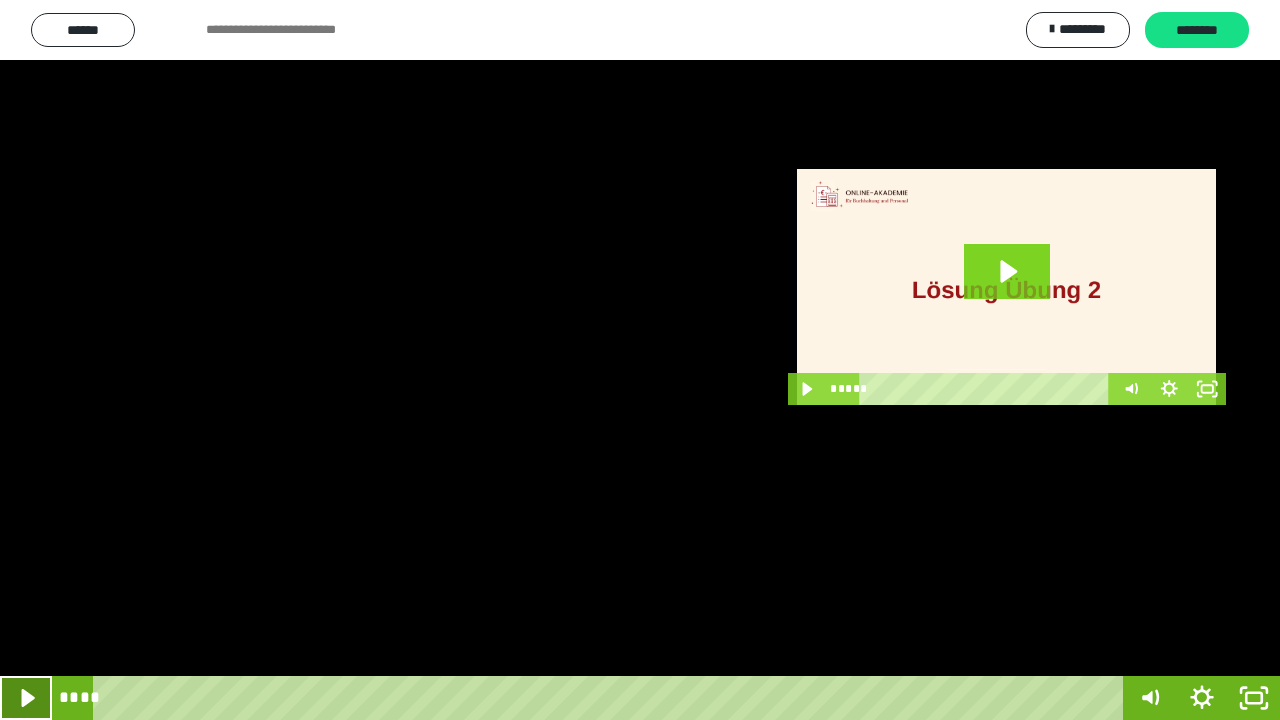 click 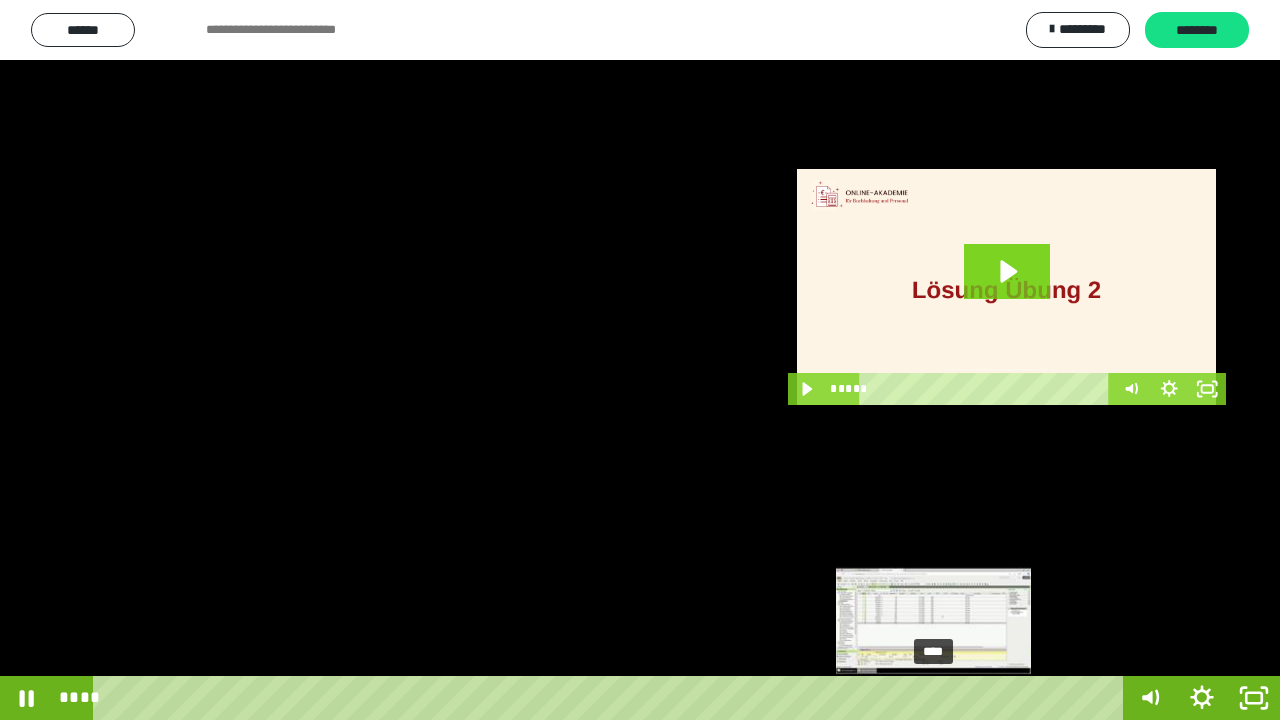 click on "****" at bounding box center [612, 698] 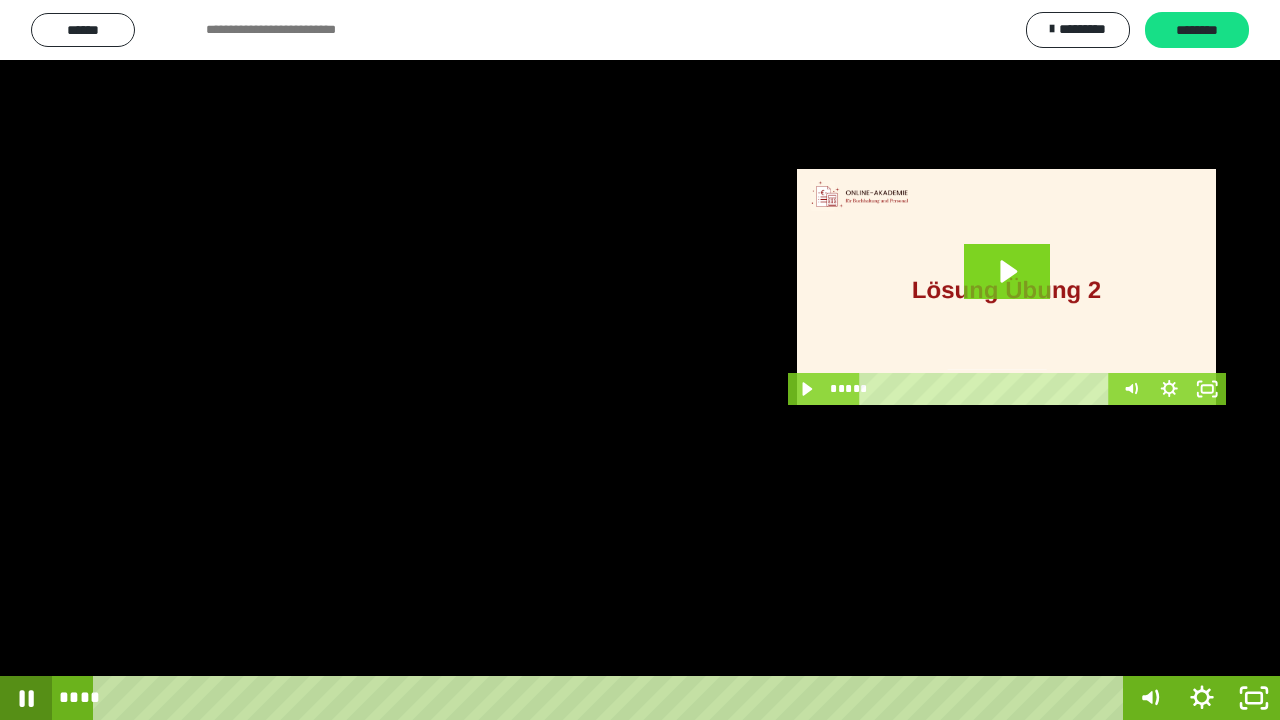 click 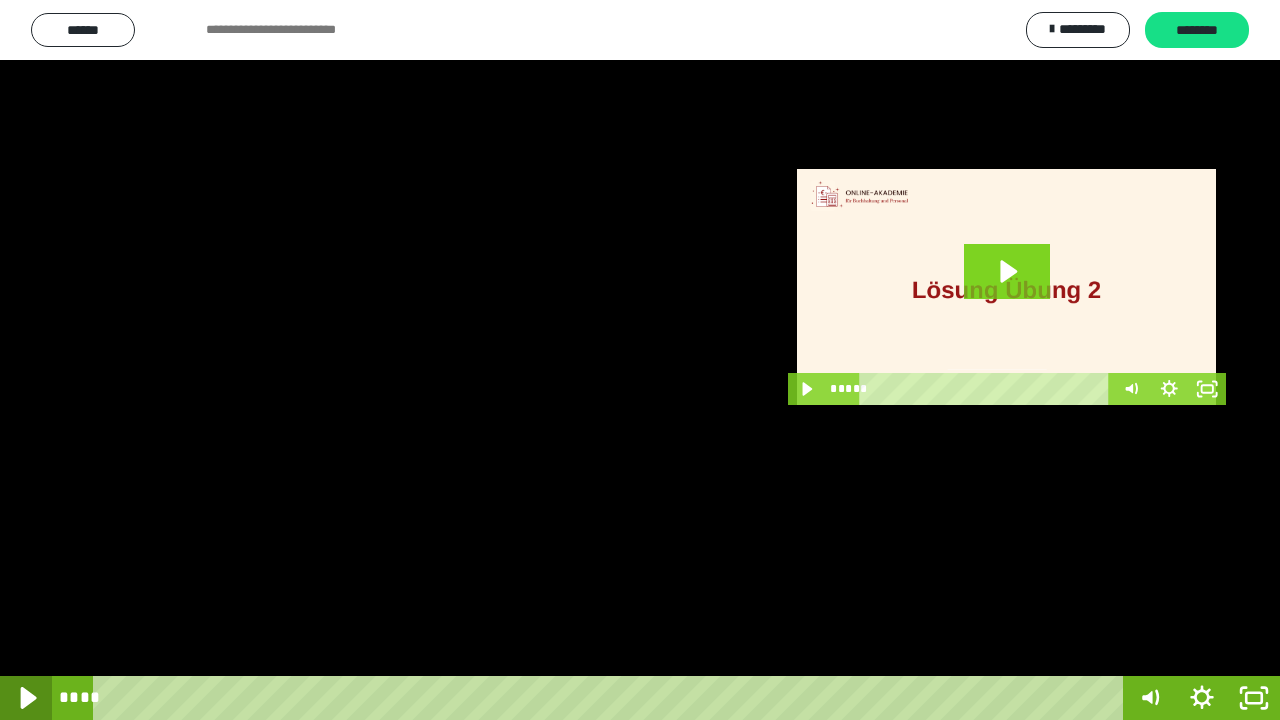 click 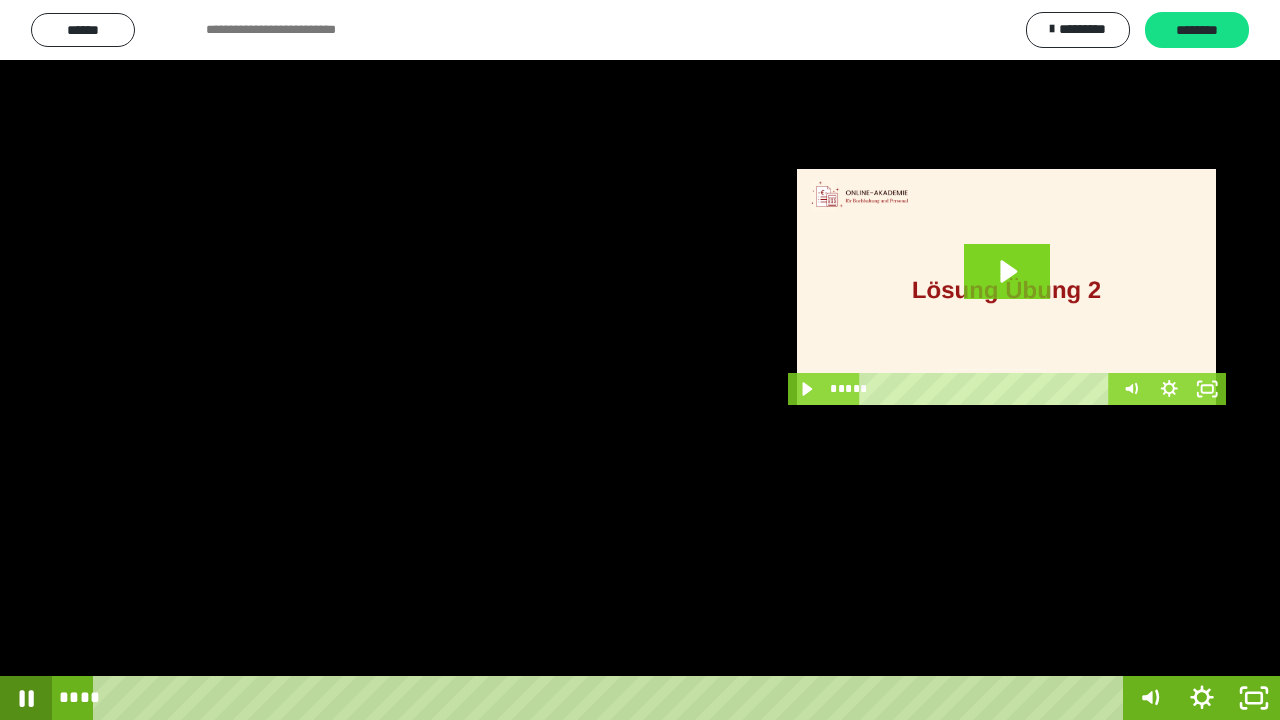 click 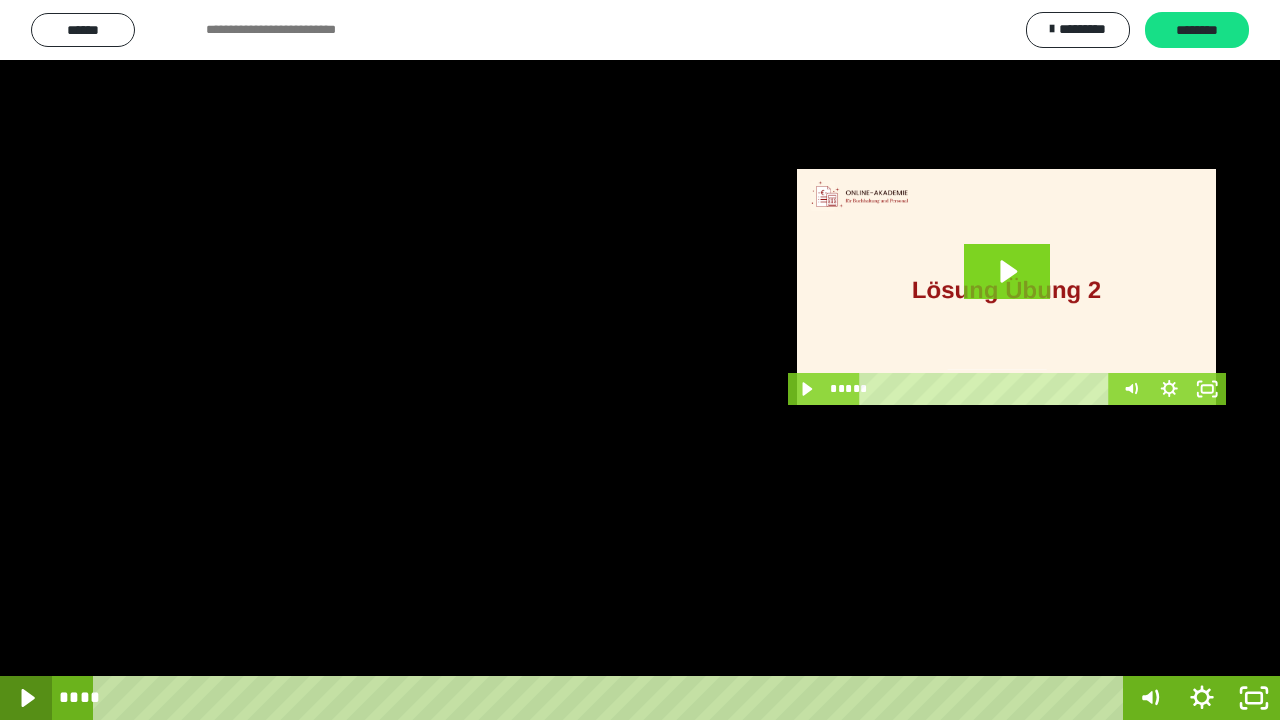 click 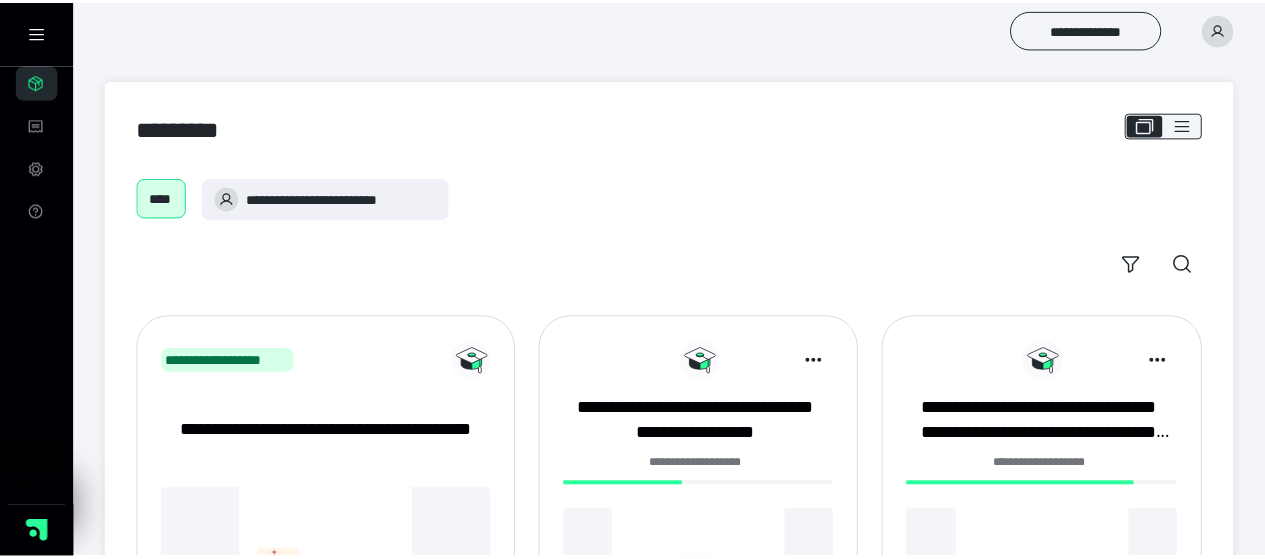 scroll, scrollTop: 0, scrollLeft: 0, axis: both 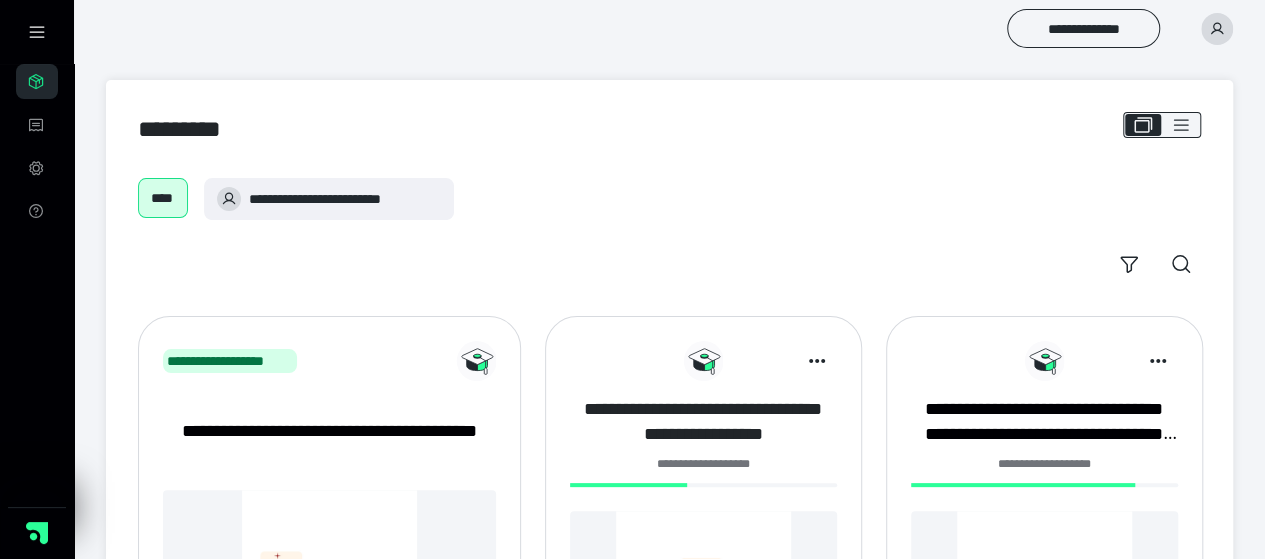click on "**********" at bounding box center [703, 422] 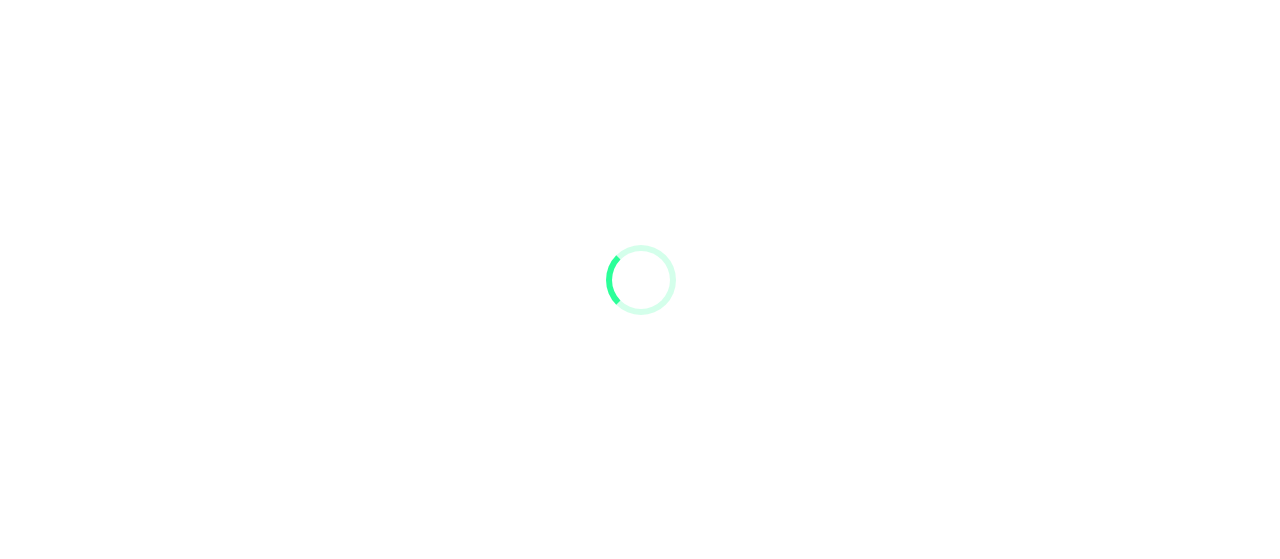 scroll, scrollTop: 0, scrollLeft: 0, axis: both 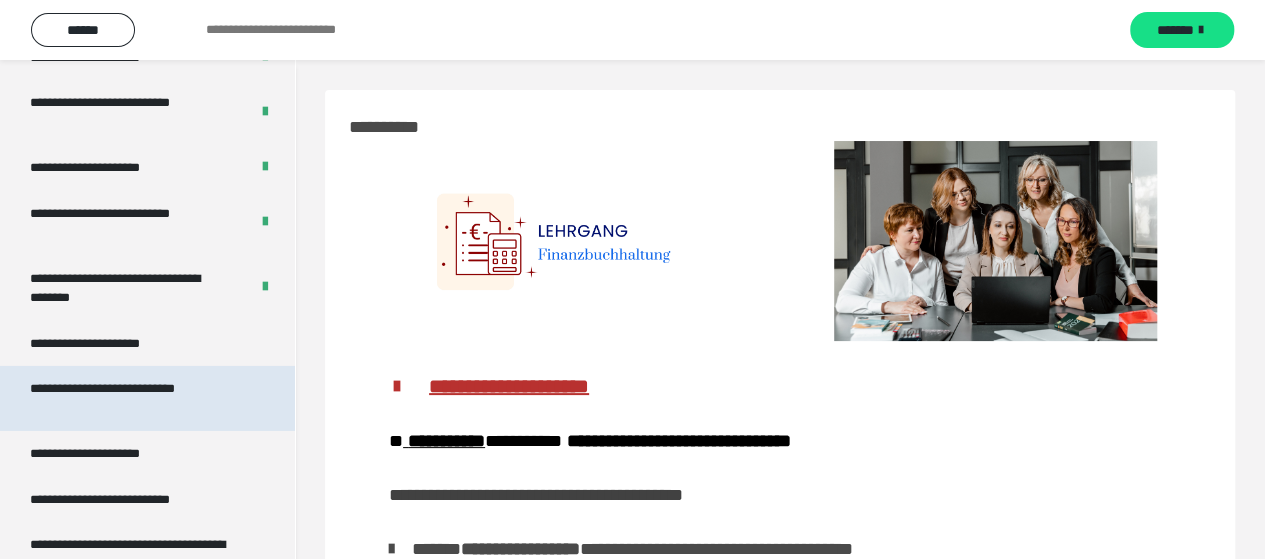 click on "**********" at bounding box center [132, 398] 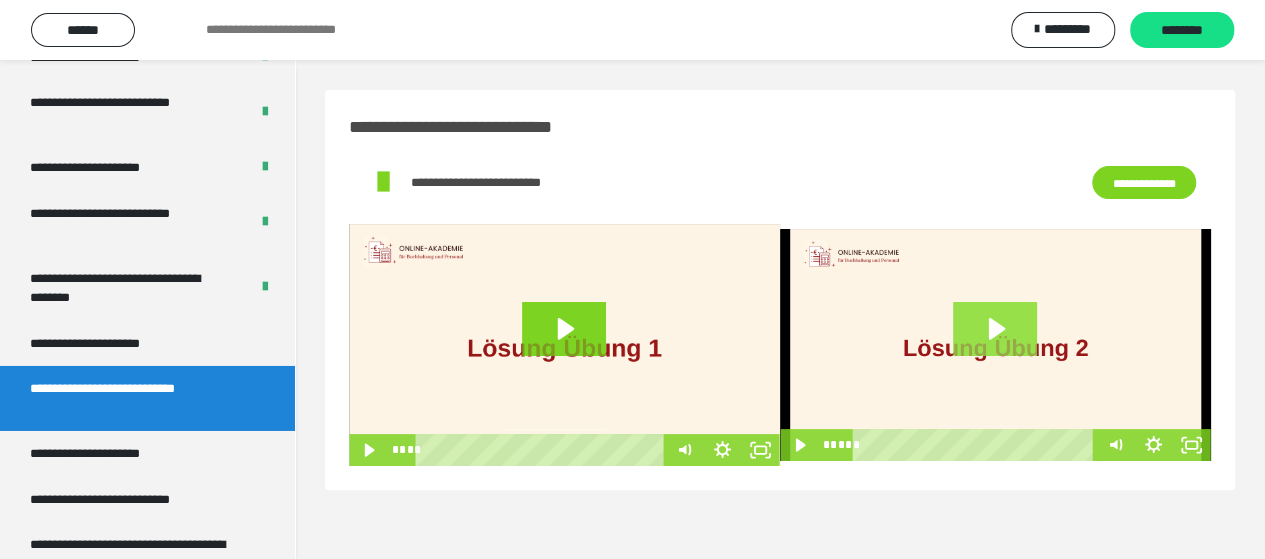 click 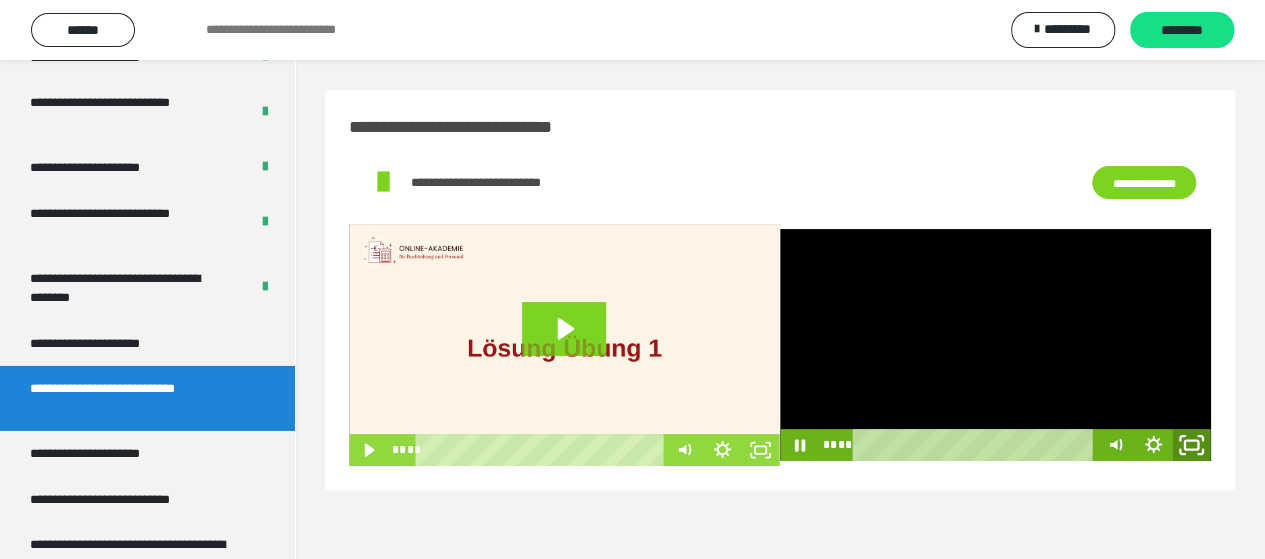 click 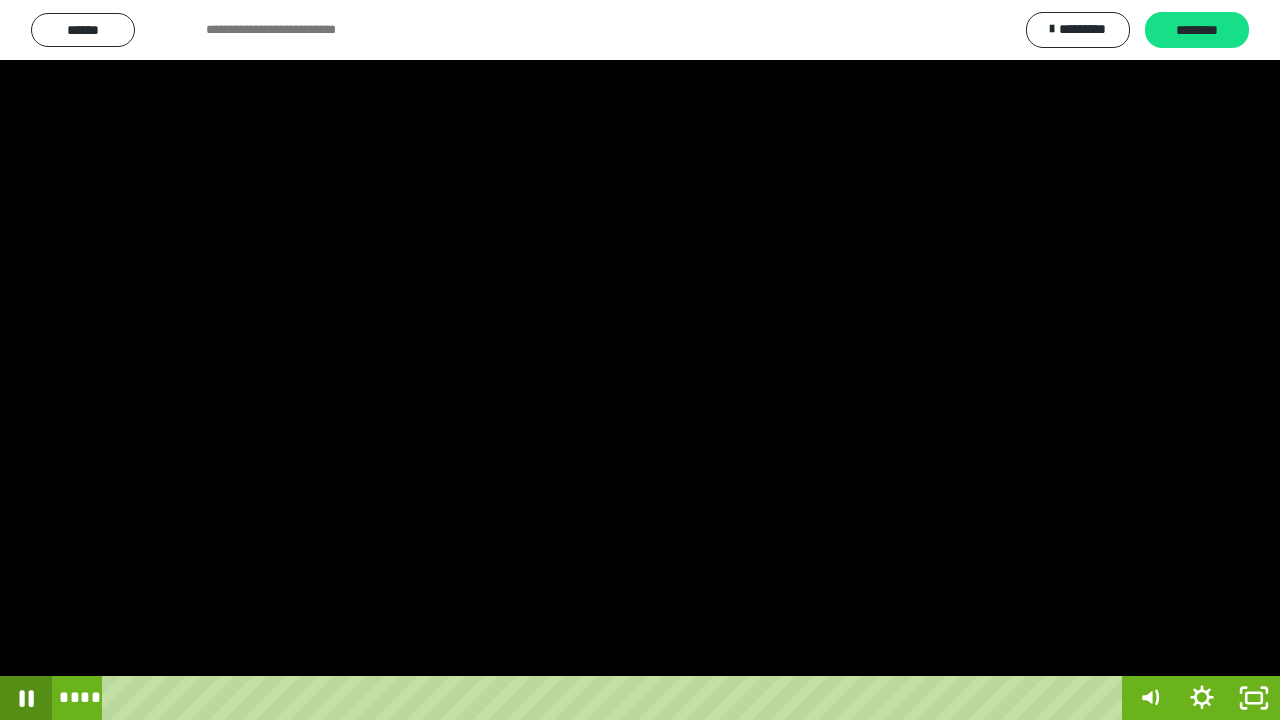 click 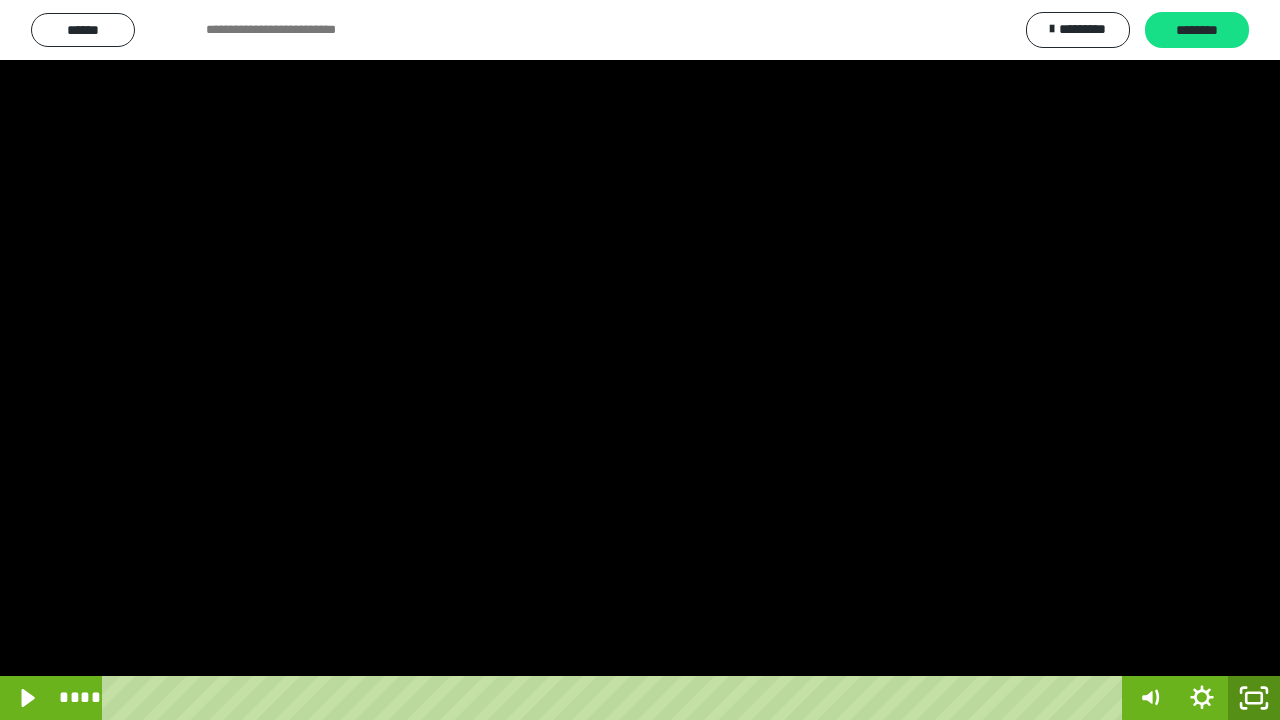 click 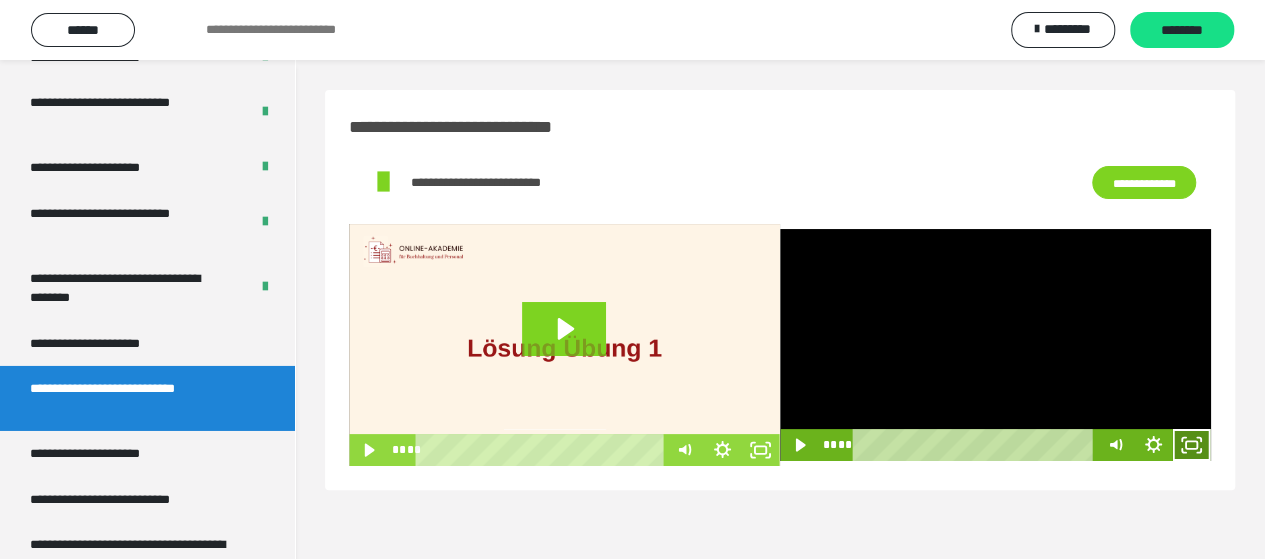 click 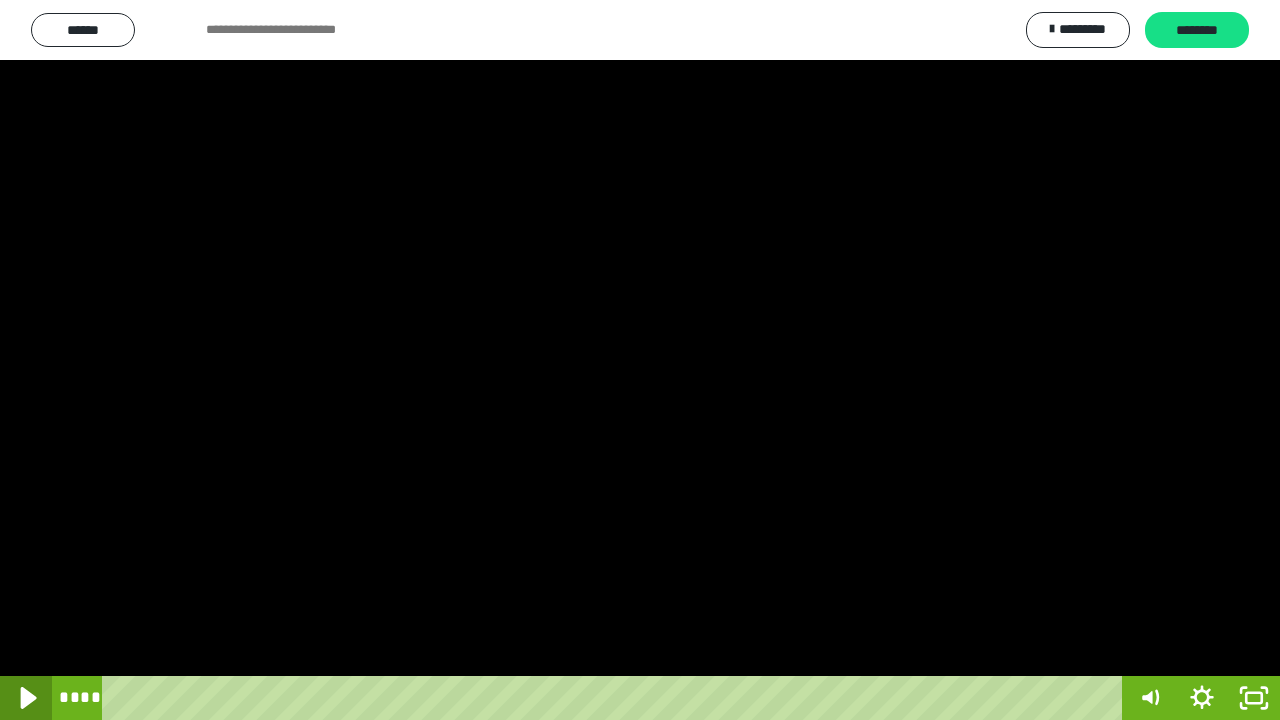 click 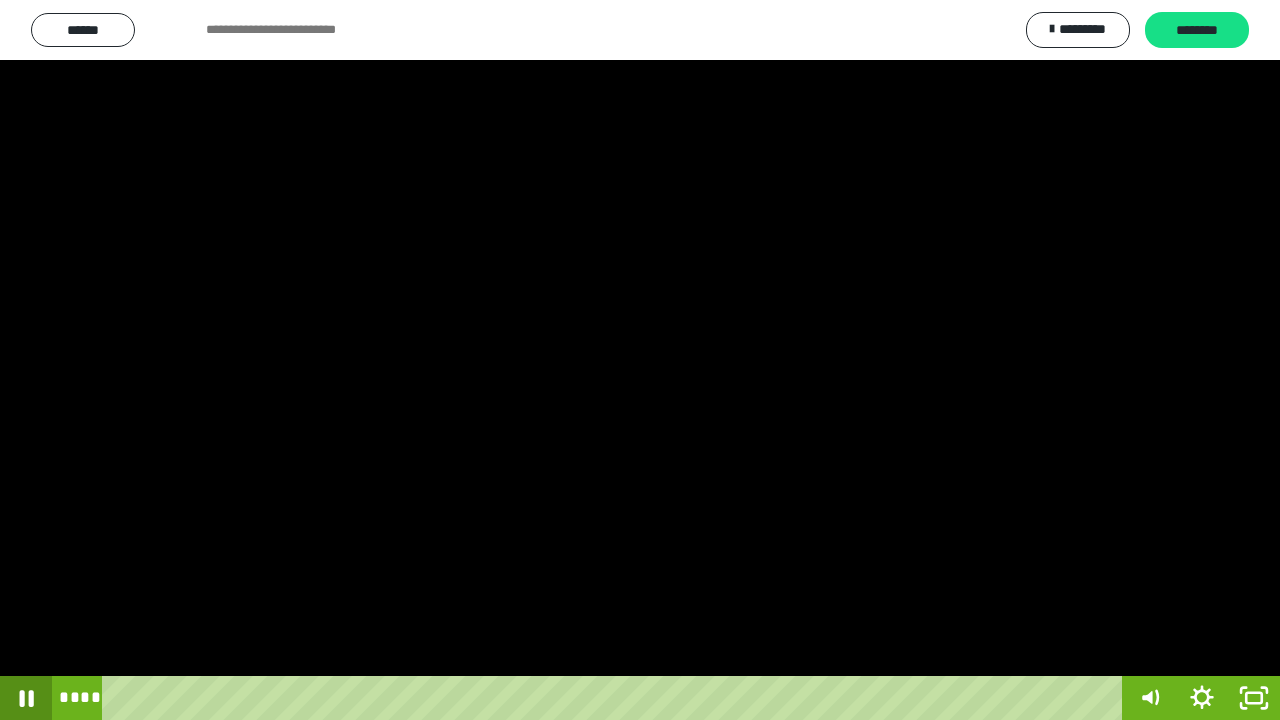 click 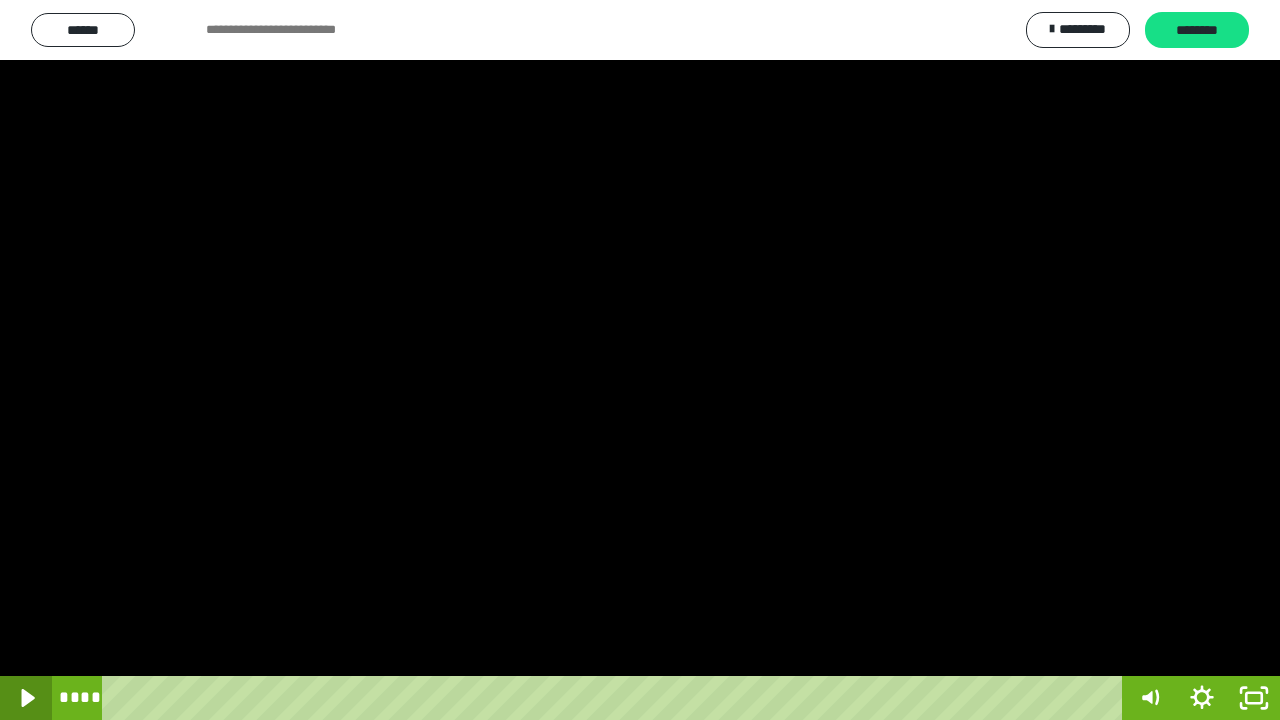 click 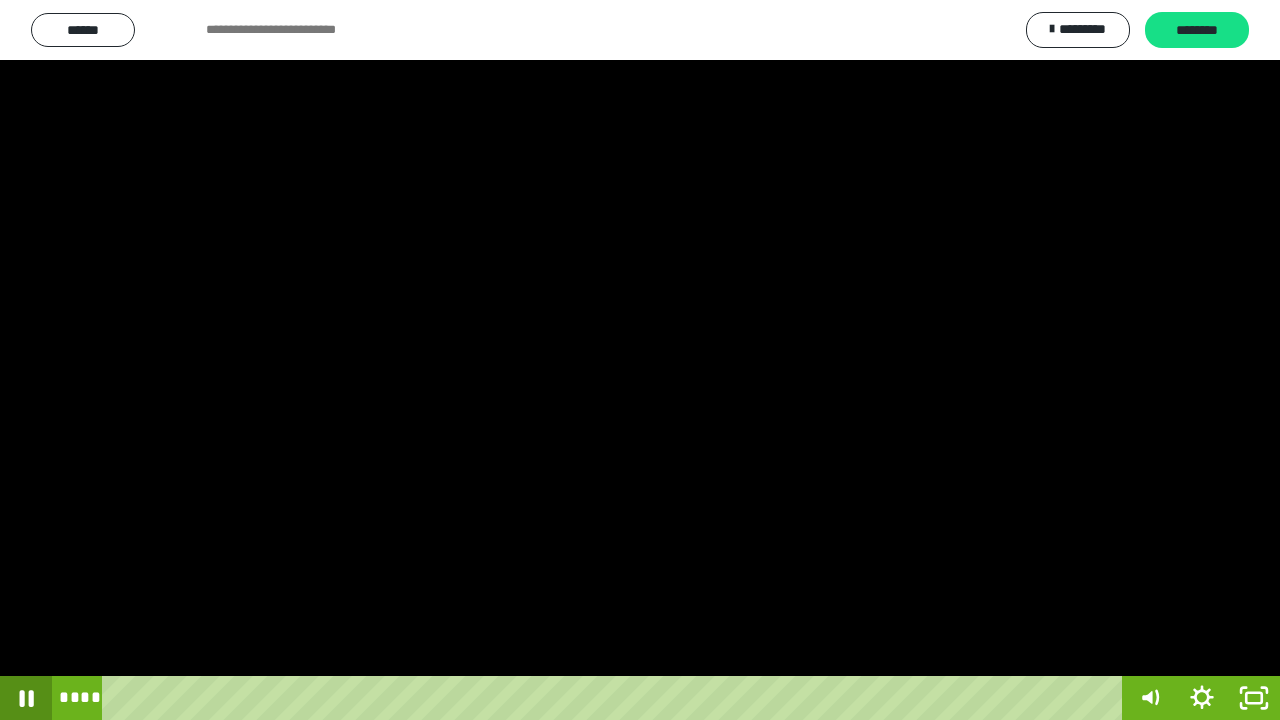 click 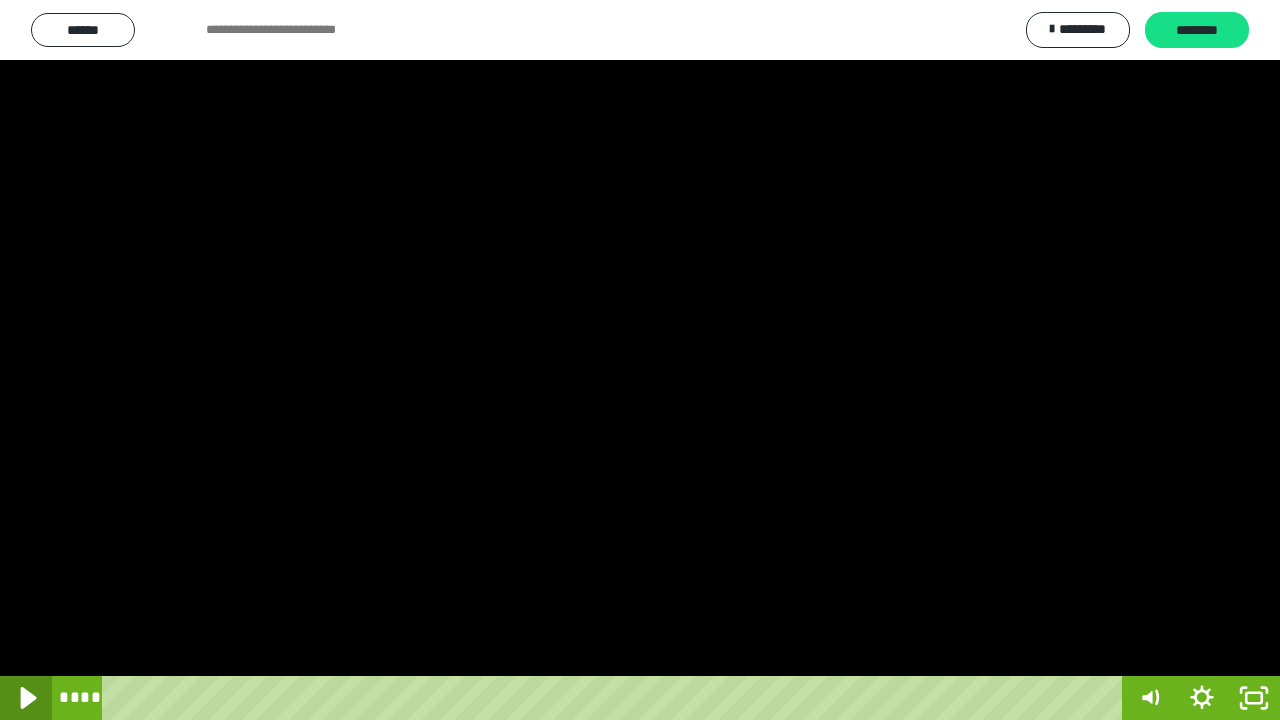 click 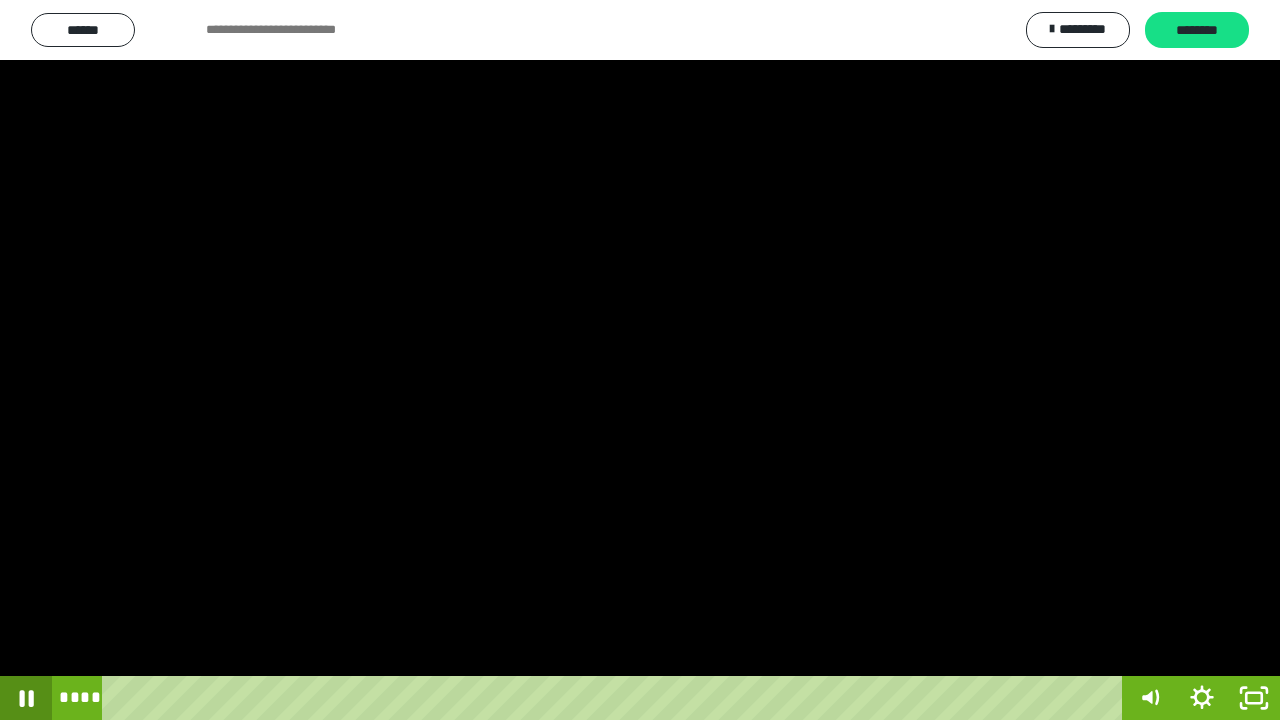 click 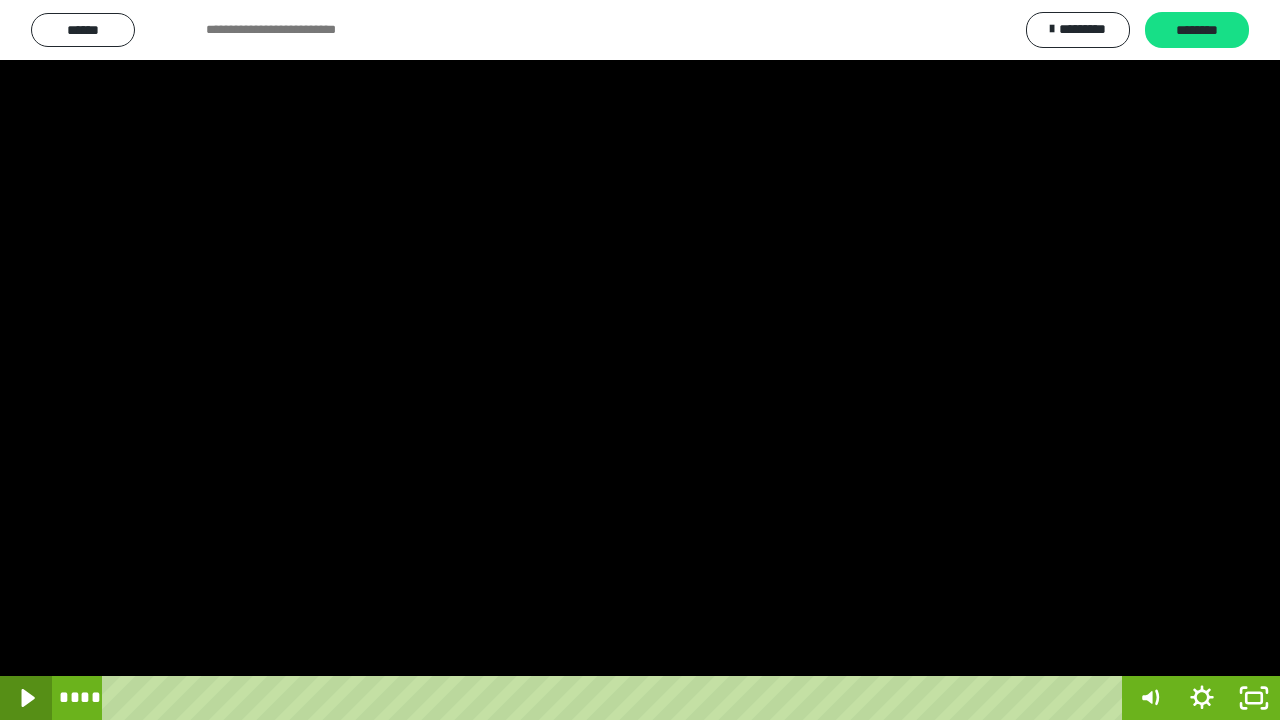 click 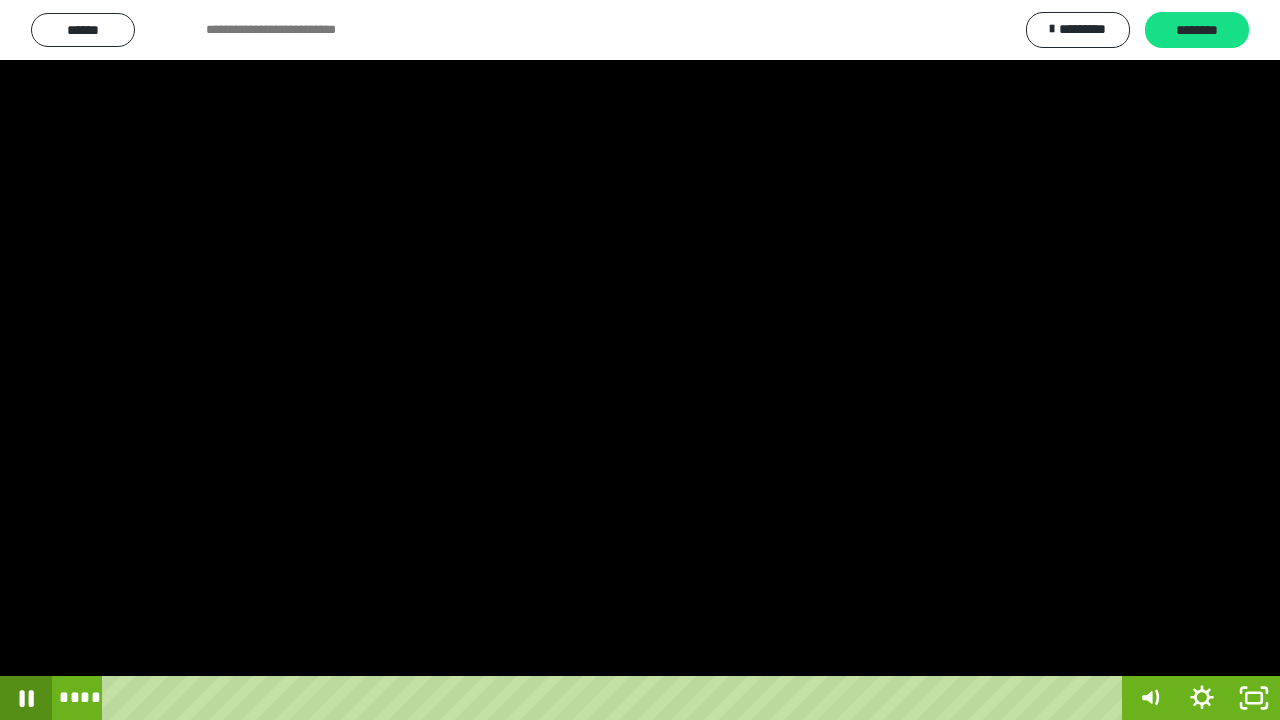 click 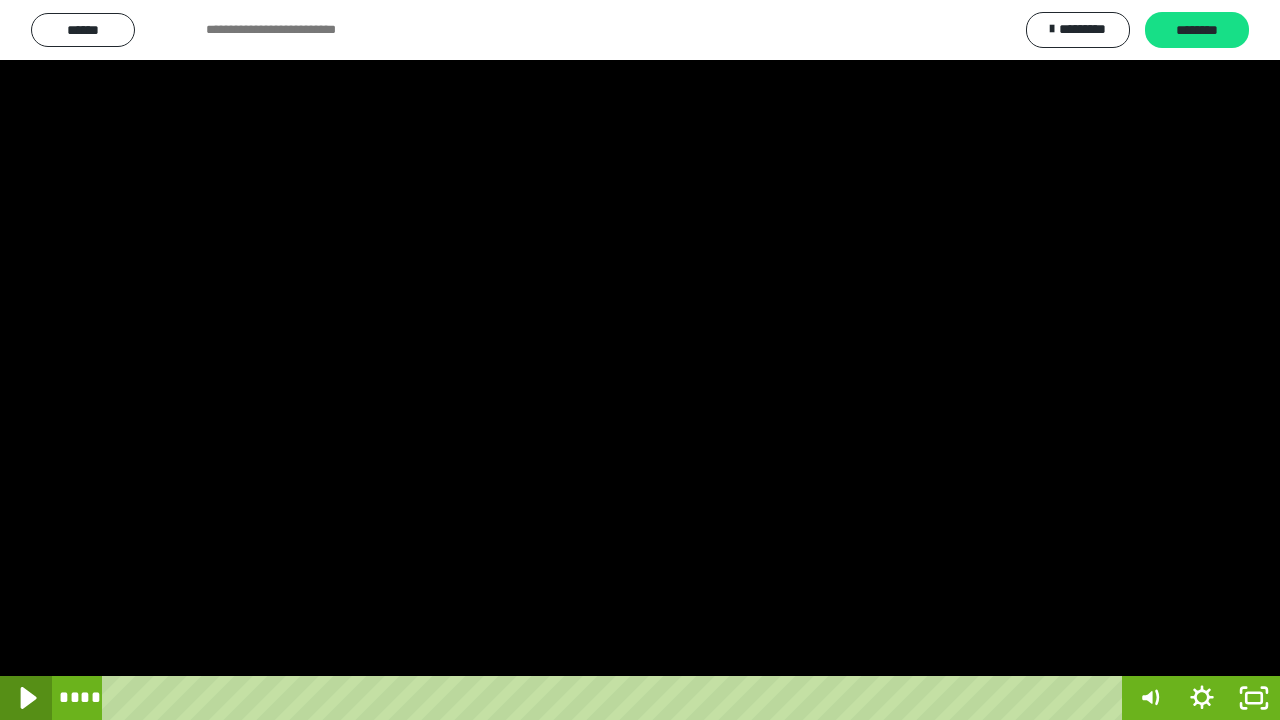 click 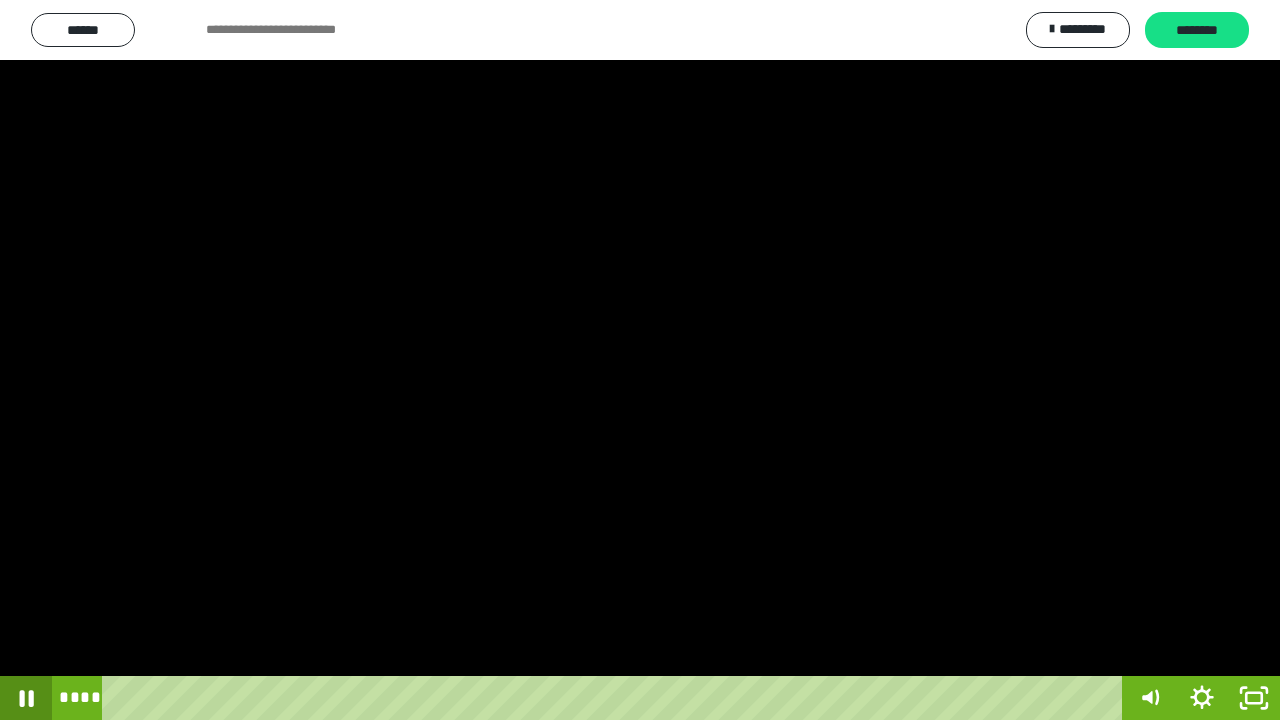 click 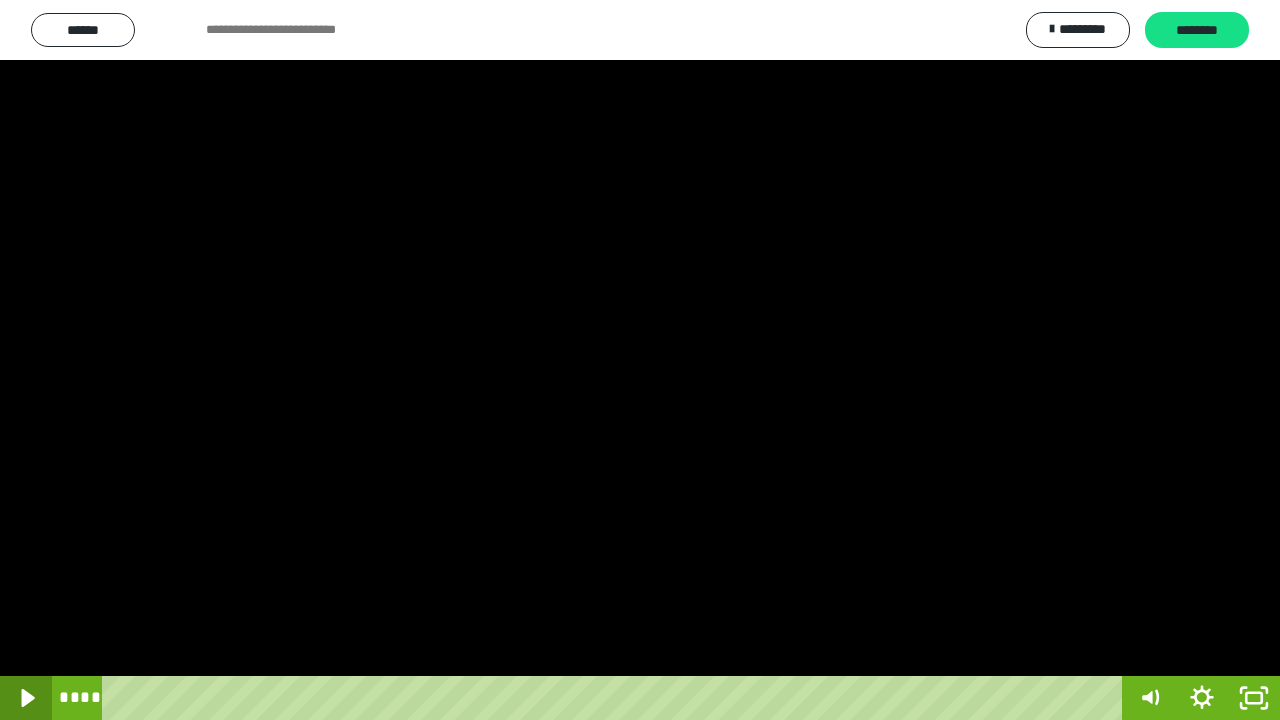 click 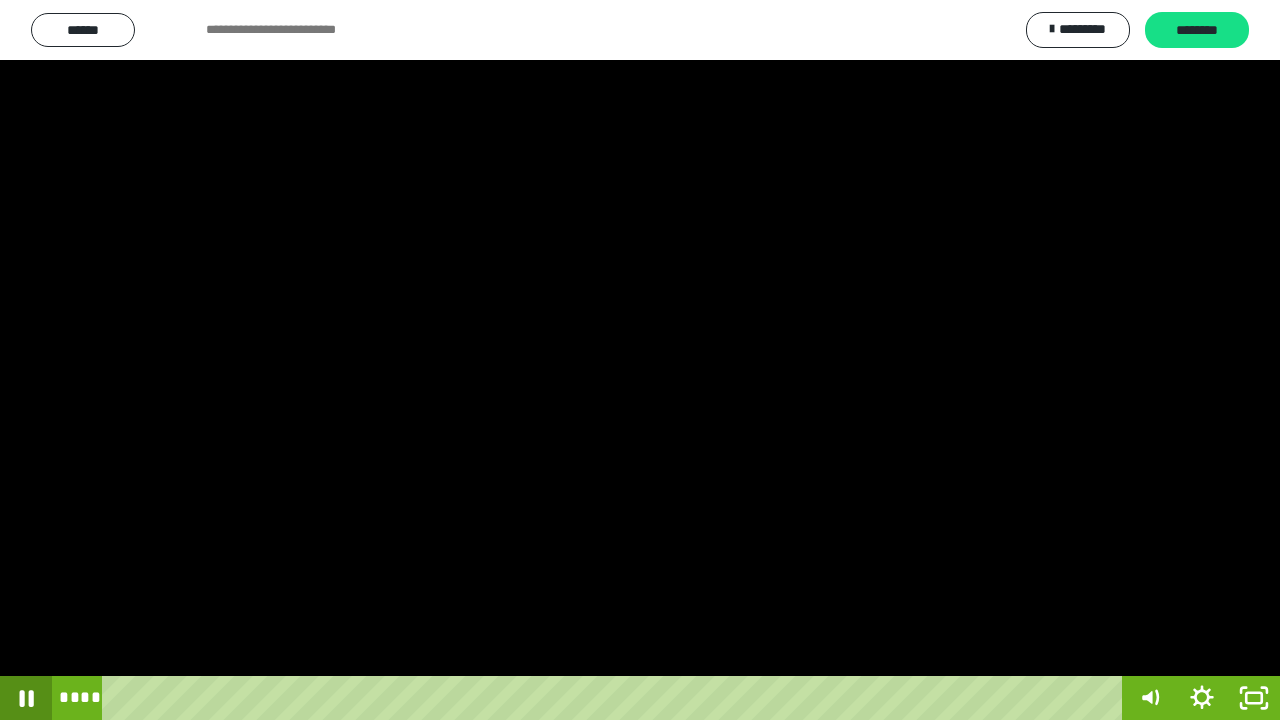 click 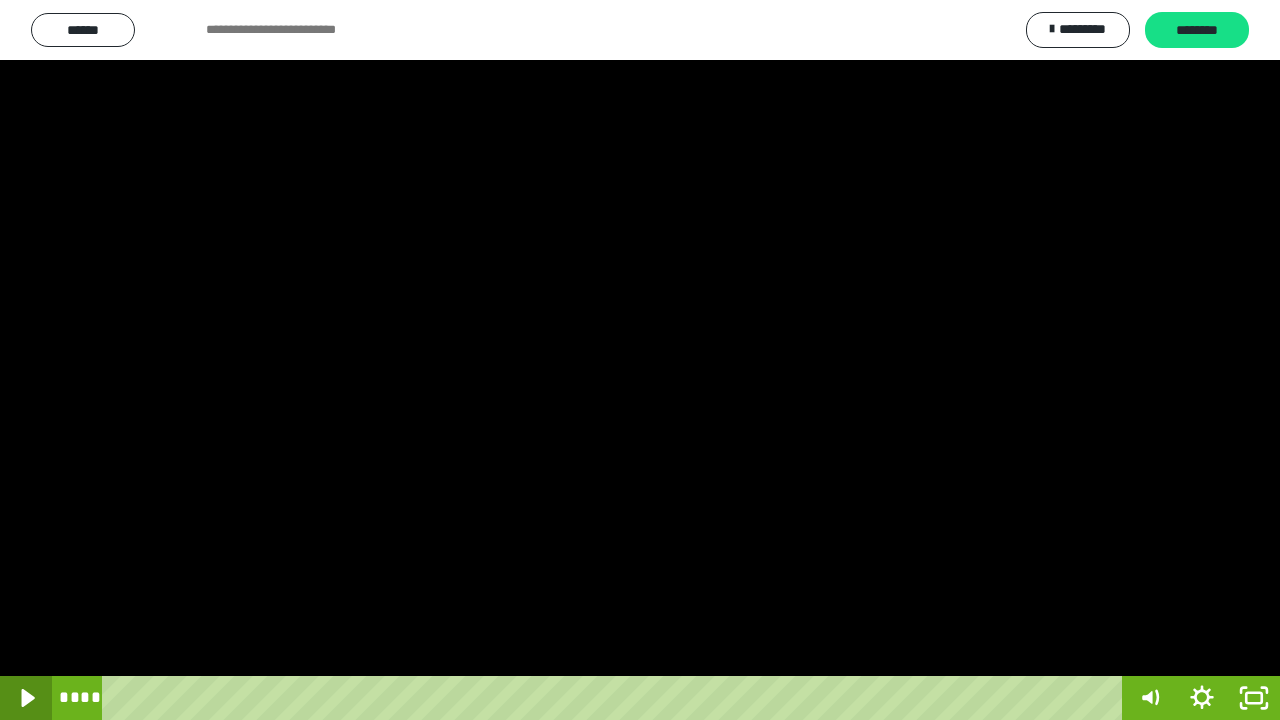 click 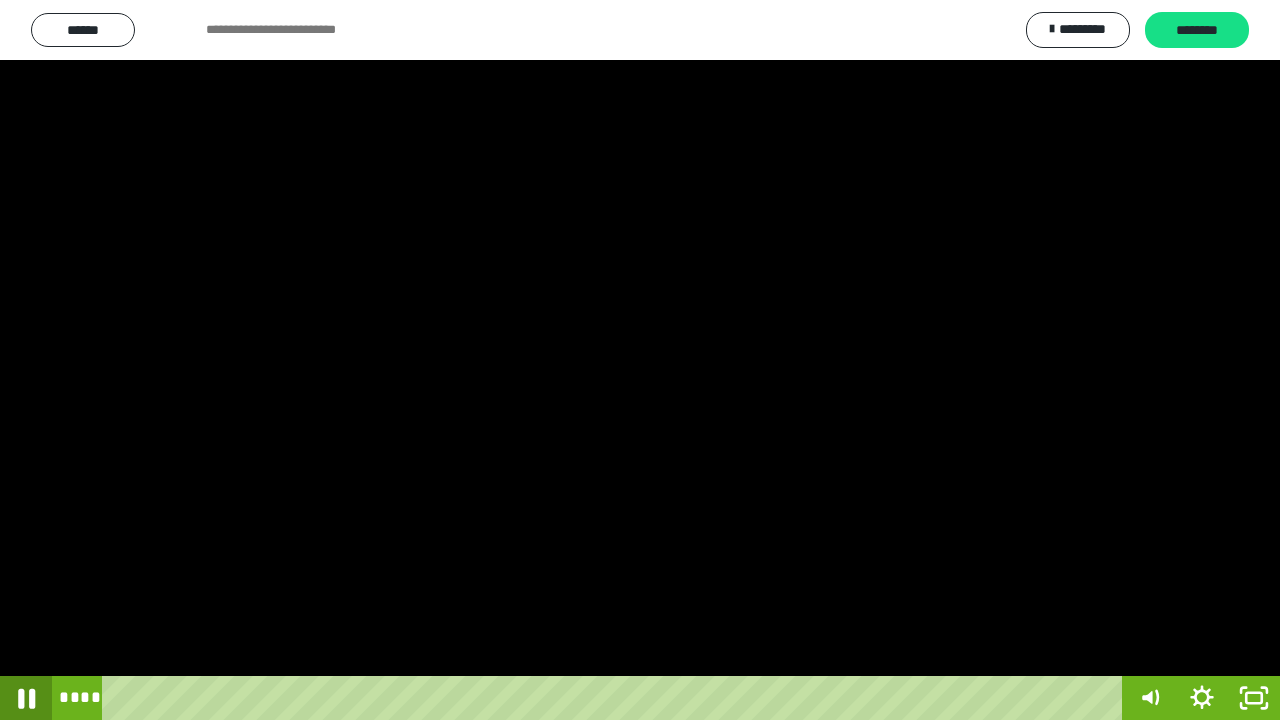 click 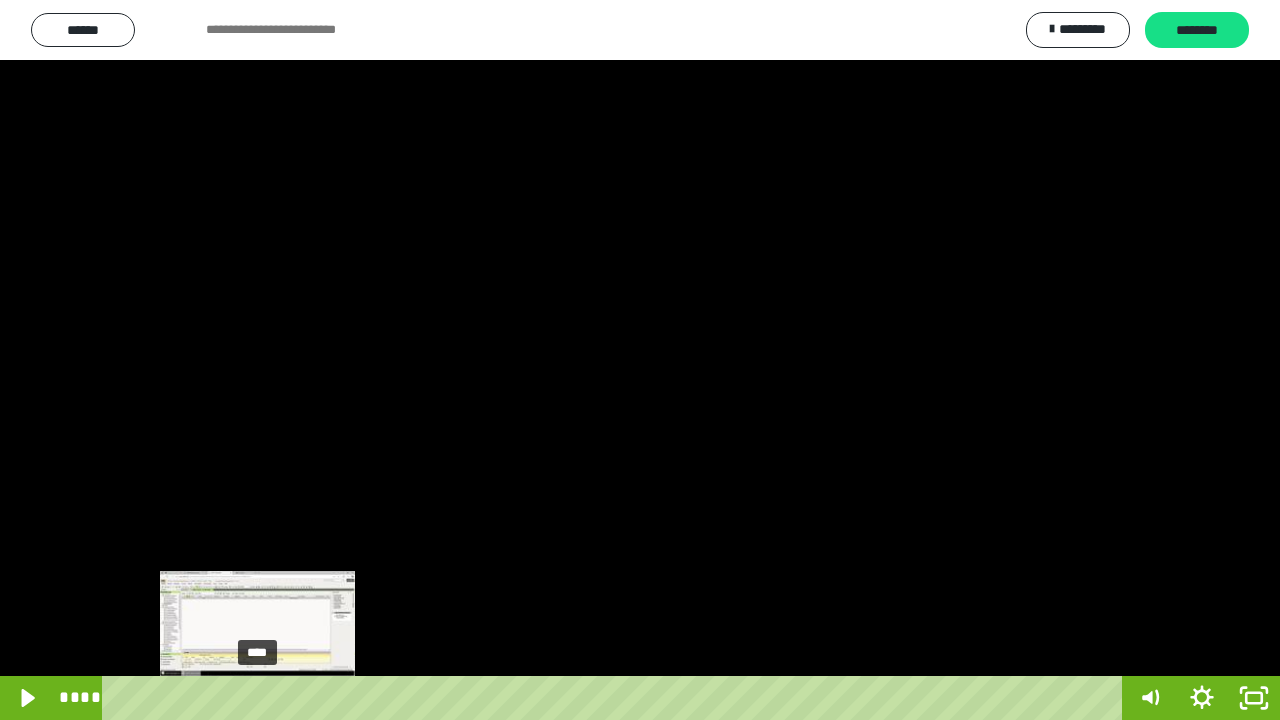 drag, startPoint x: 271, startPoint y: 700, endPoint x: 258, endPoint y: 702, distance: 13.152946 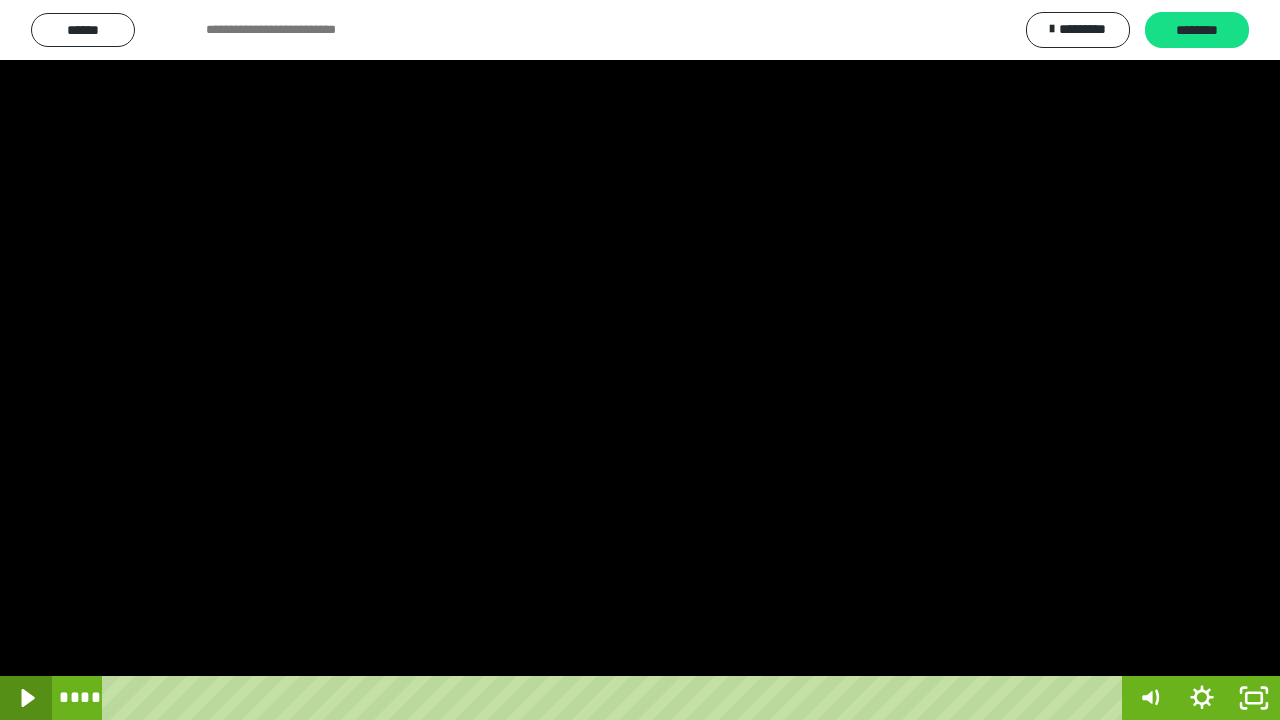 click 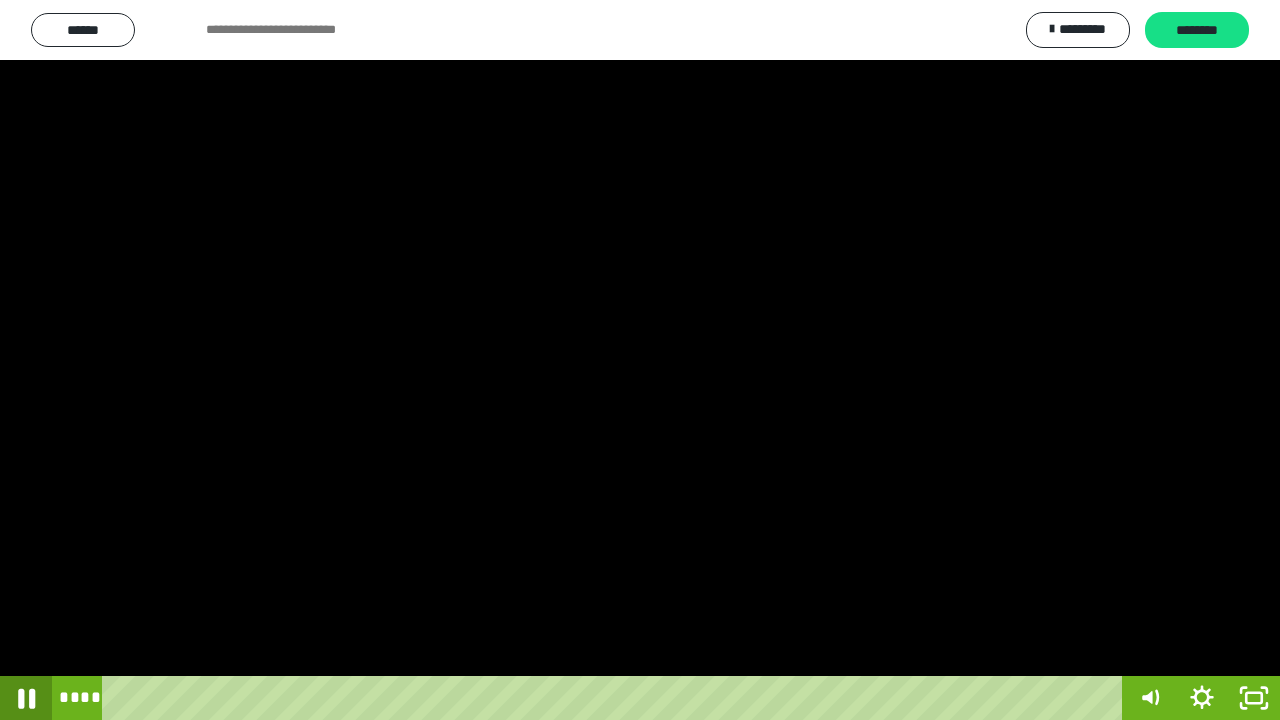 click 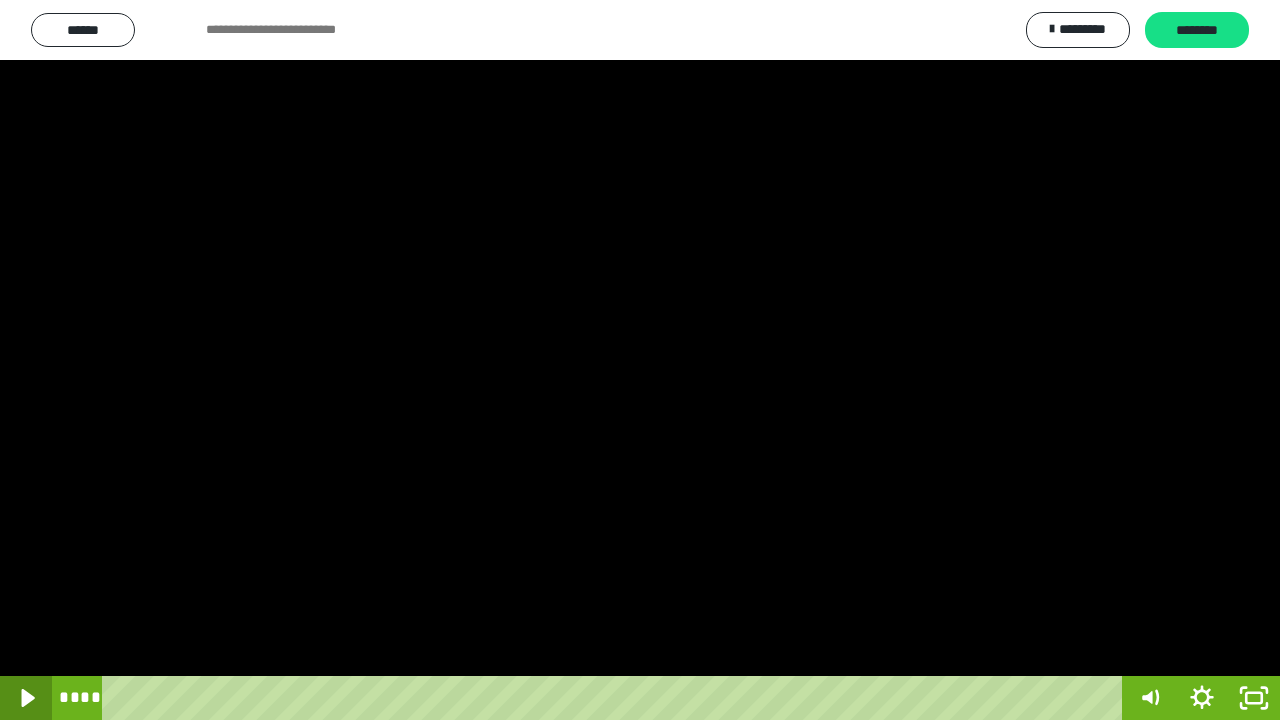 click 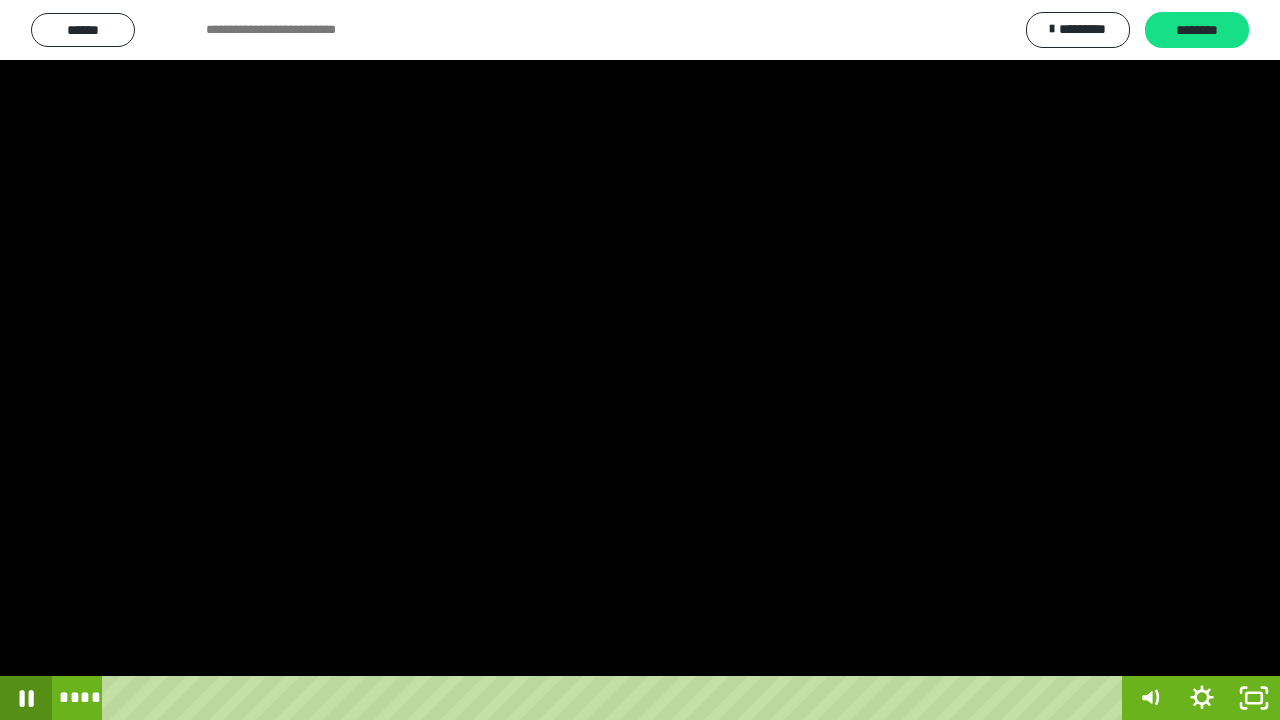 click 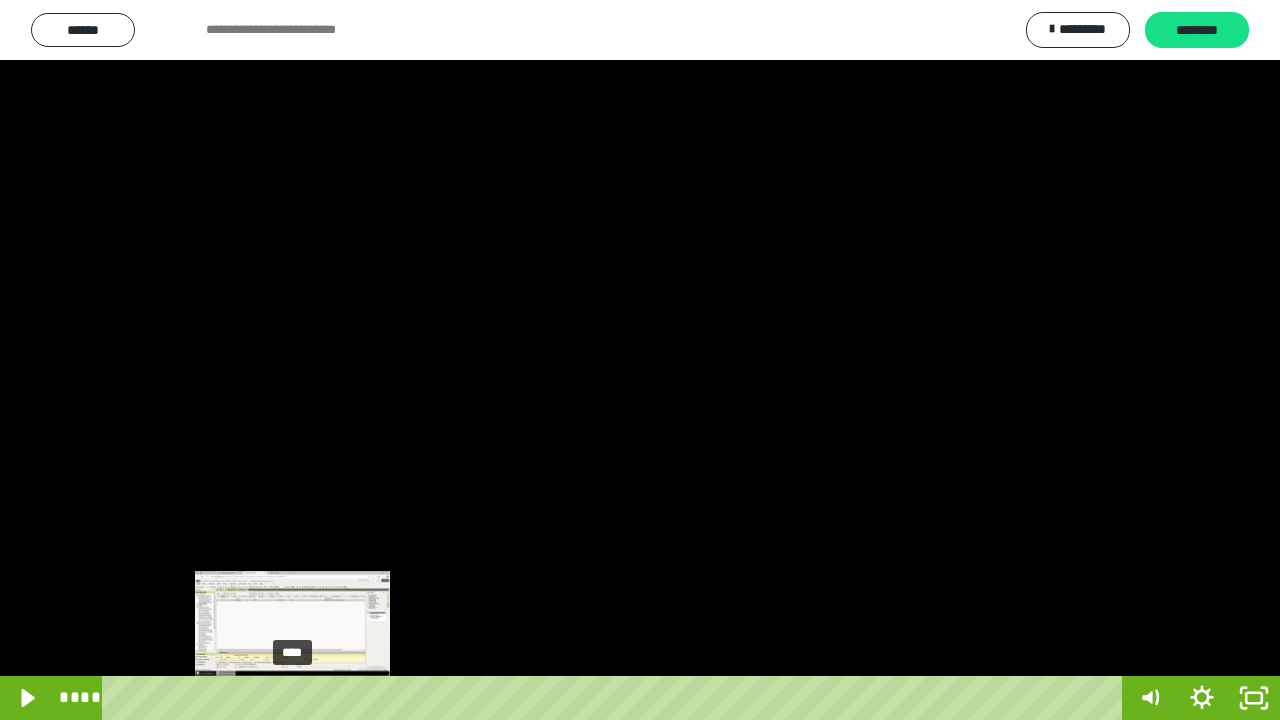 click at bounding box center (292, 698) 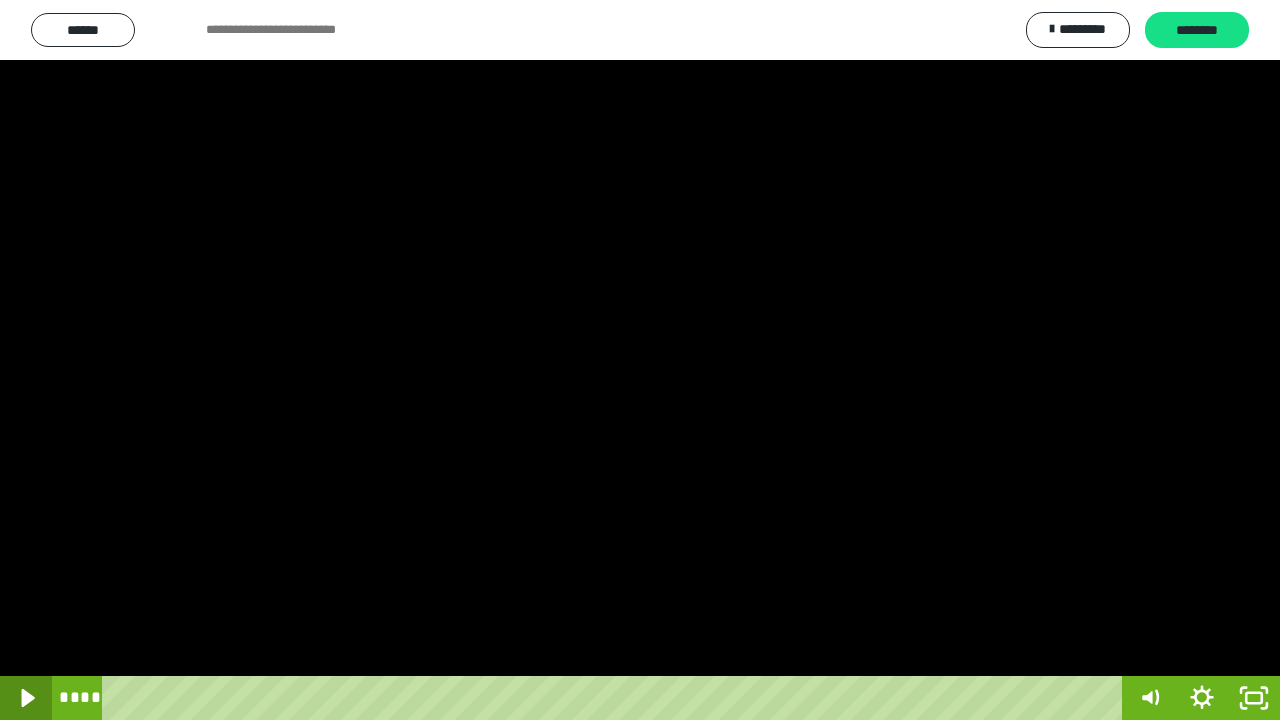 click 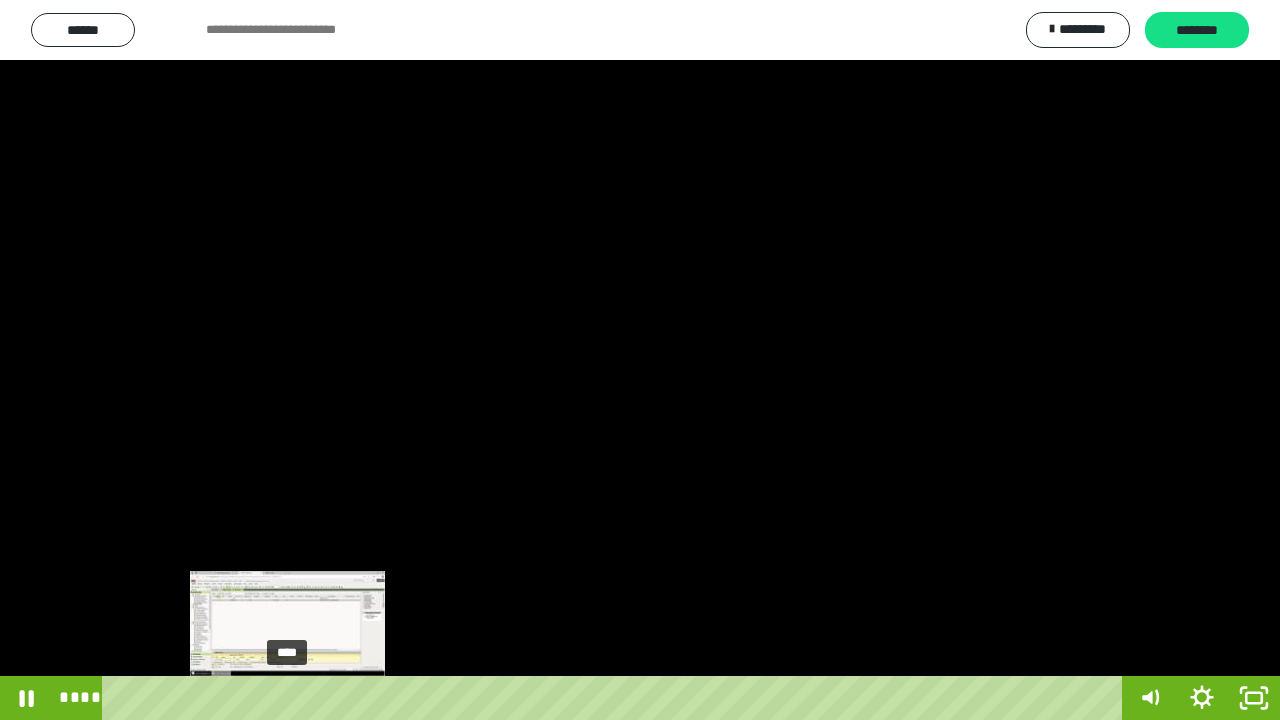 click at bounding box center (287, 698) 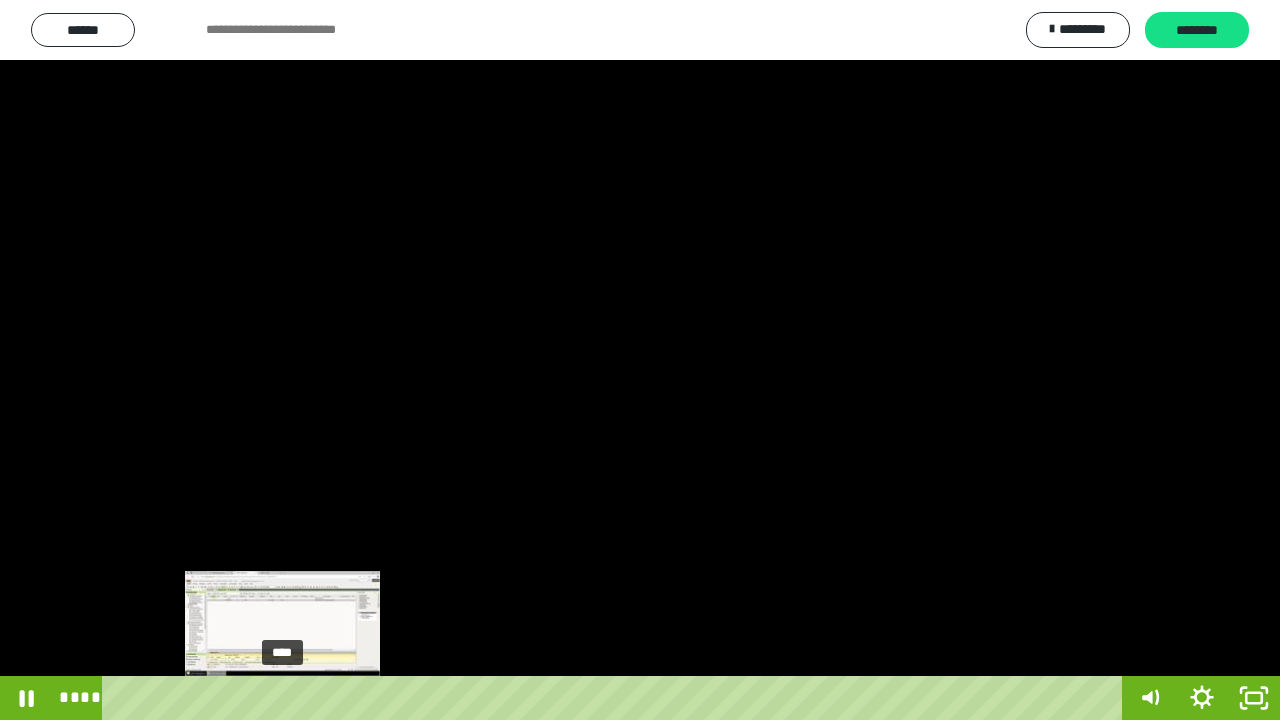 drag, startPoint x: 292, startPoint y: 696, endPoint x: 280, endPoint y: 698, distance: 12.165525 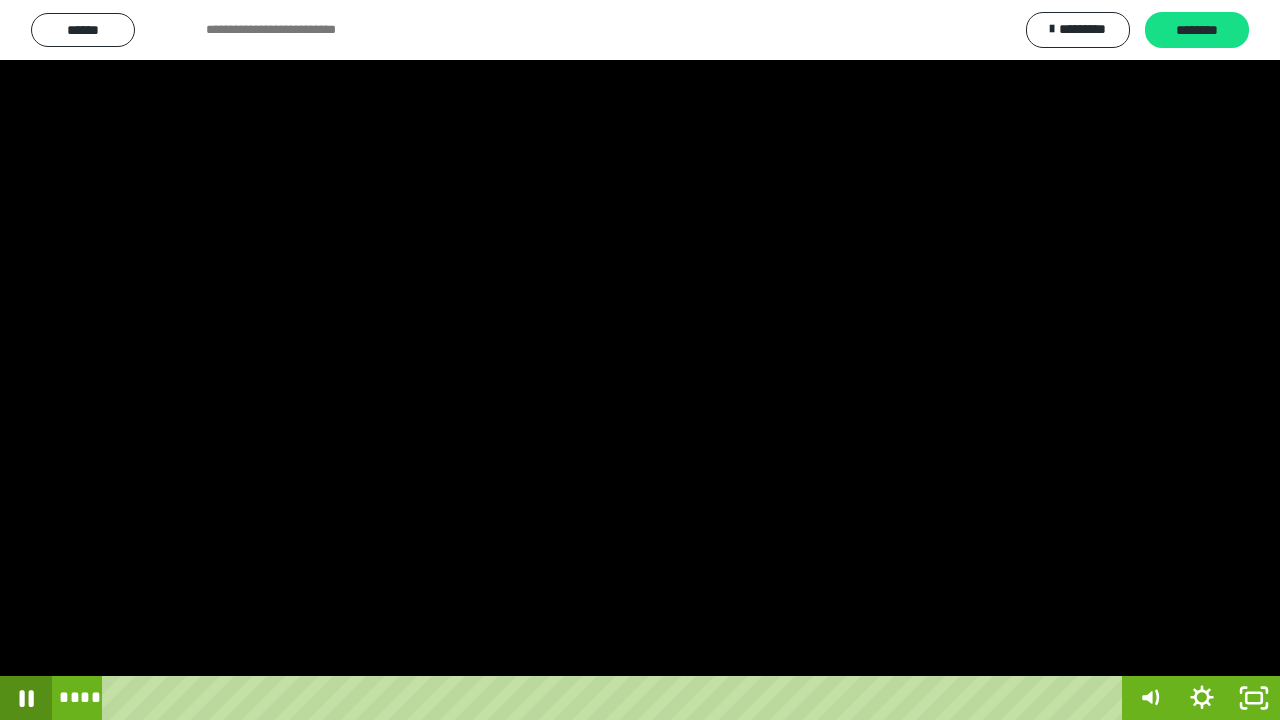 click 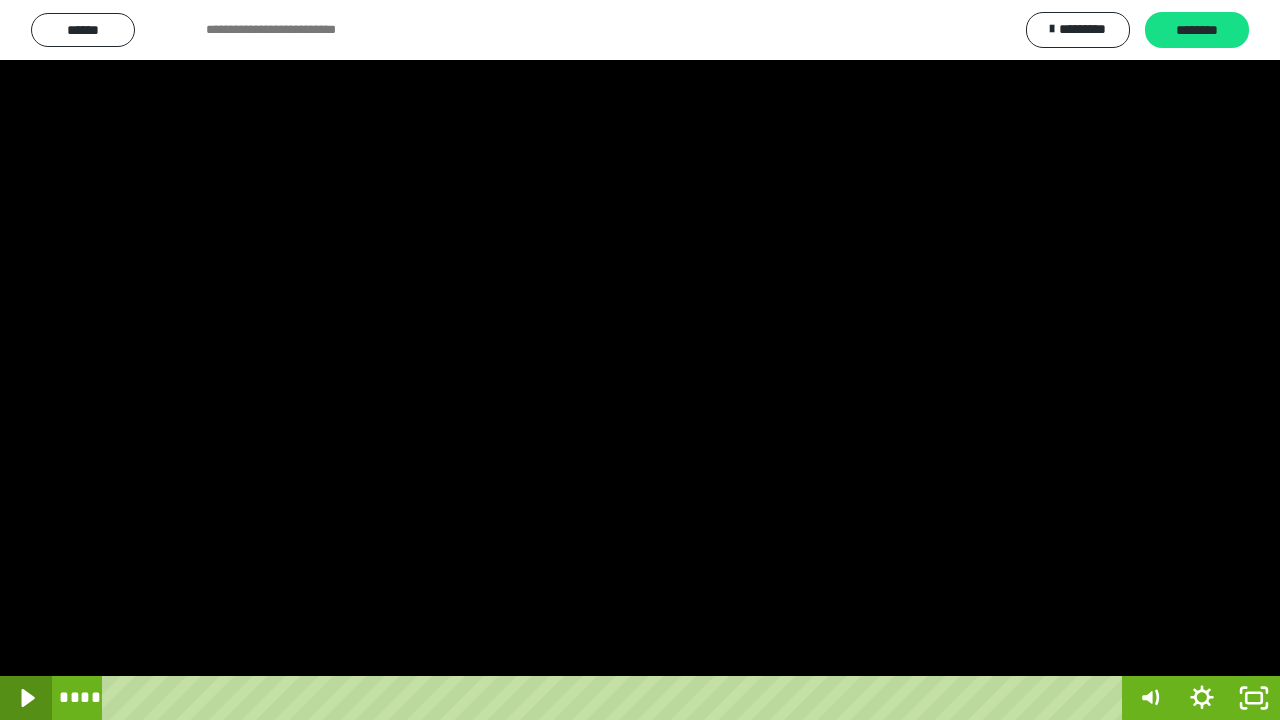 click 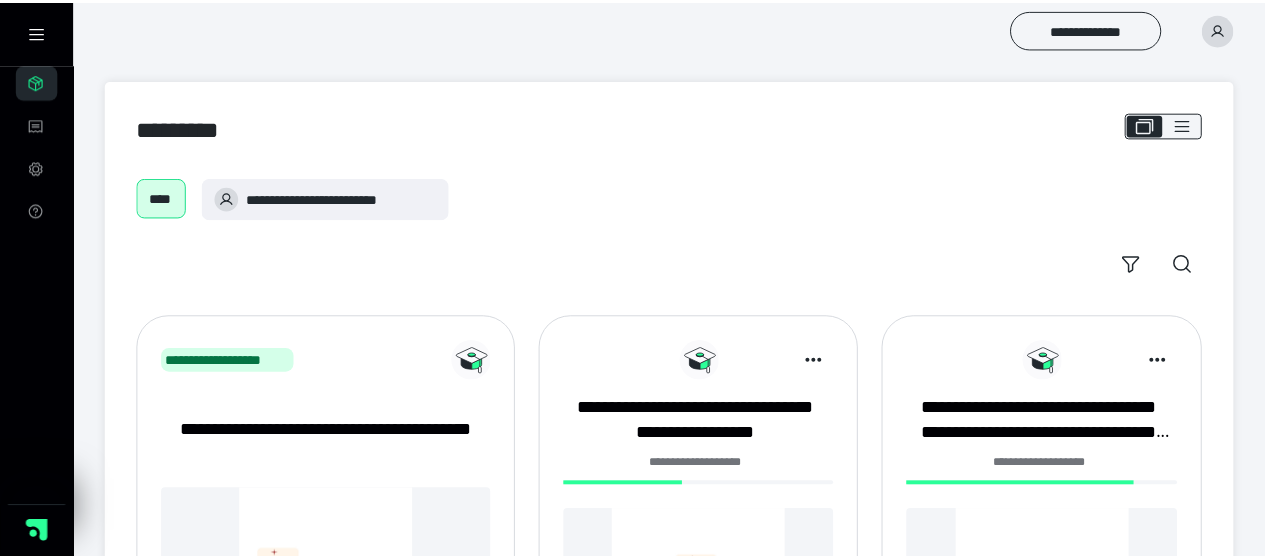 scroll, scrollTop: 0, scrollLeft: 0, axis: both 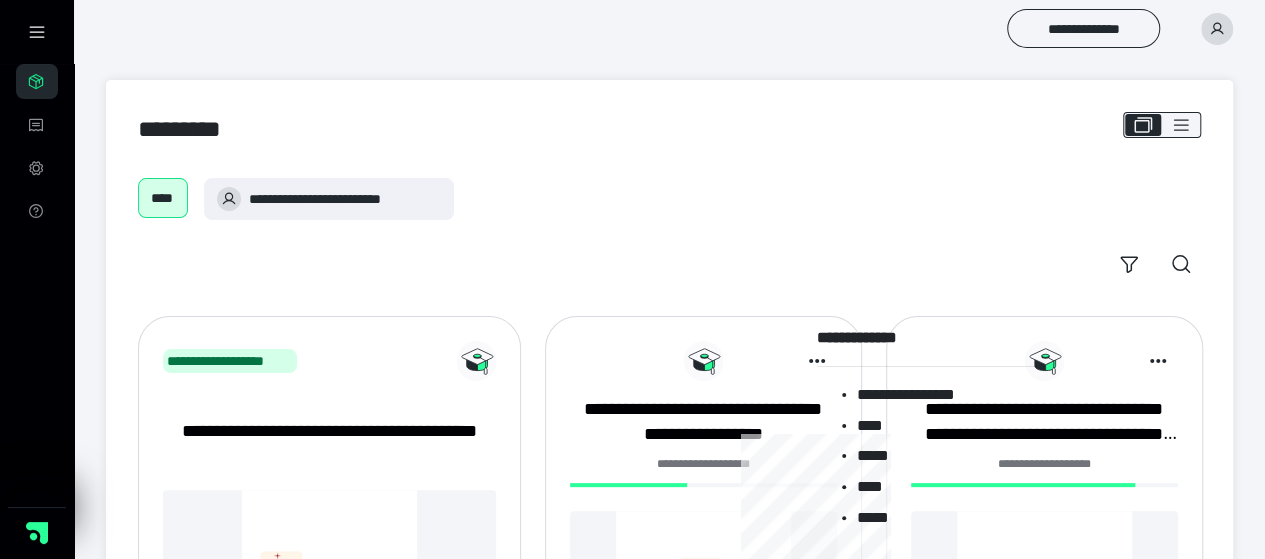 click on "**********" at bounding box center (947, 398) 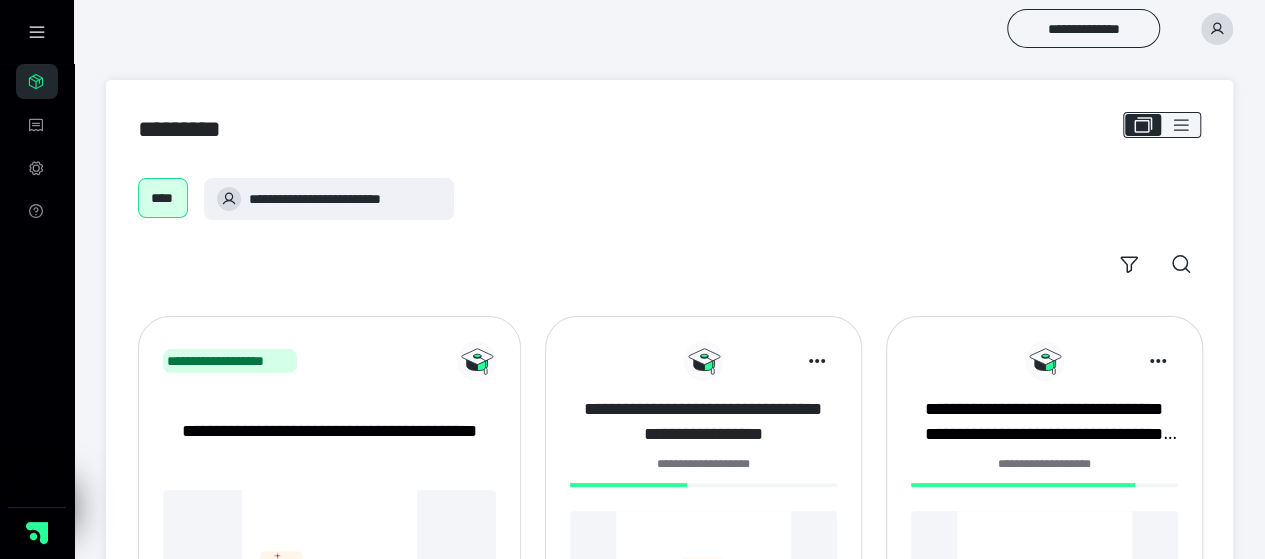click on "**********" at bounding box center [703, 422] 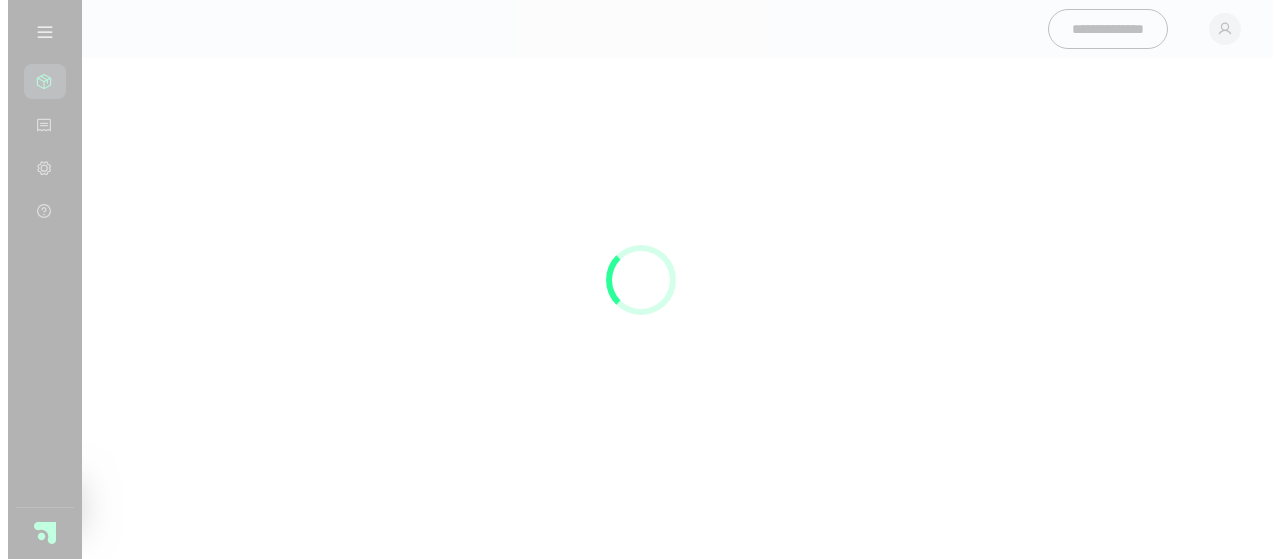 scroll, scrollTop: 0, scrollLeft: 0, axis: both 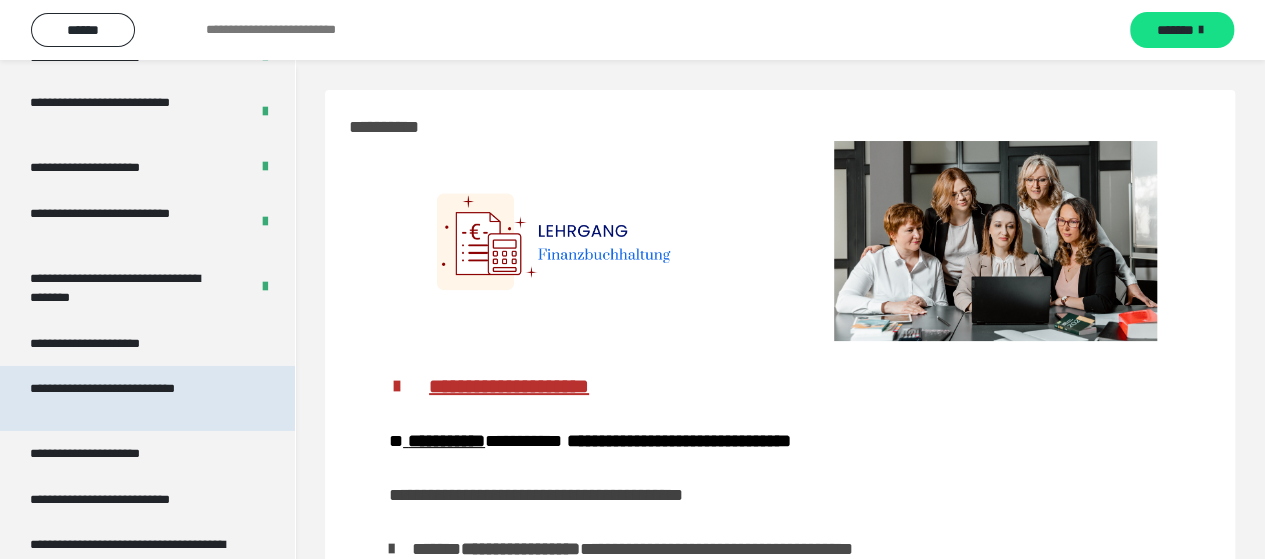 click on "**********" at bounding box center (132, 398) 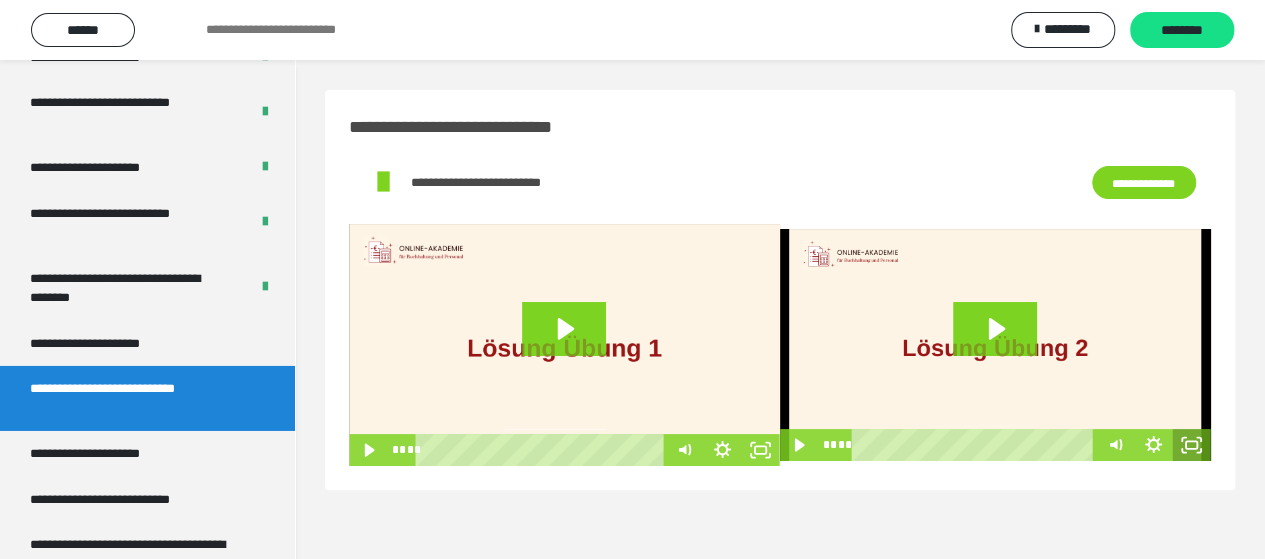 click 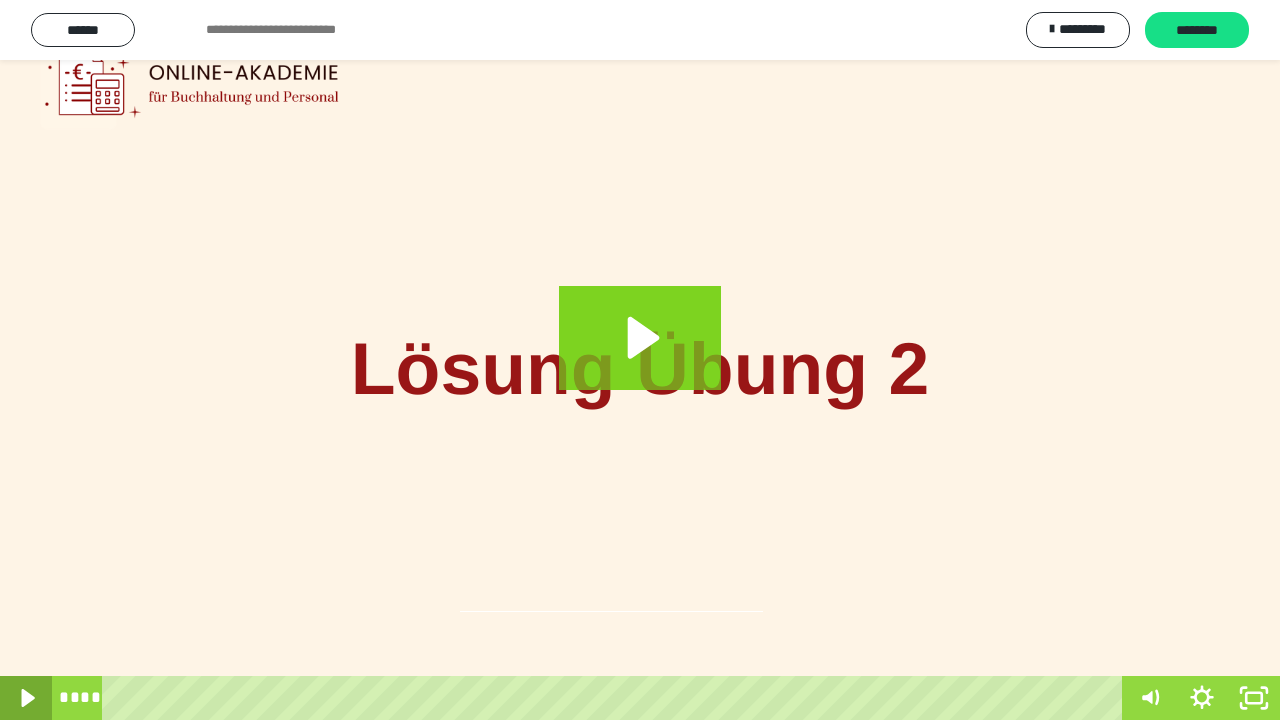 click 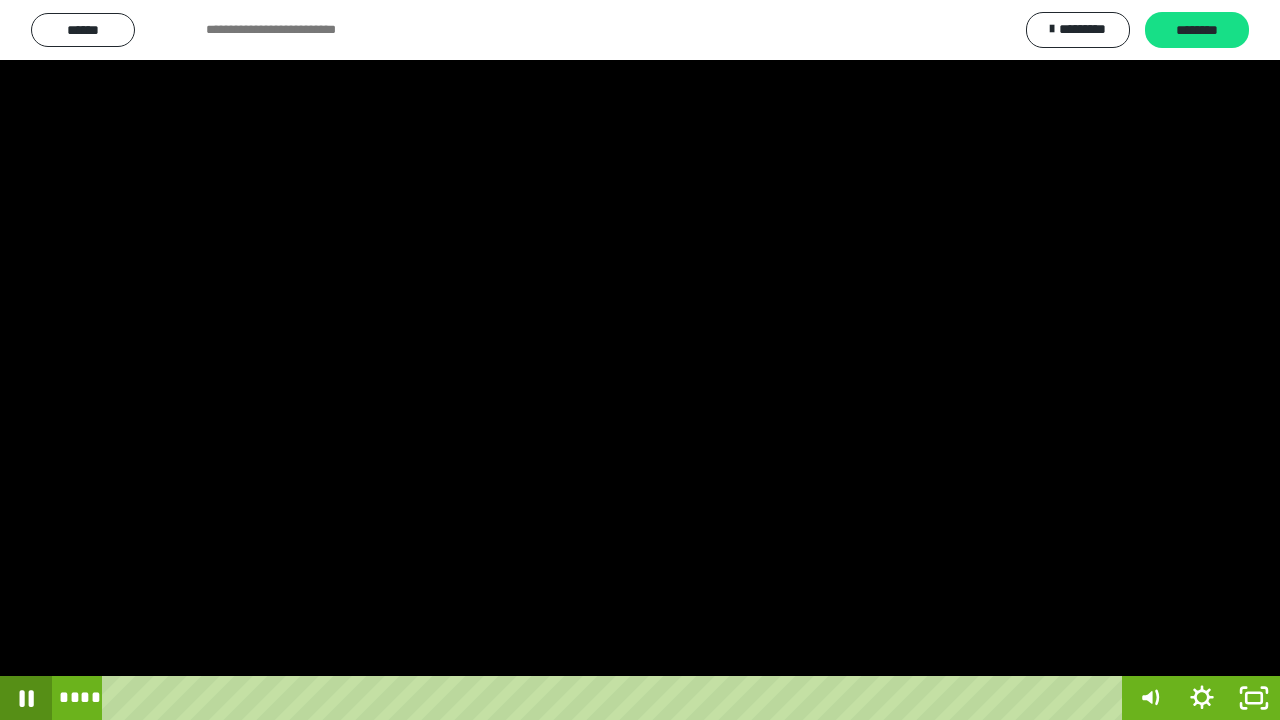 click 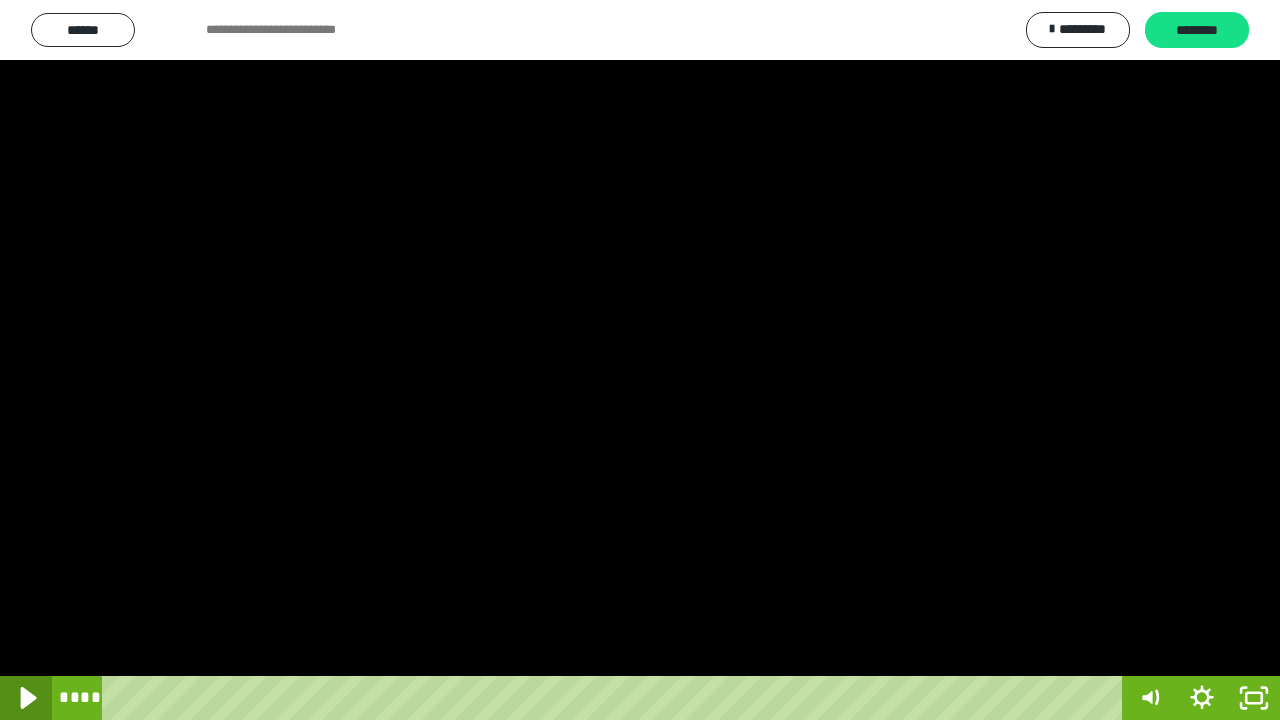 click 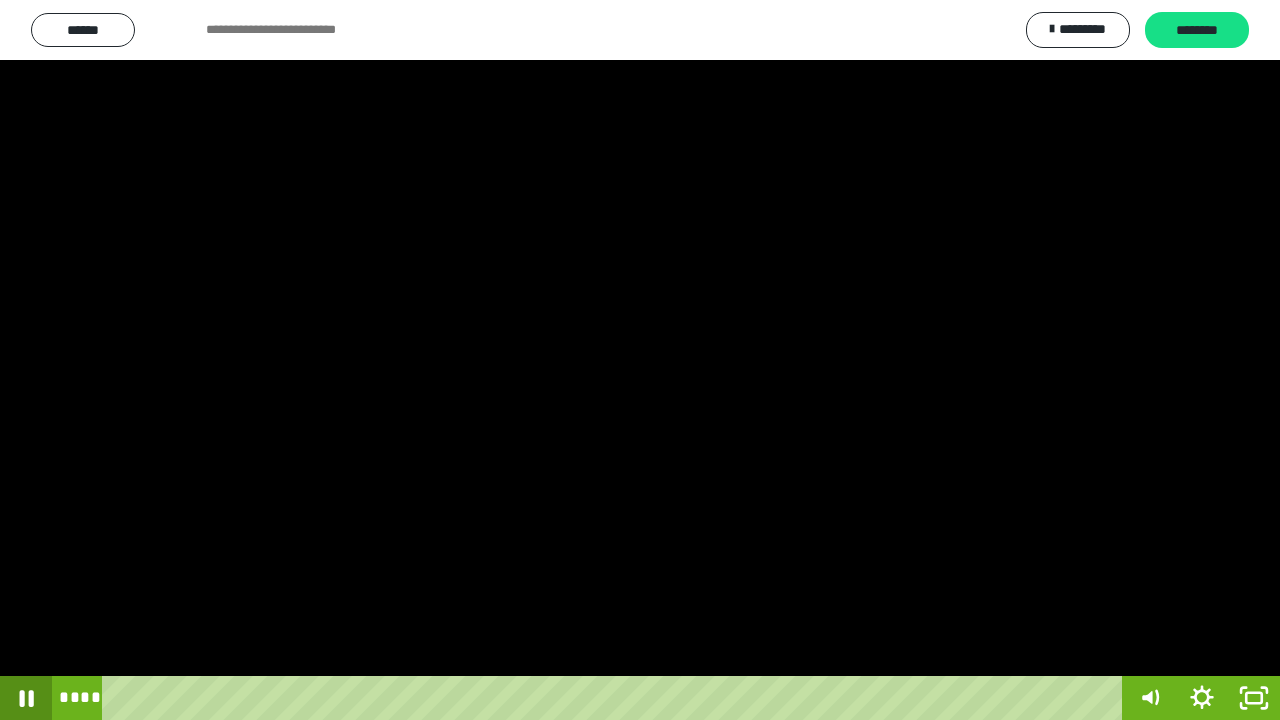 click 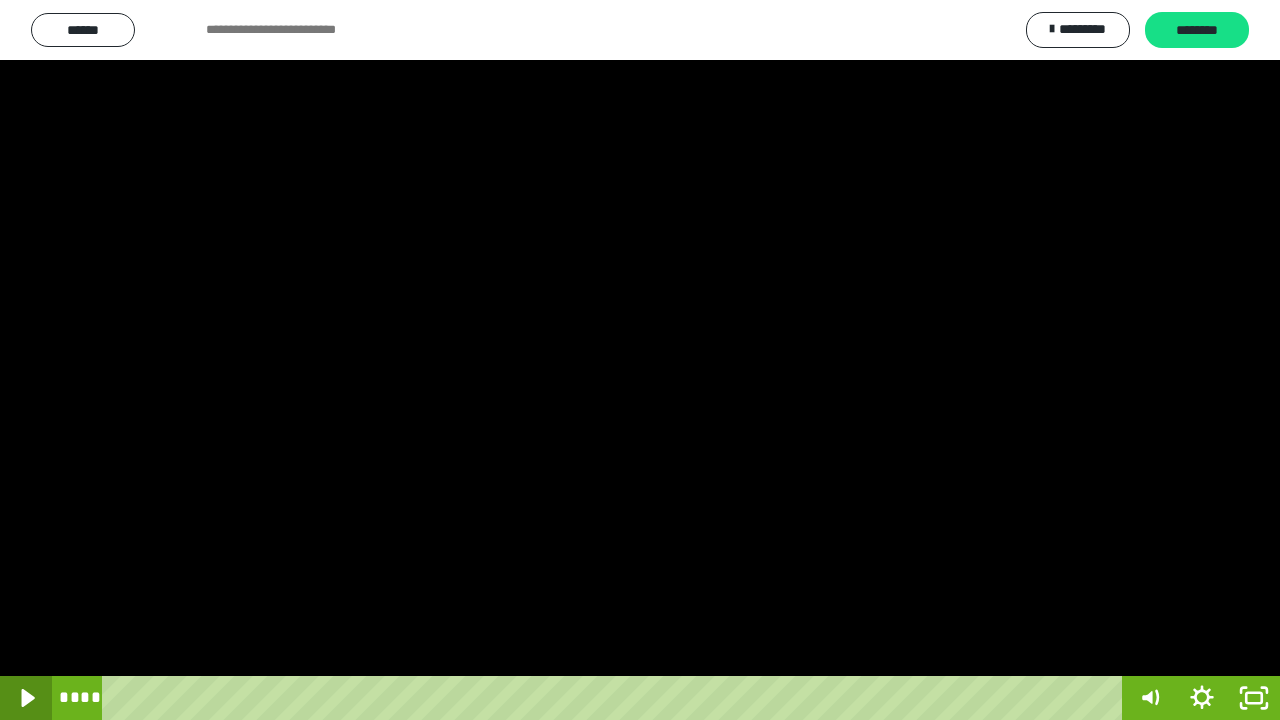 click 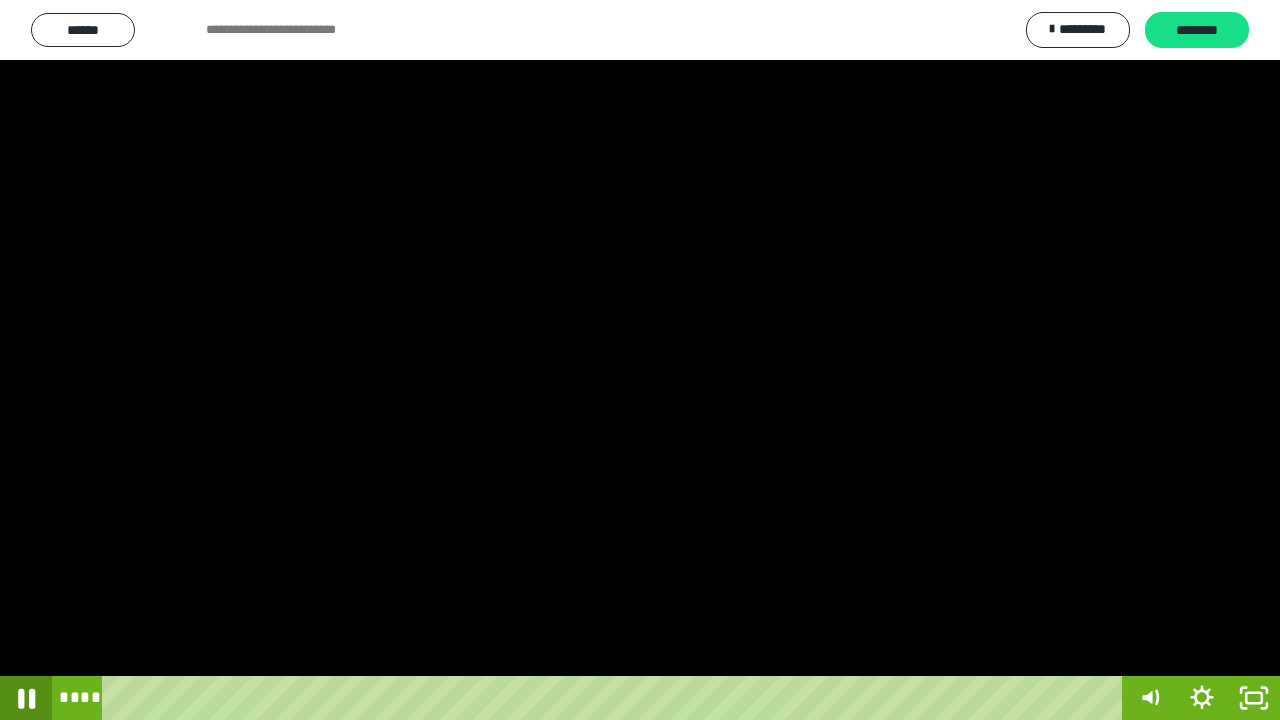 click 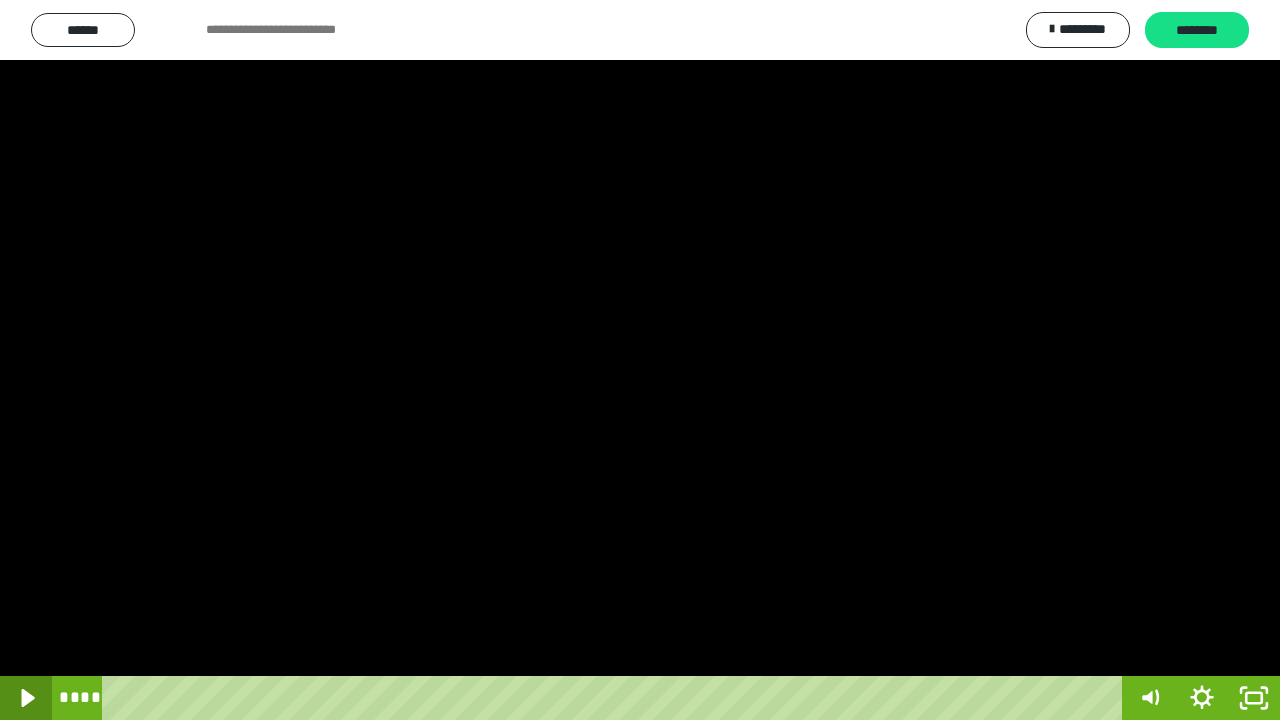 click 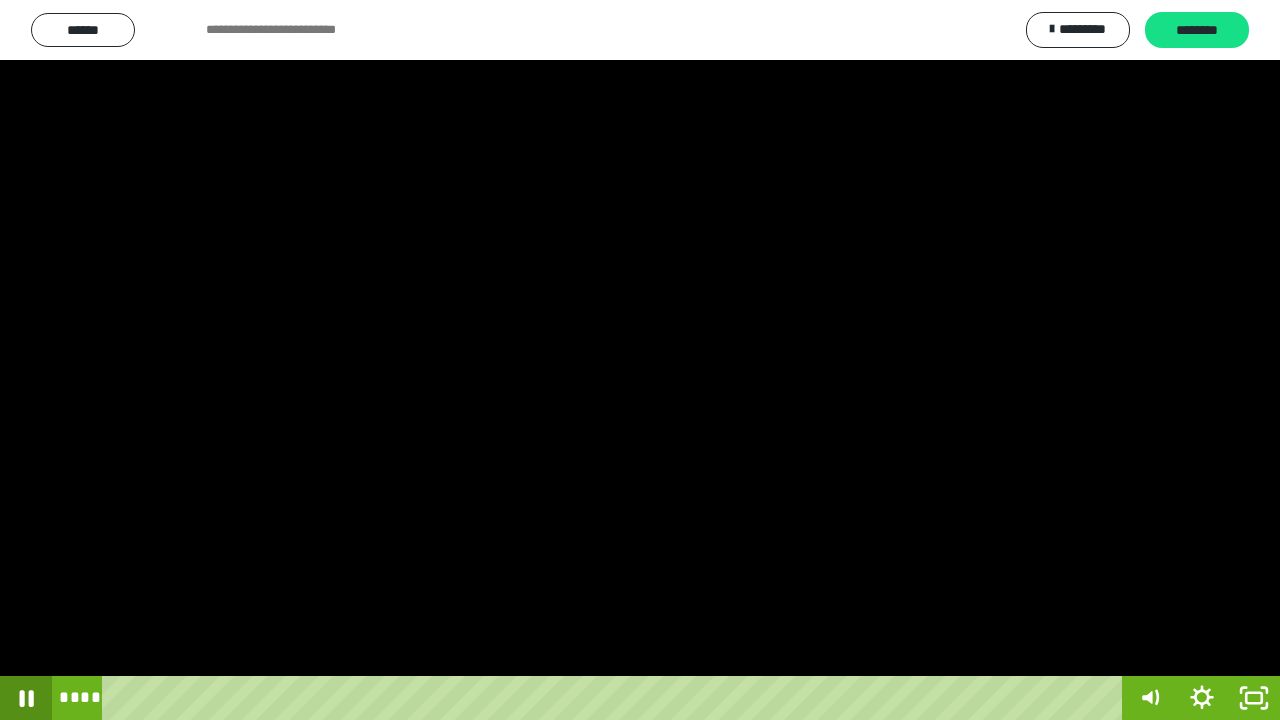 click 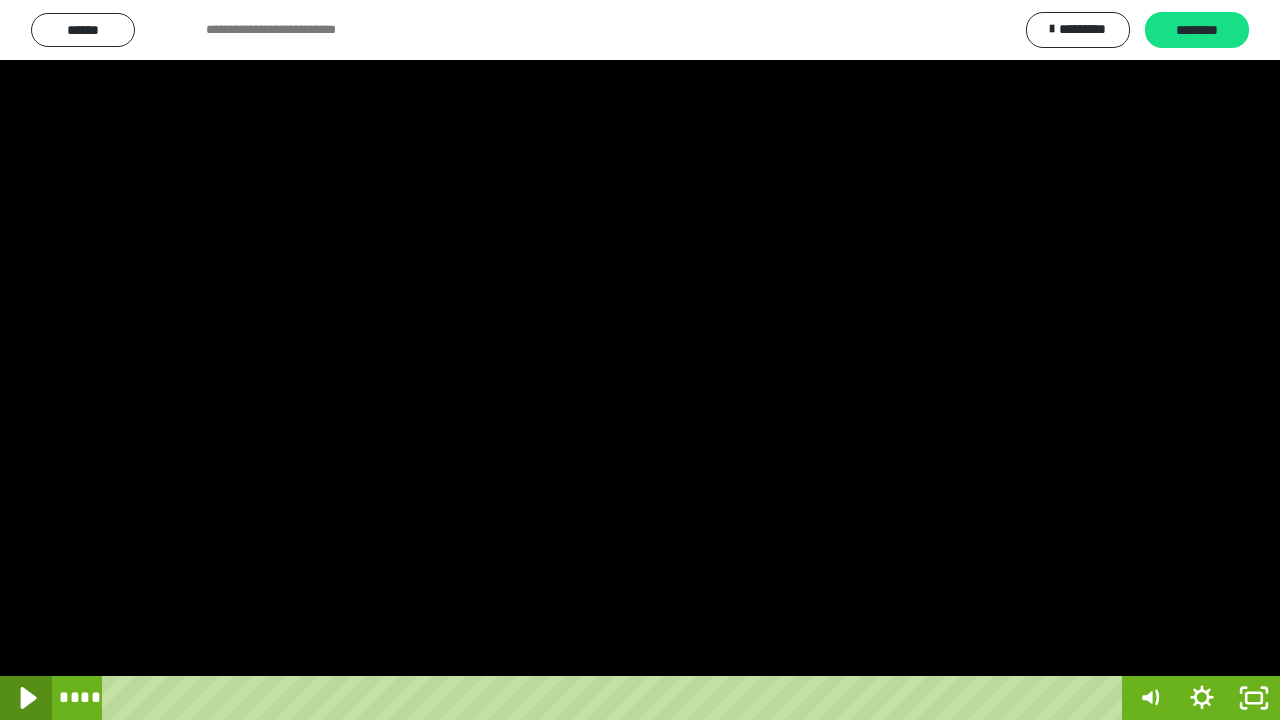 click 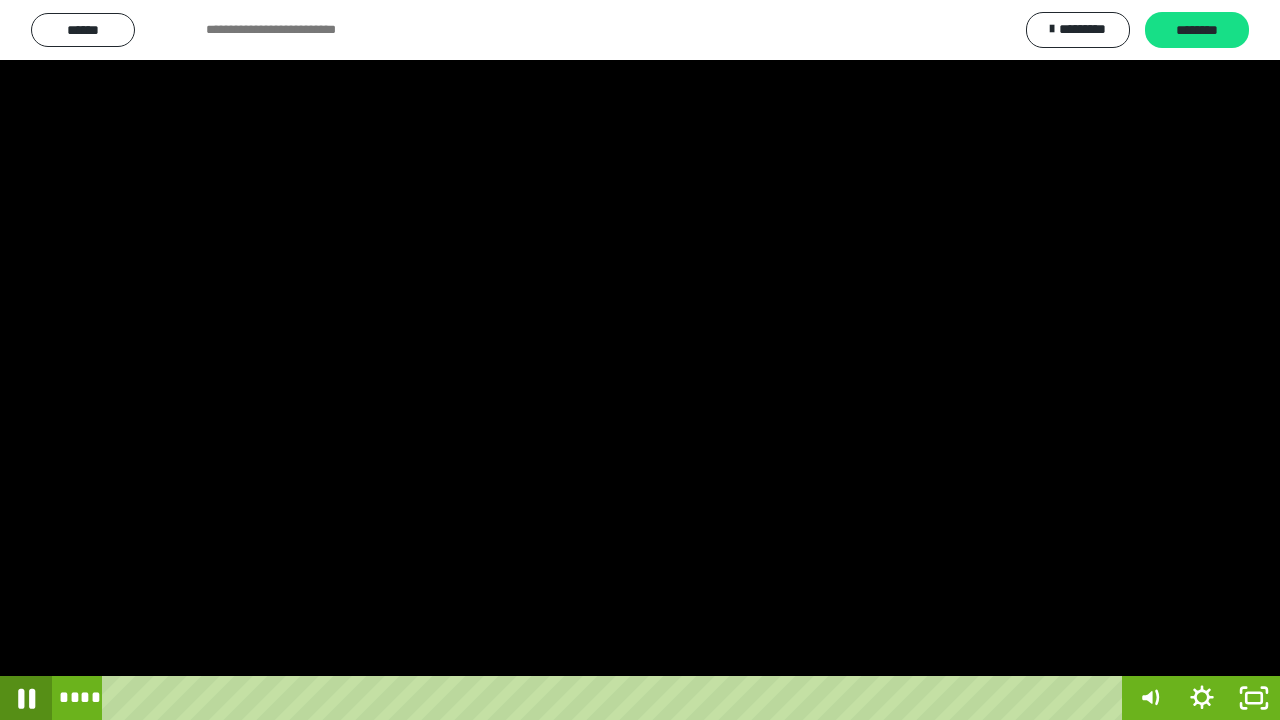 click 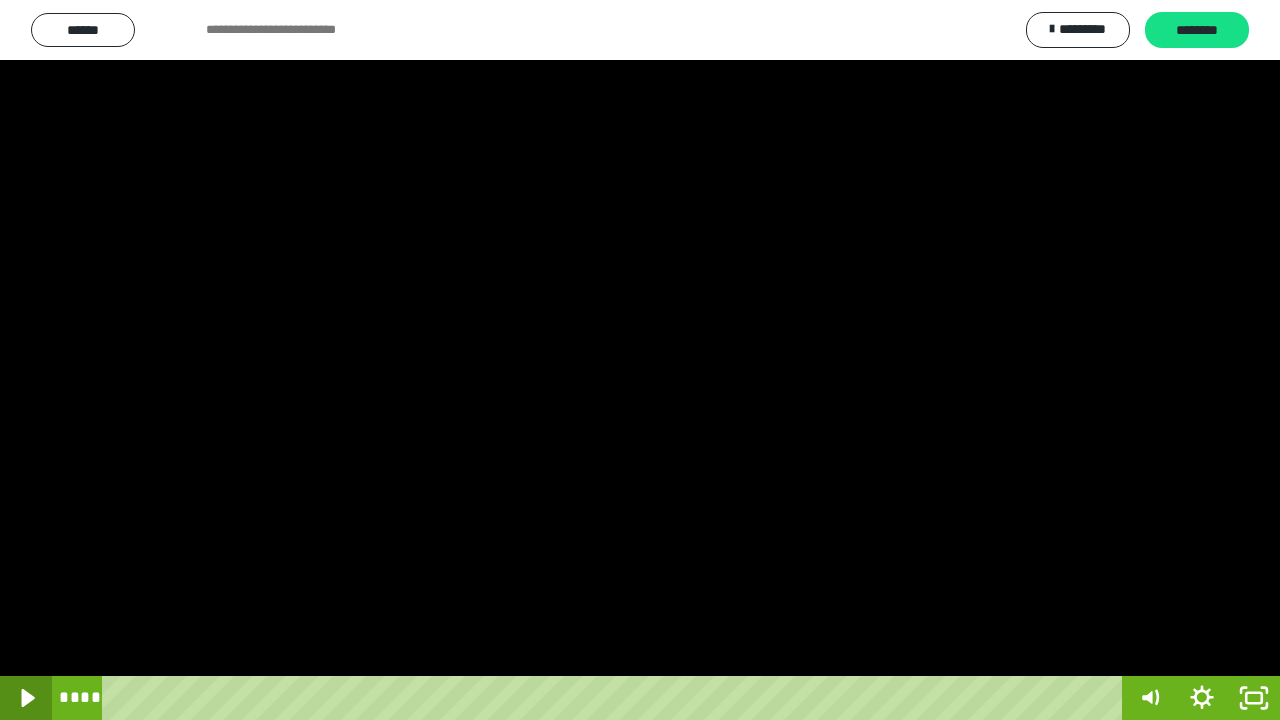 click 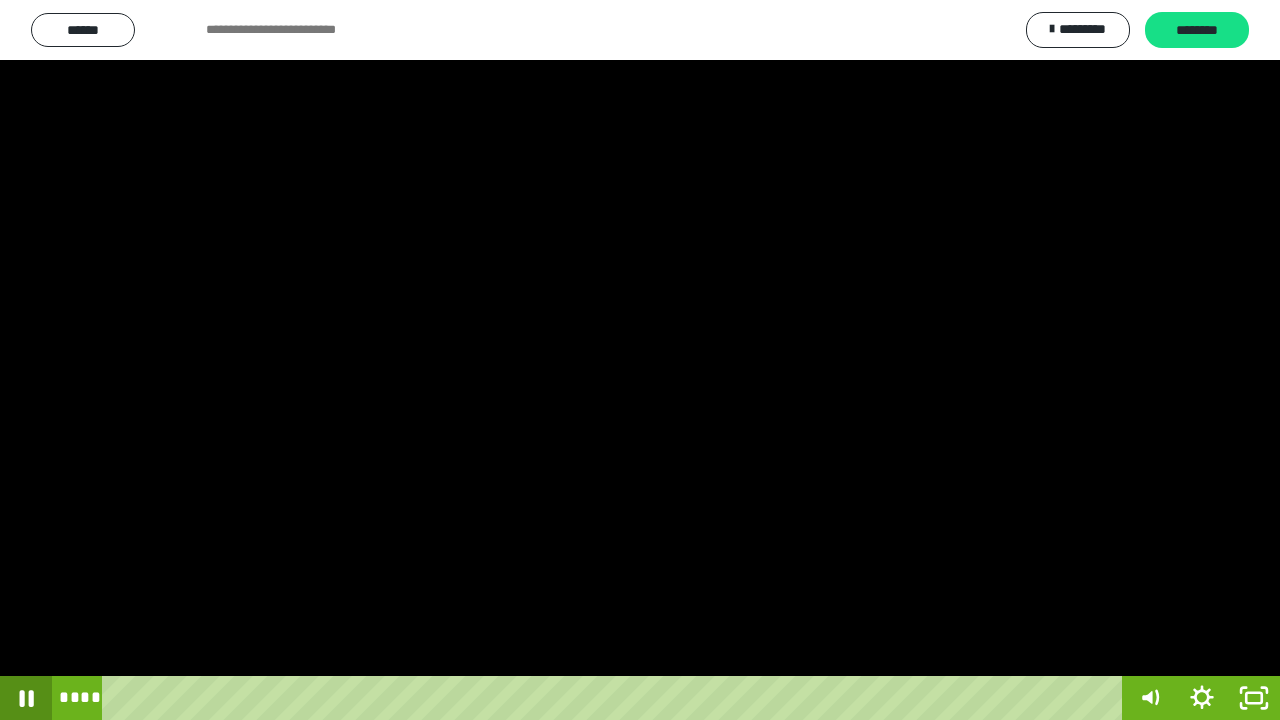 click 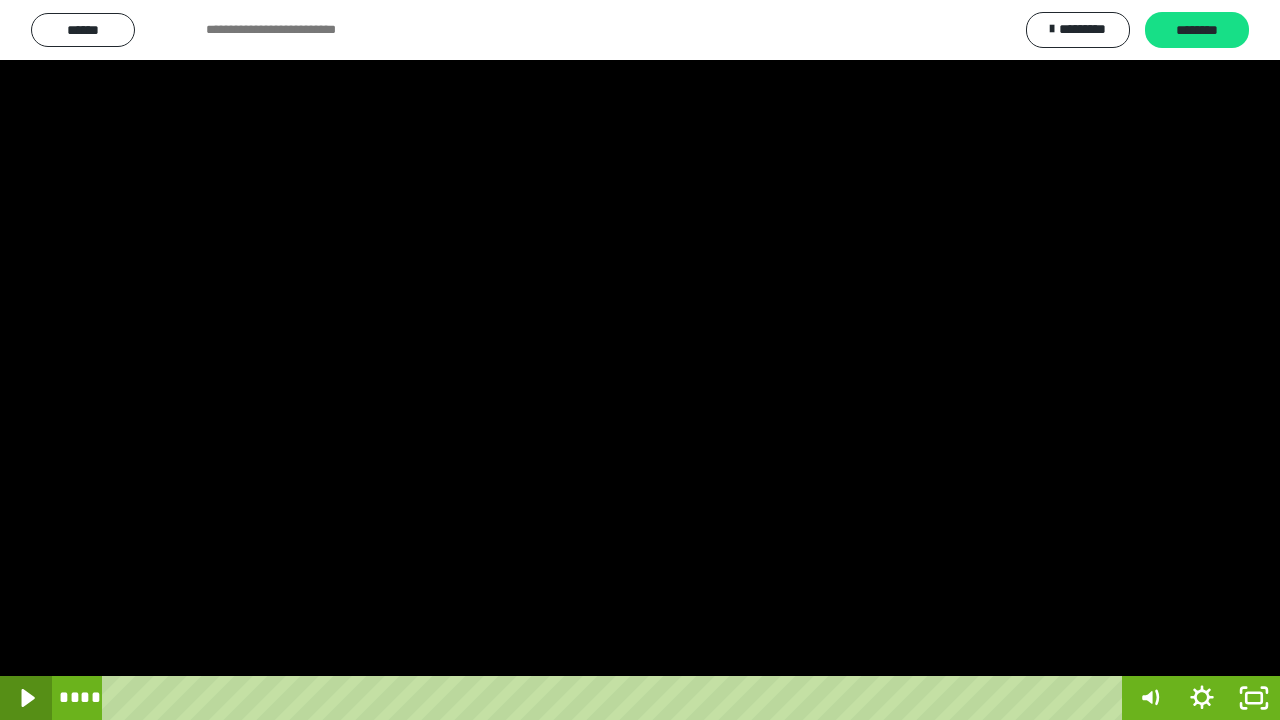 click 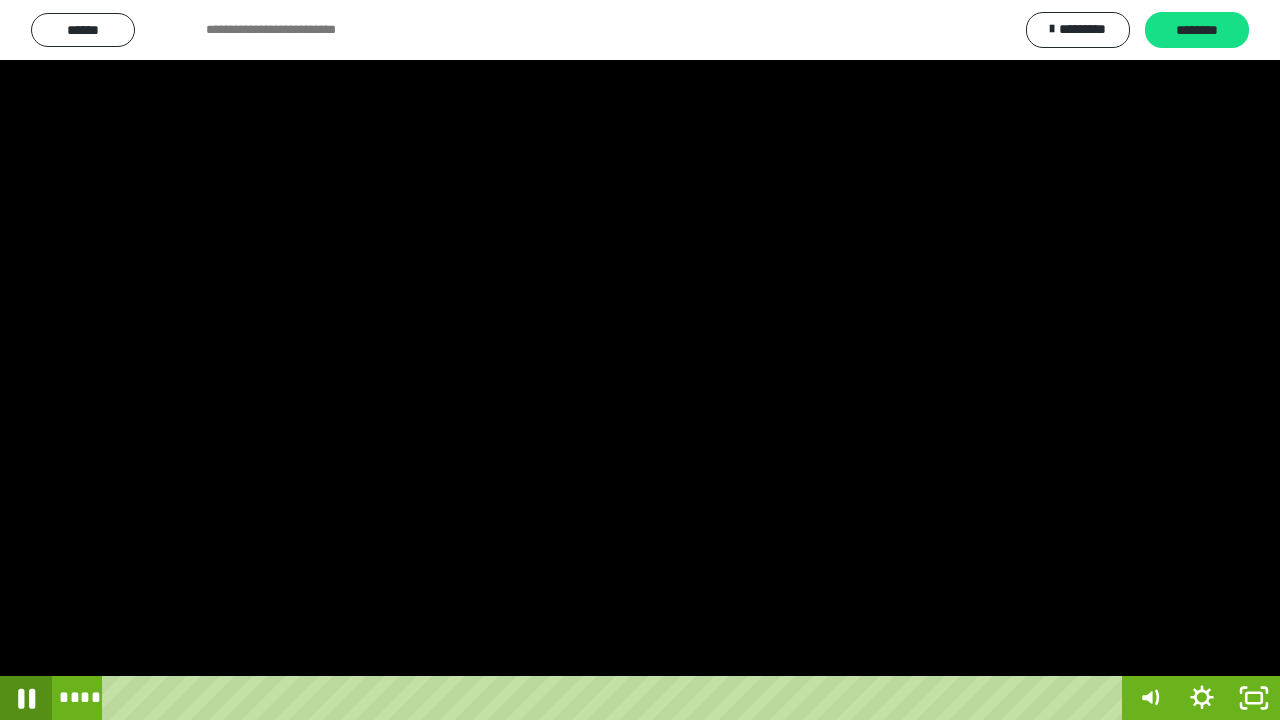 click 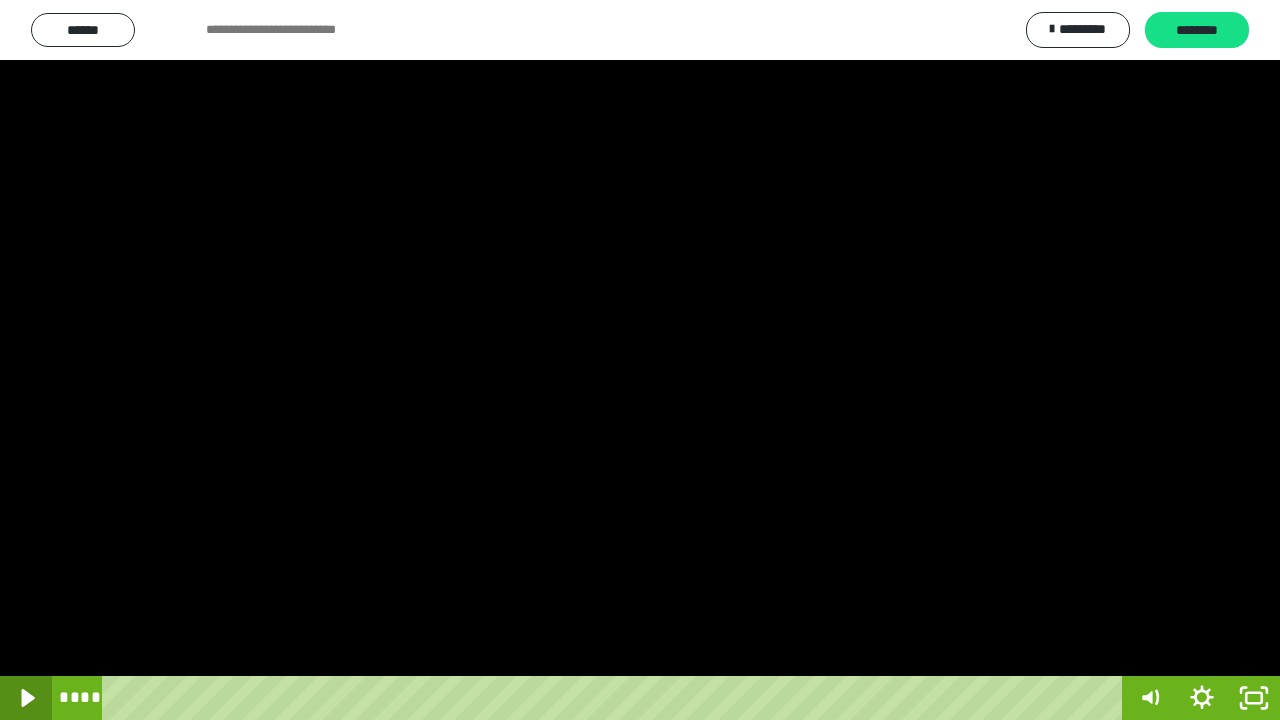 click 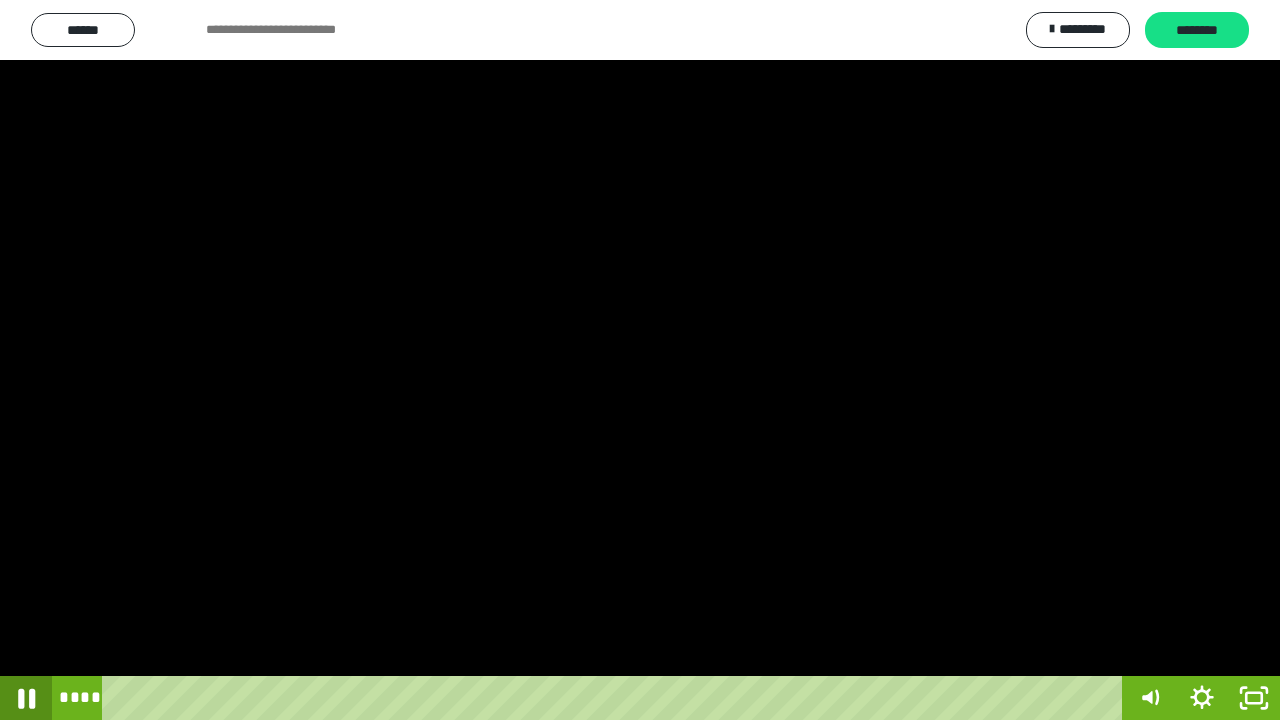 click 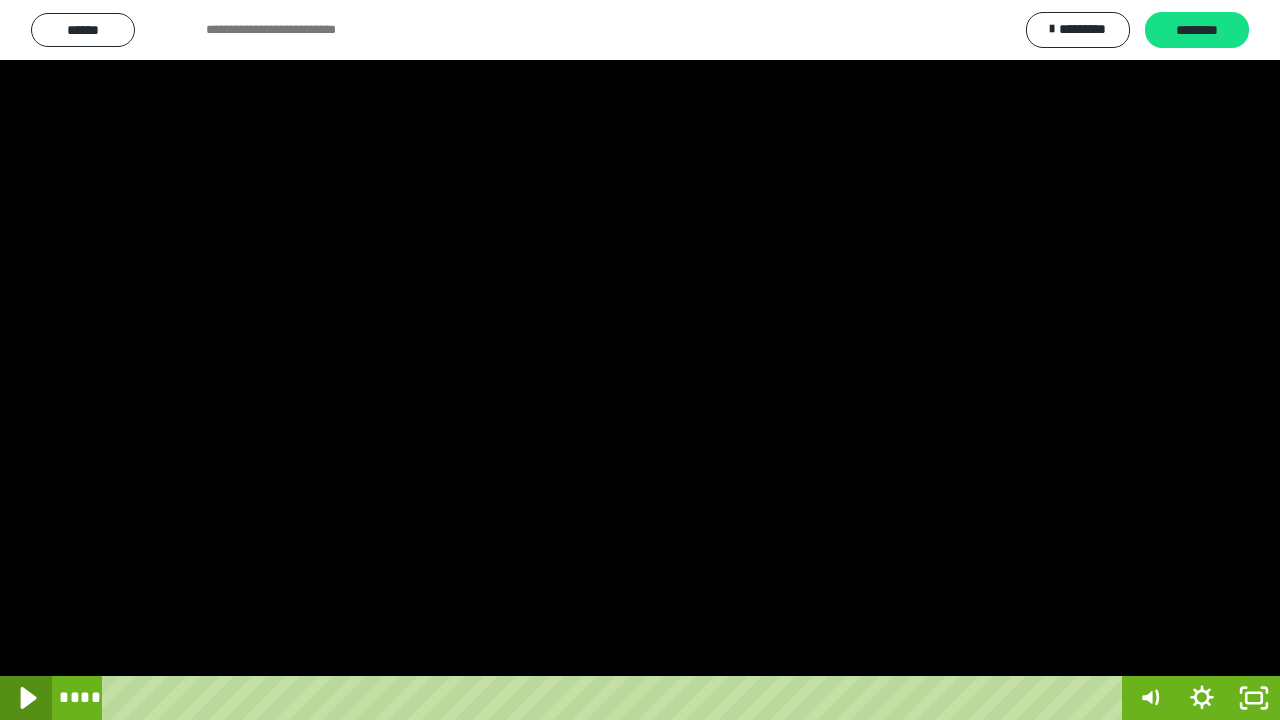 click 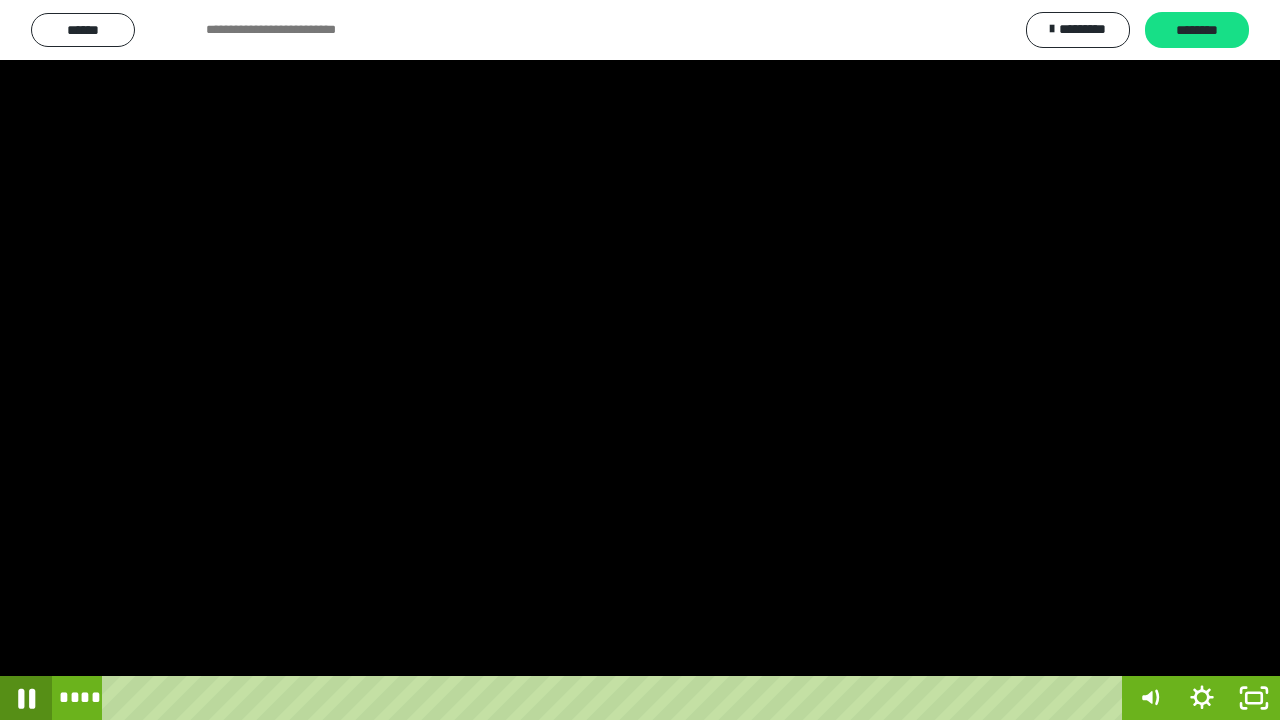 click 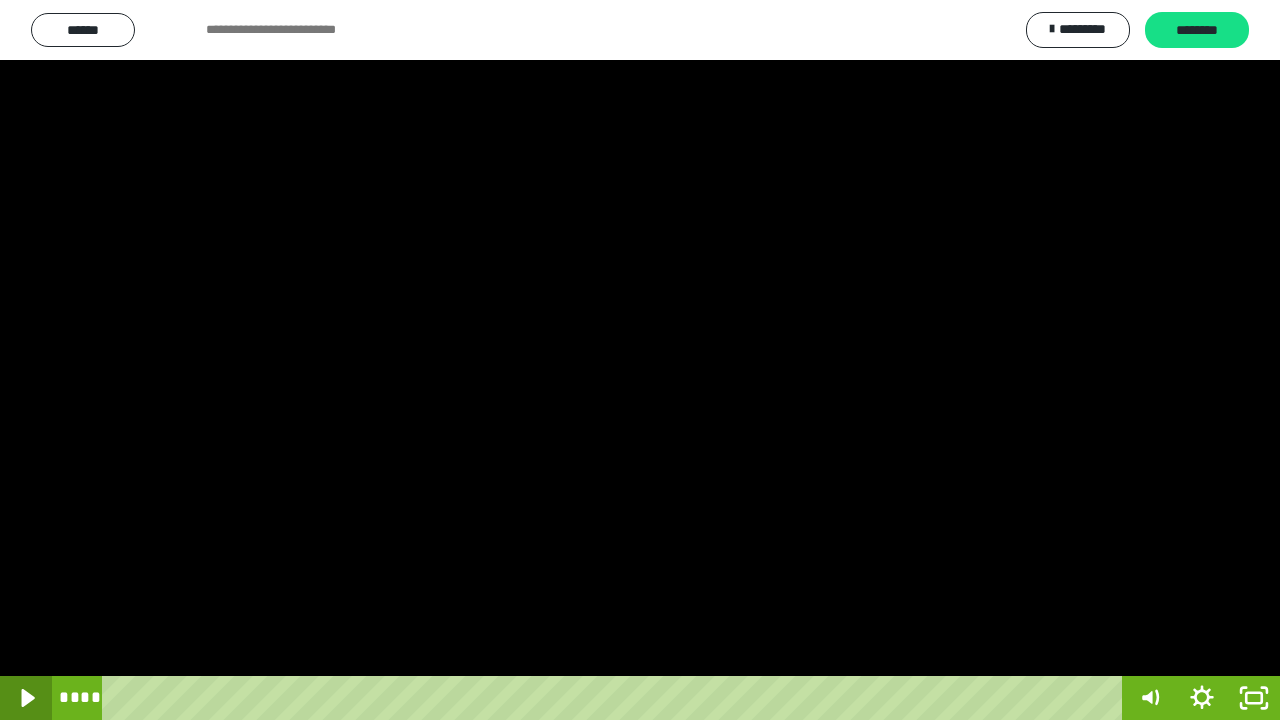 click 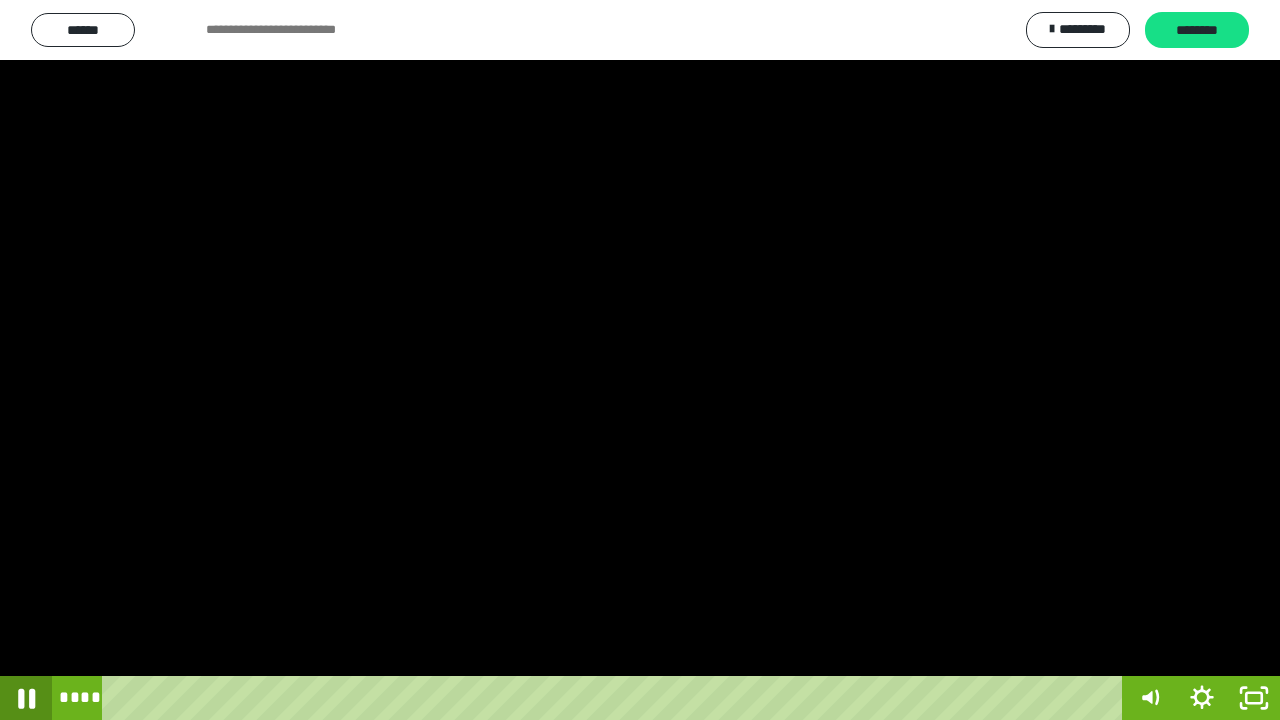 click 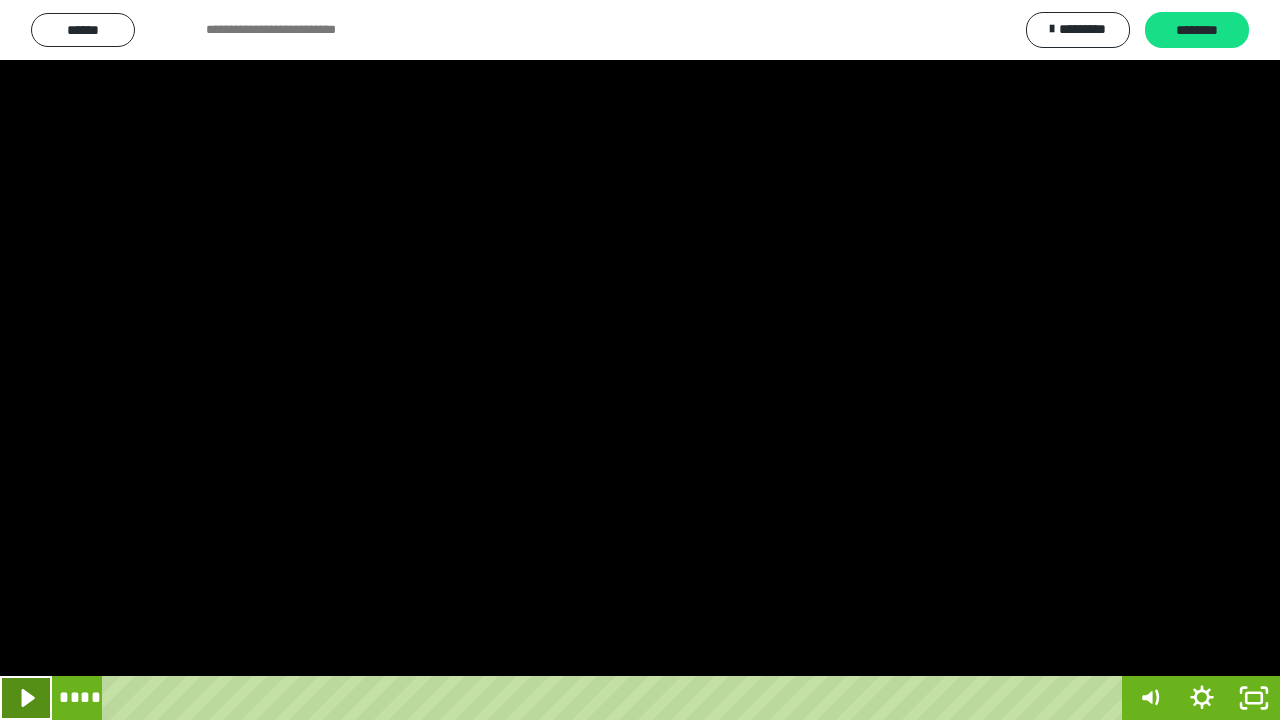 click 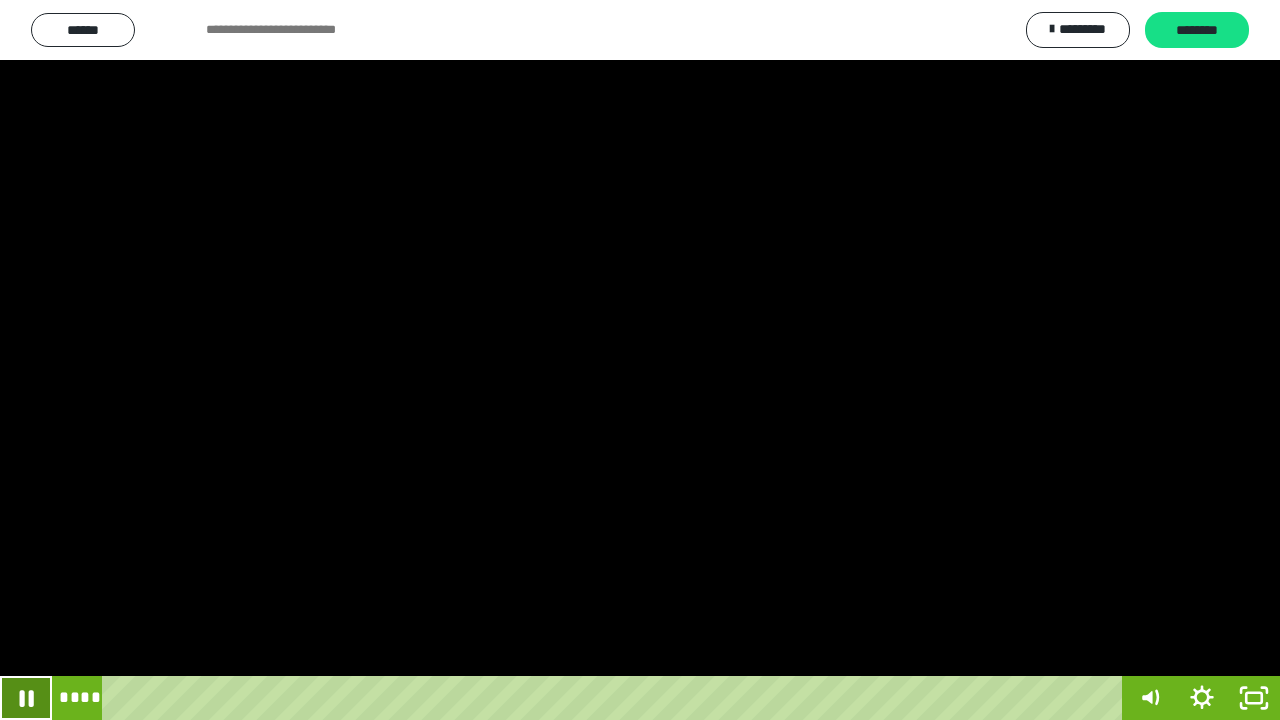 click 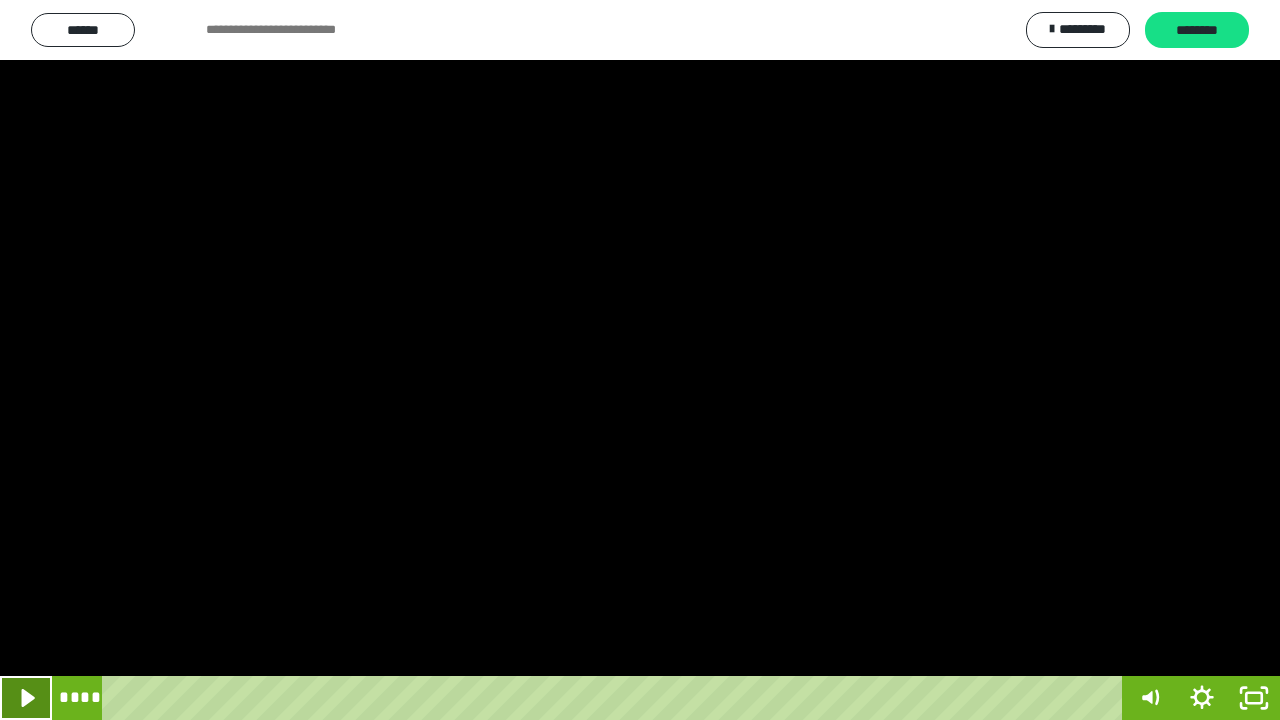 click 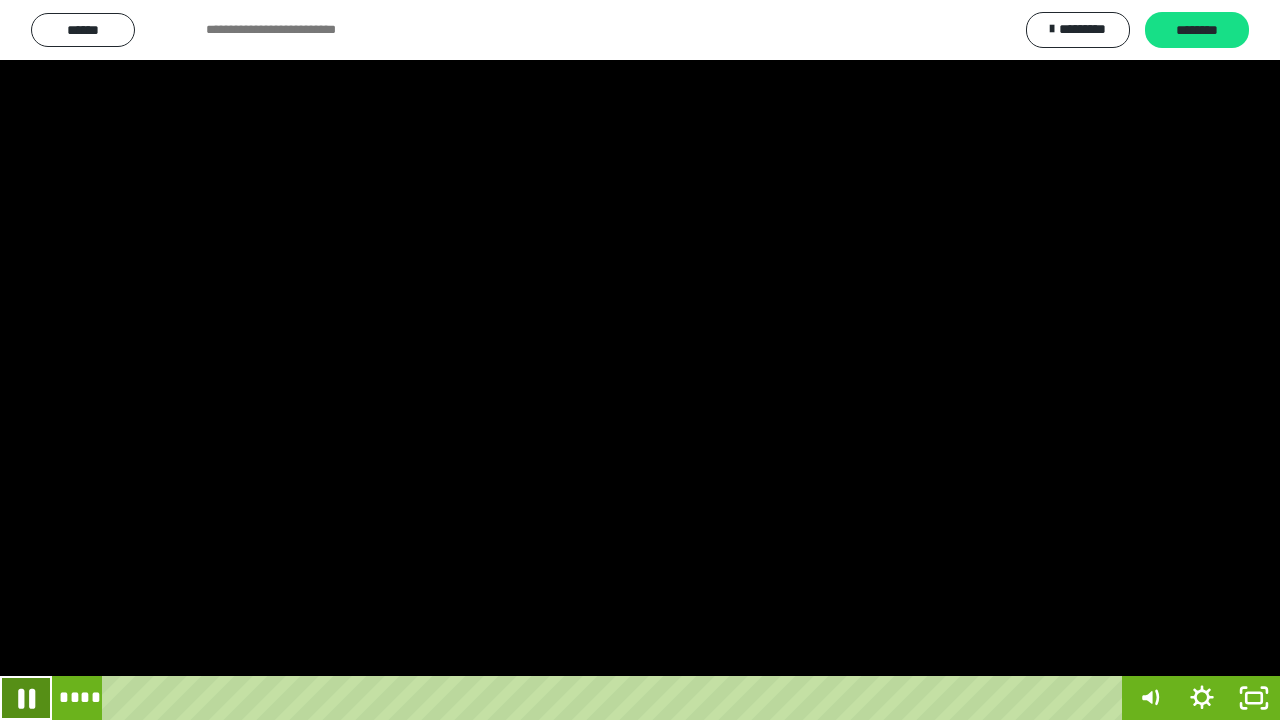 click 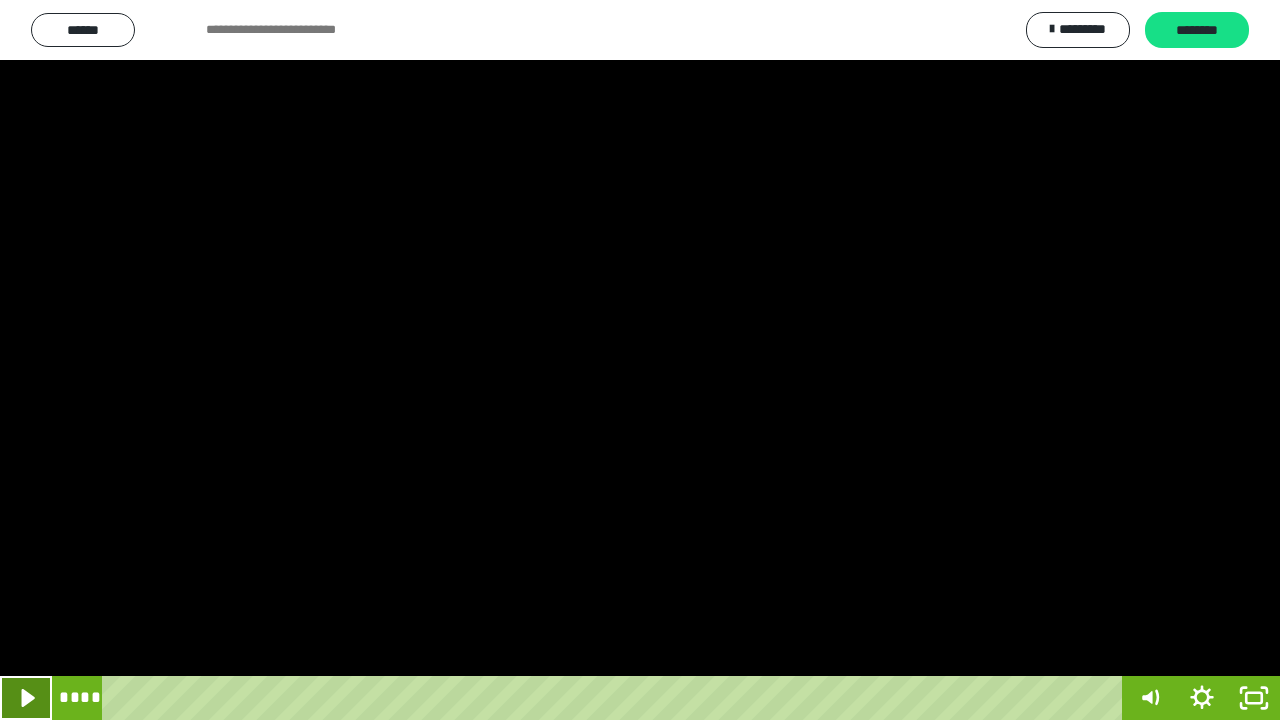 click 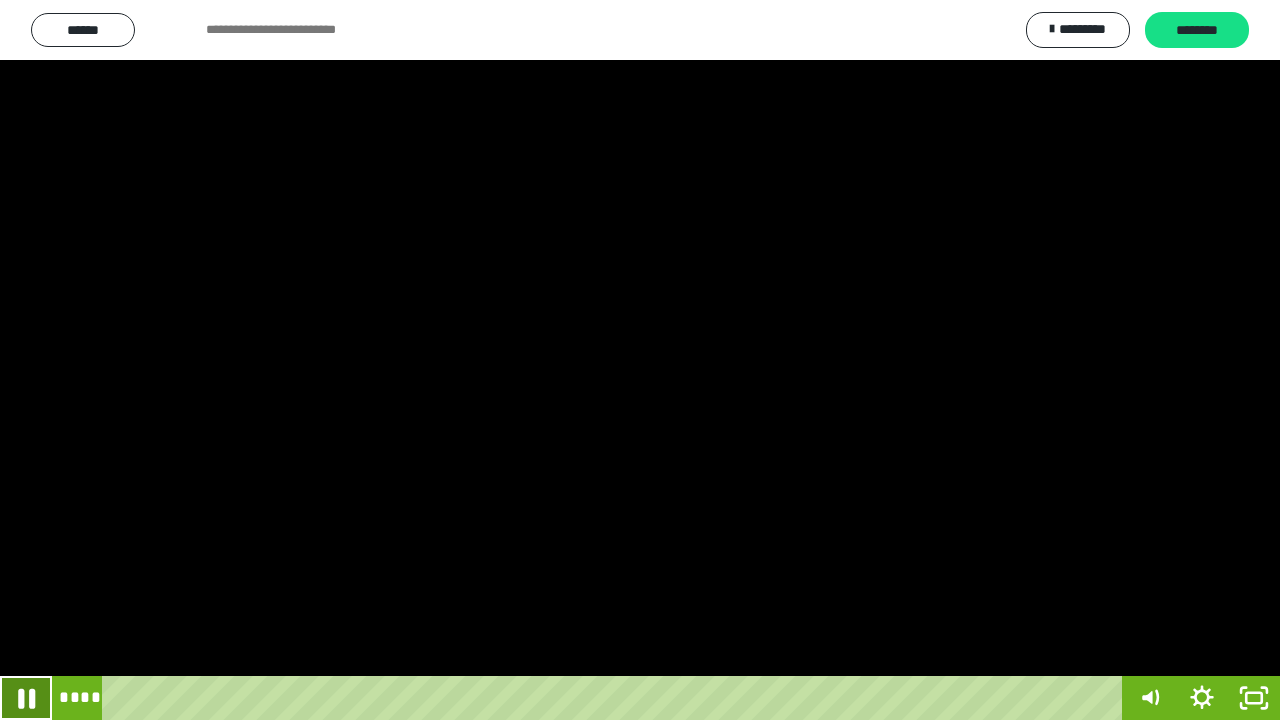 click 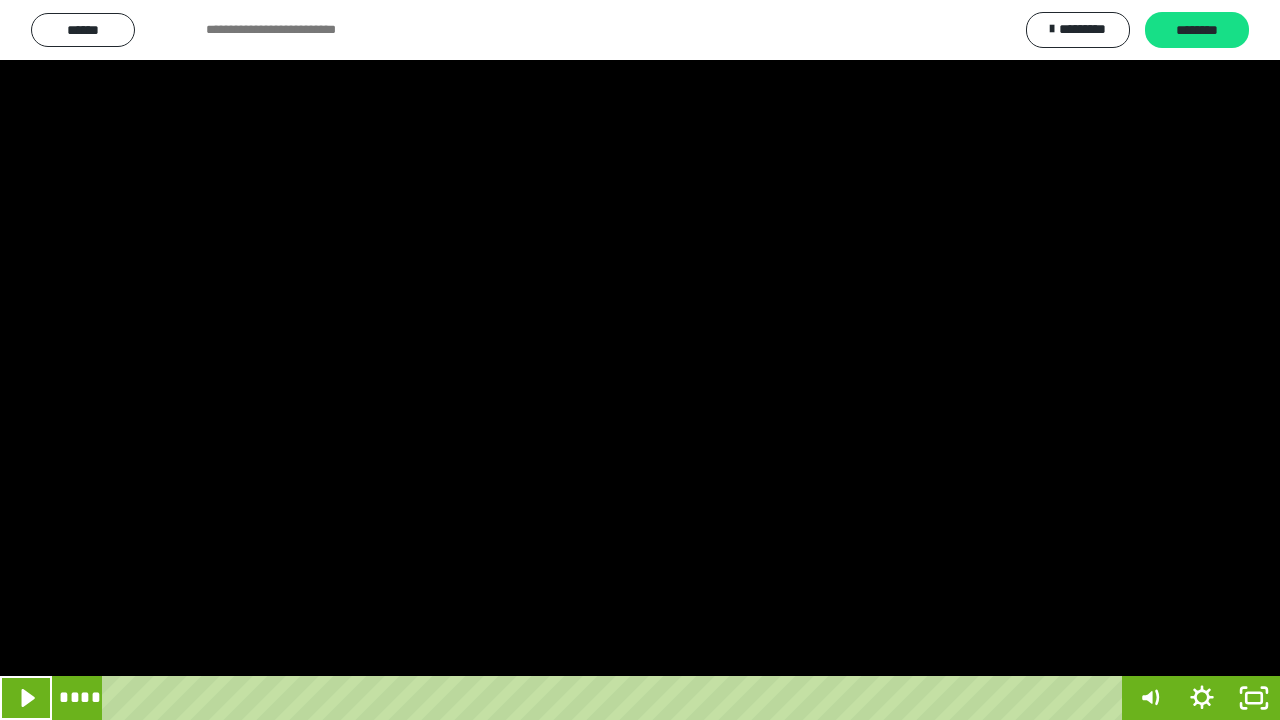 click at bounding box center [640, 360] 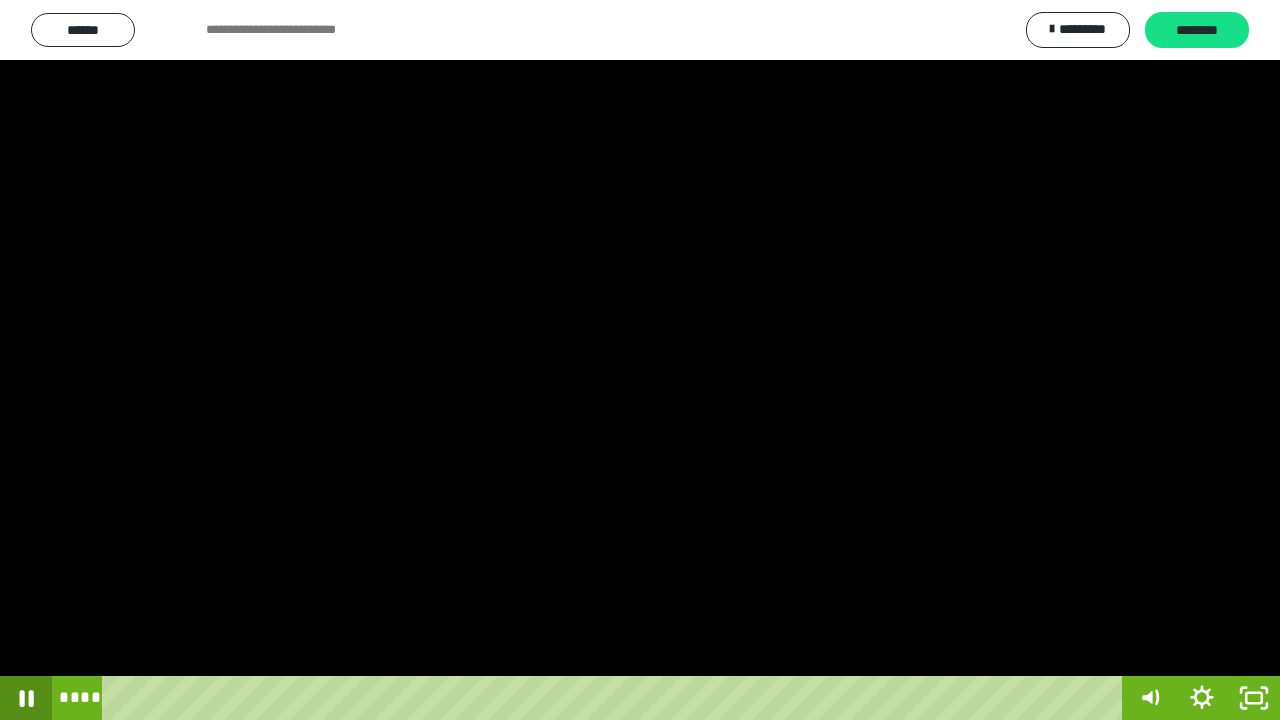 click 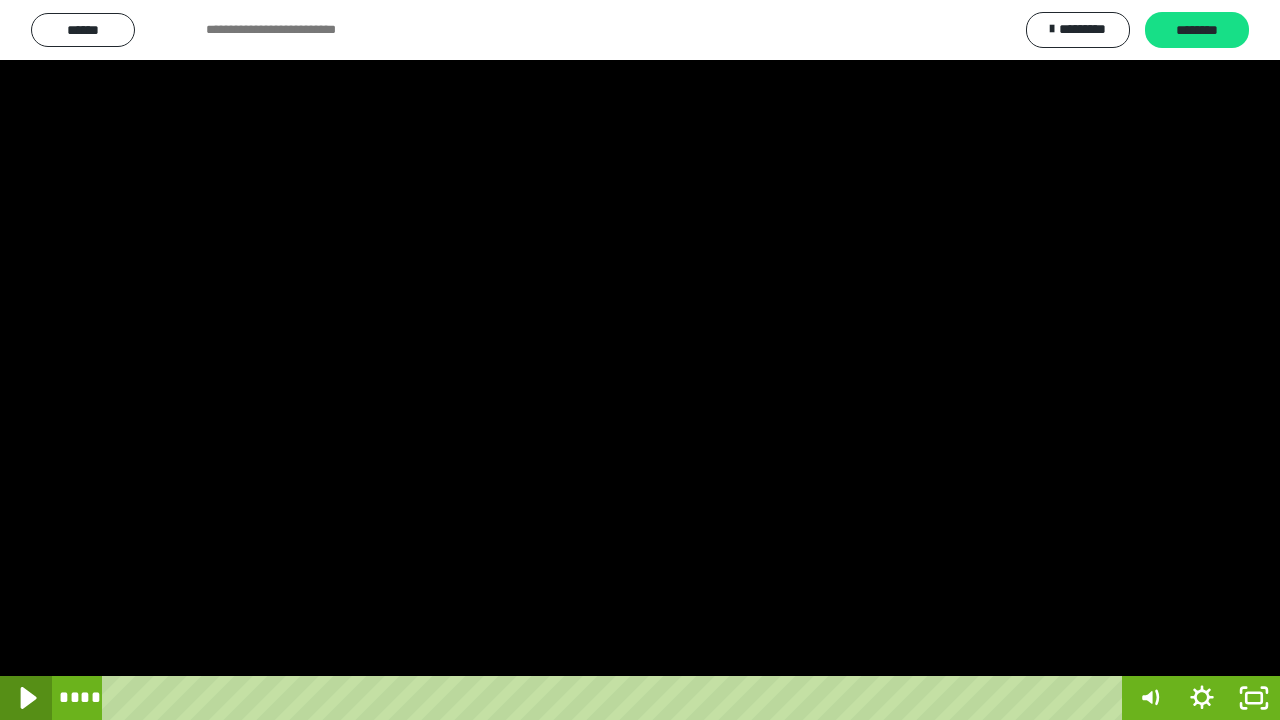 click 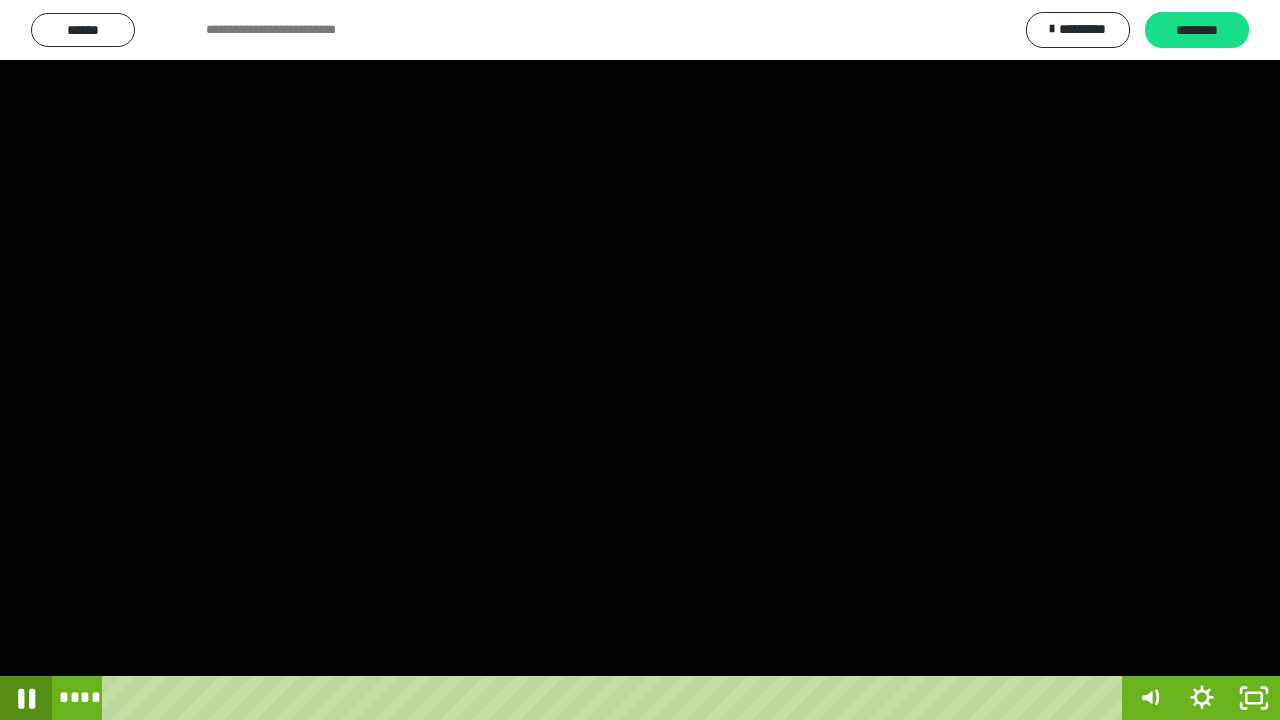 click 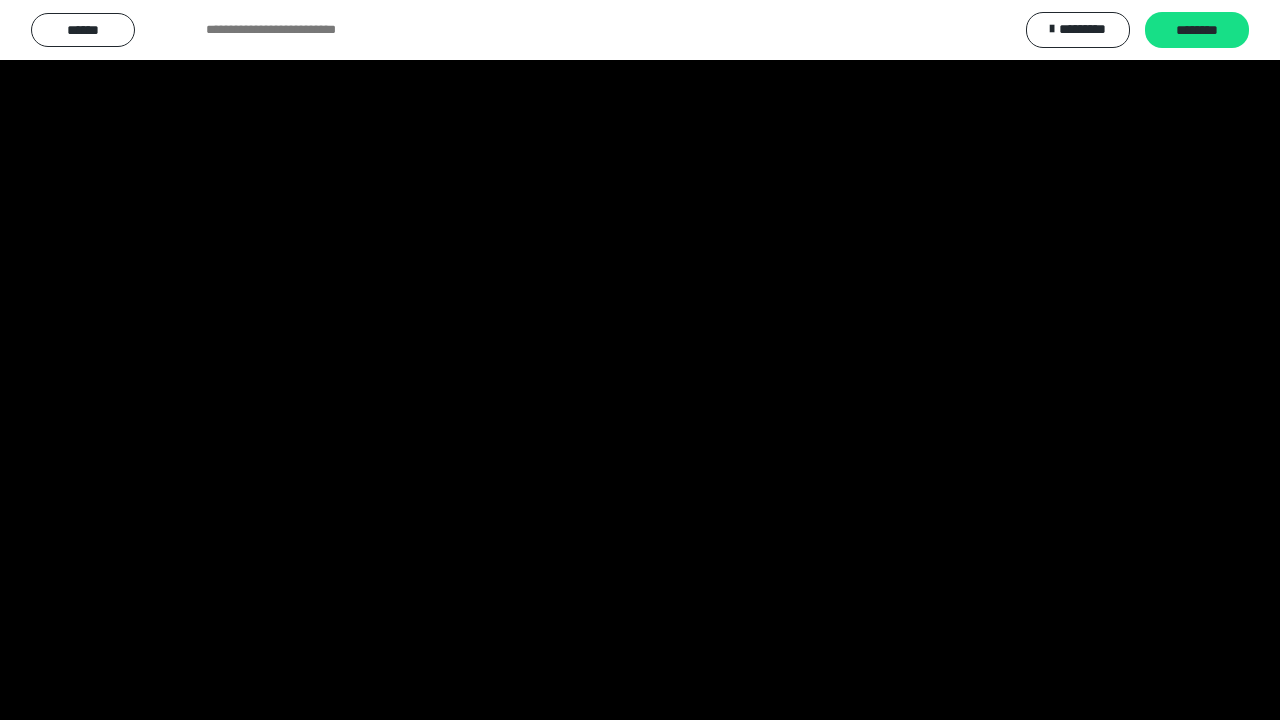 click at bounding box center [640, 360] 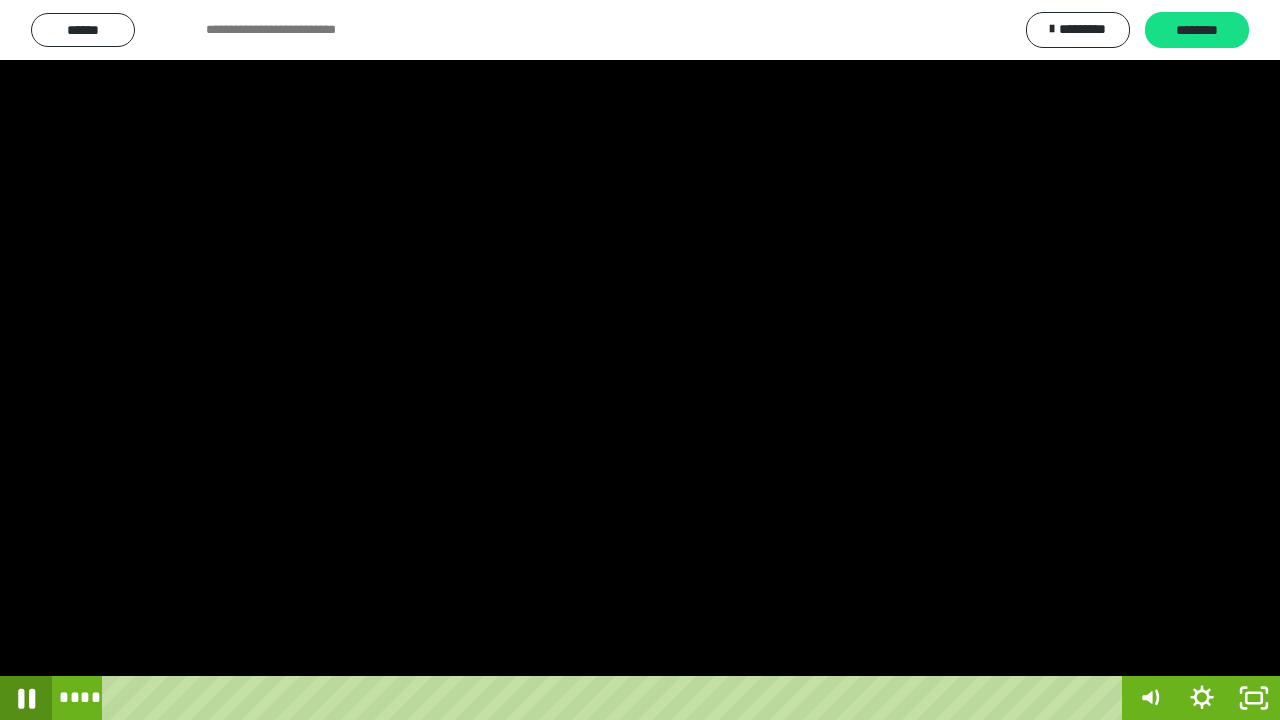 click 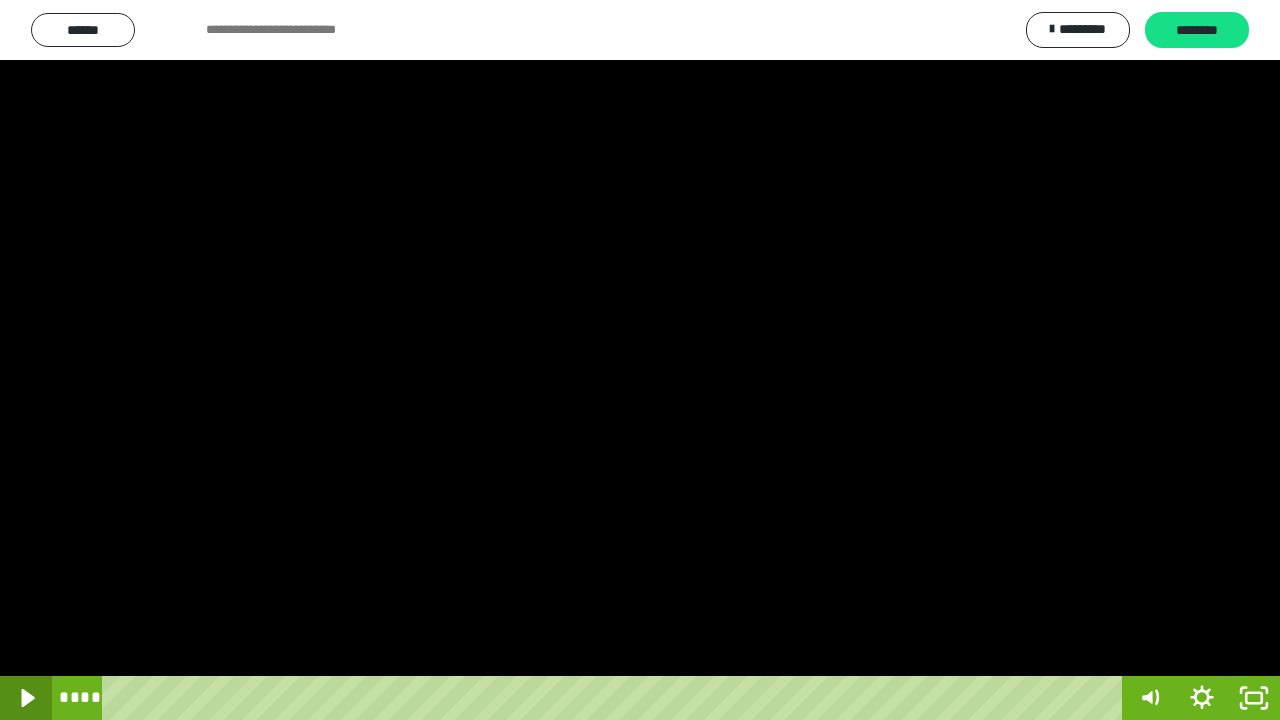 click 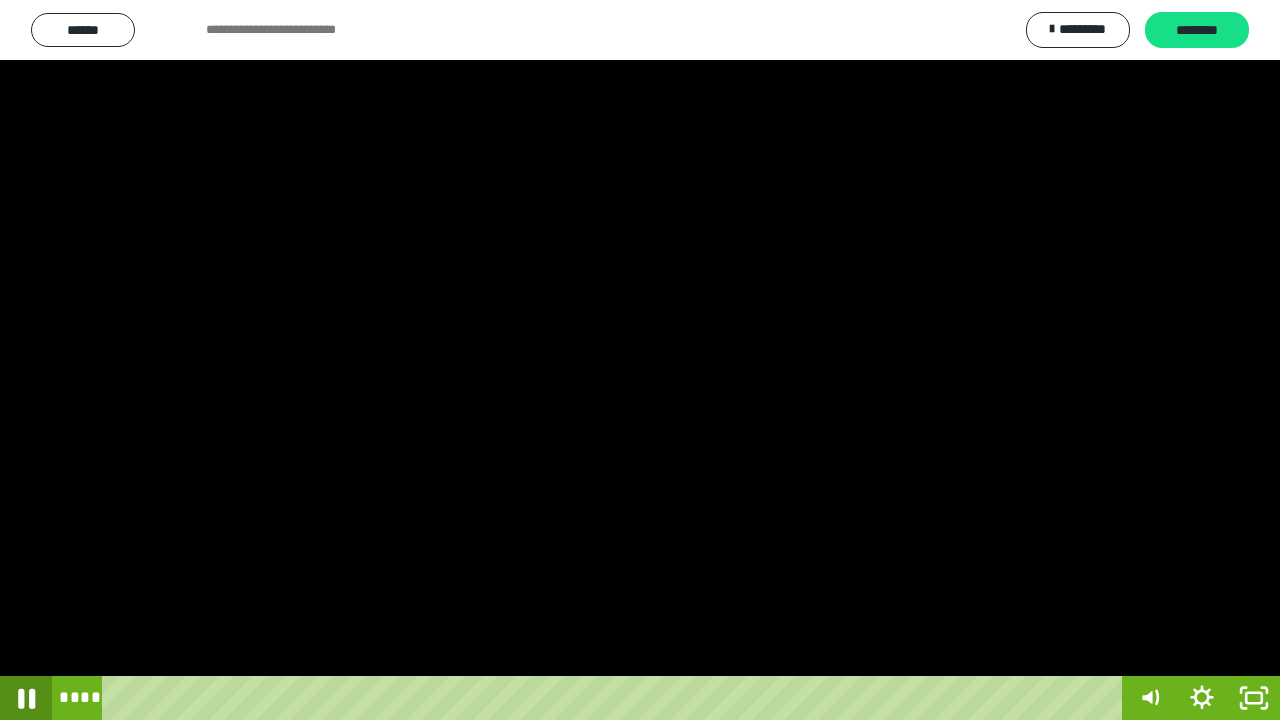 click 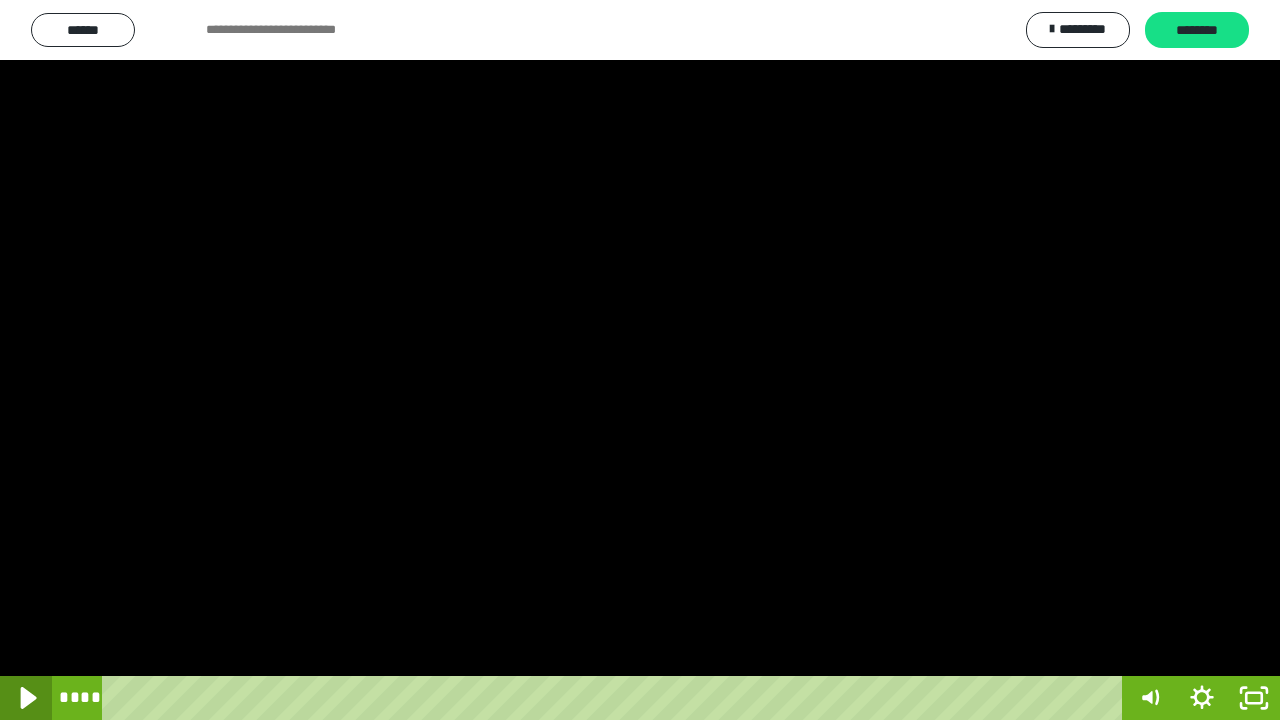 click 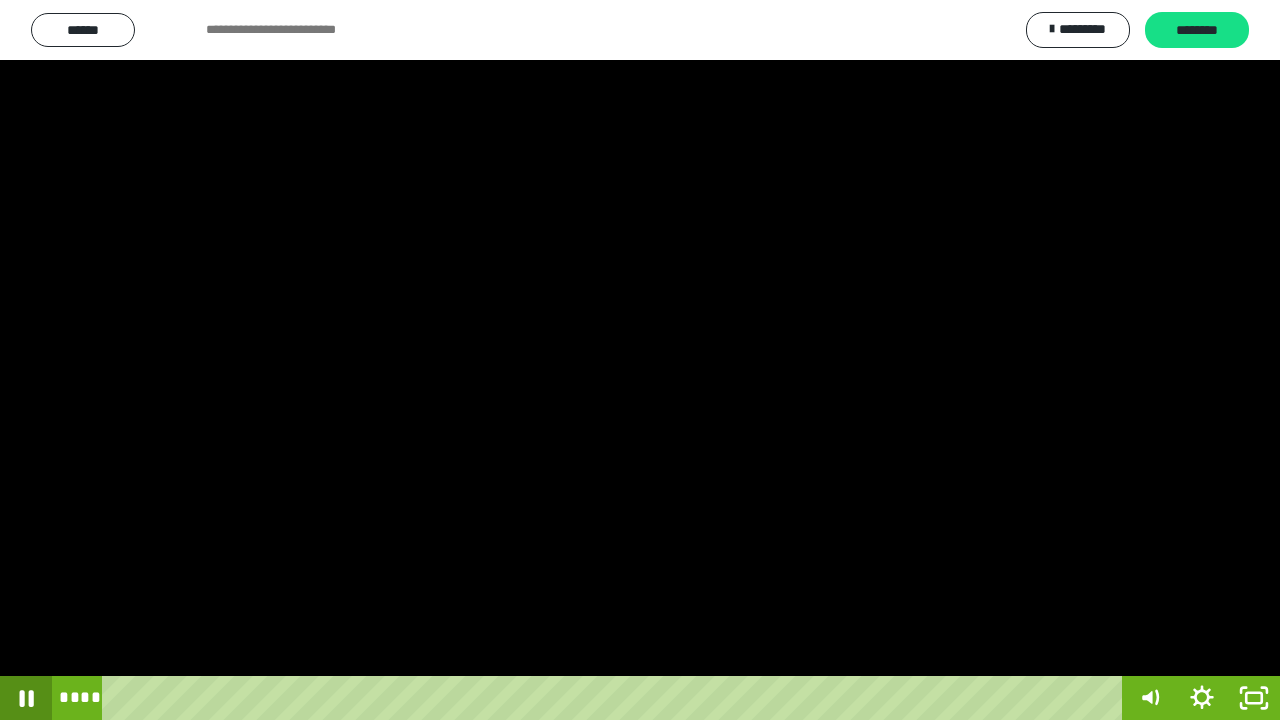 click 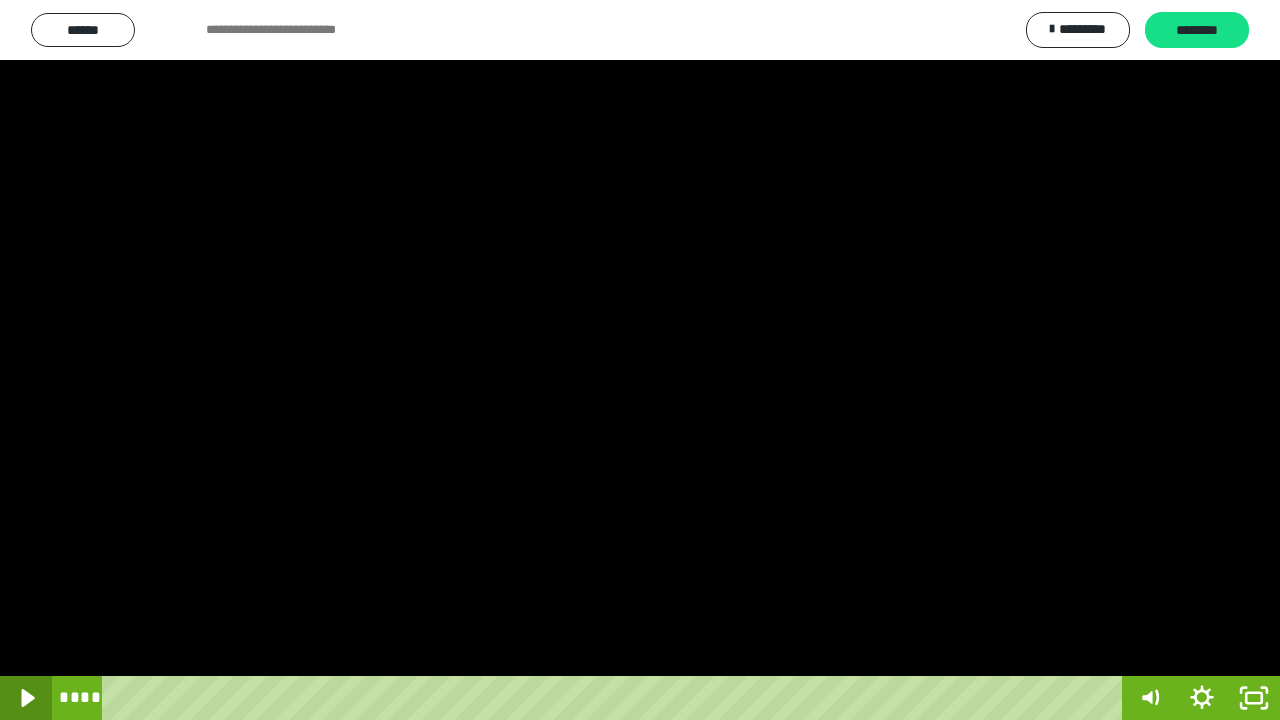 click 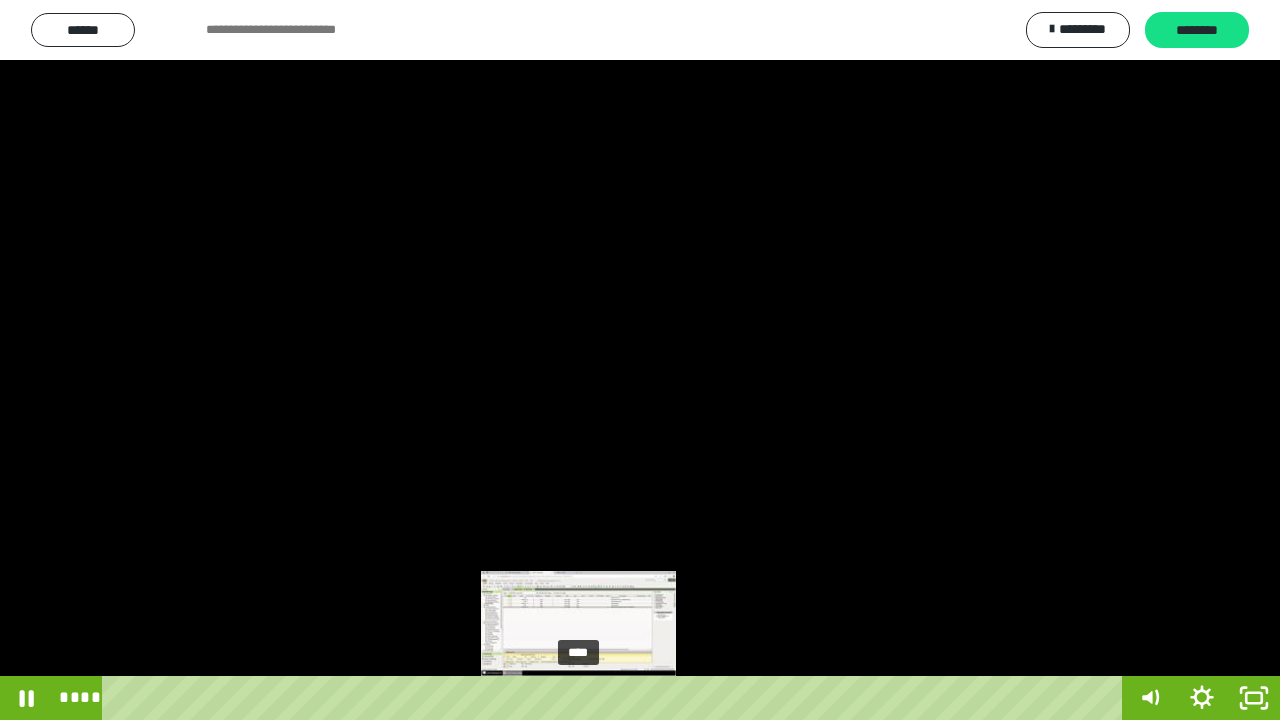 click at bounding box center (578, 698) 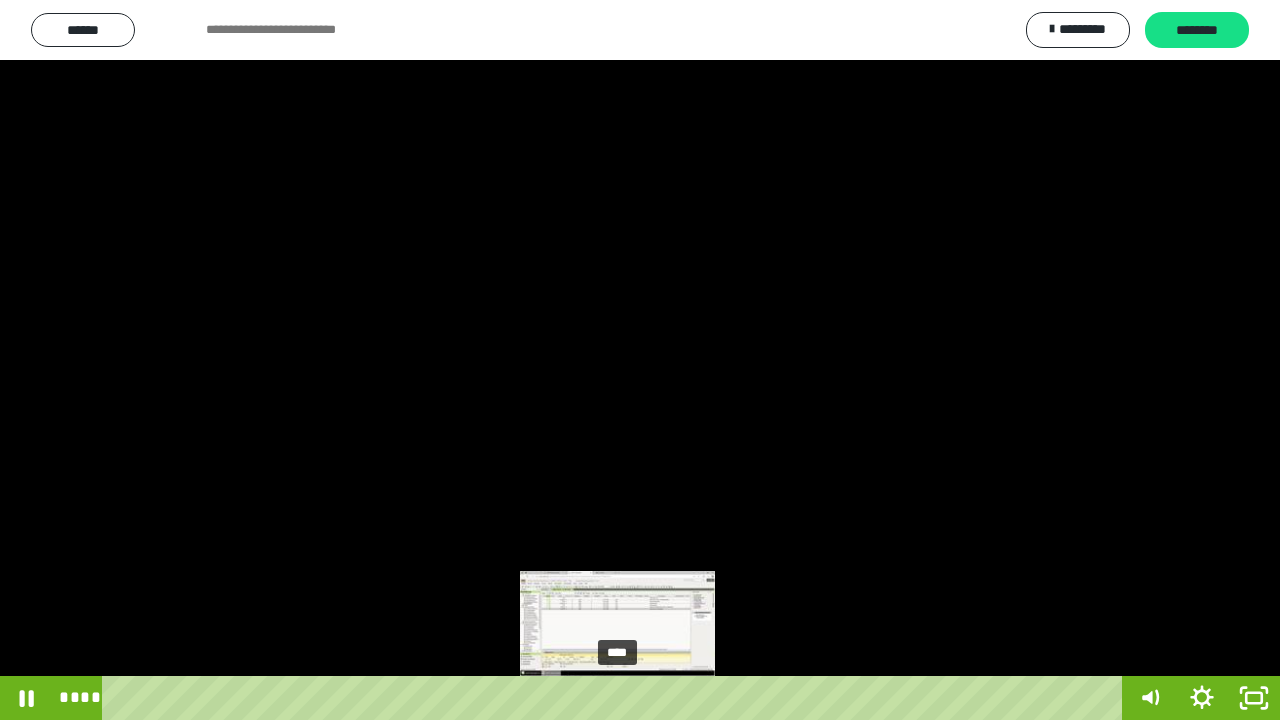drag, startPoint x: 642, startPoint y: 692, endPoint x: 618, endPoint y: 694, distance: 24.083189 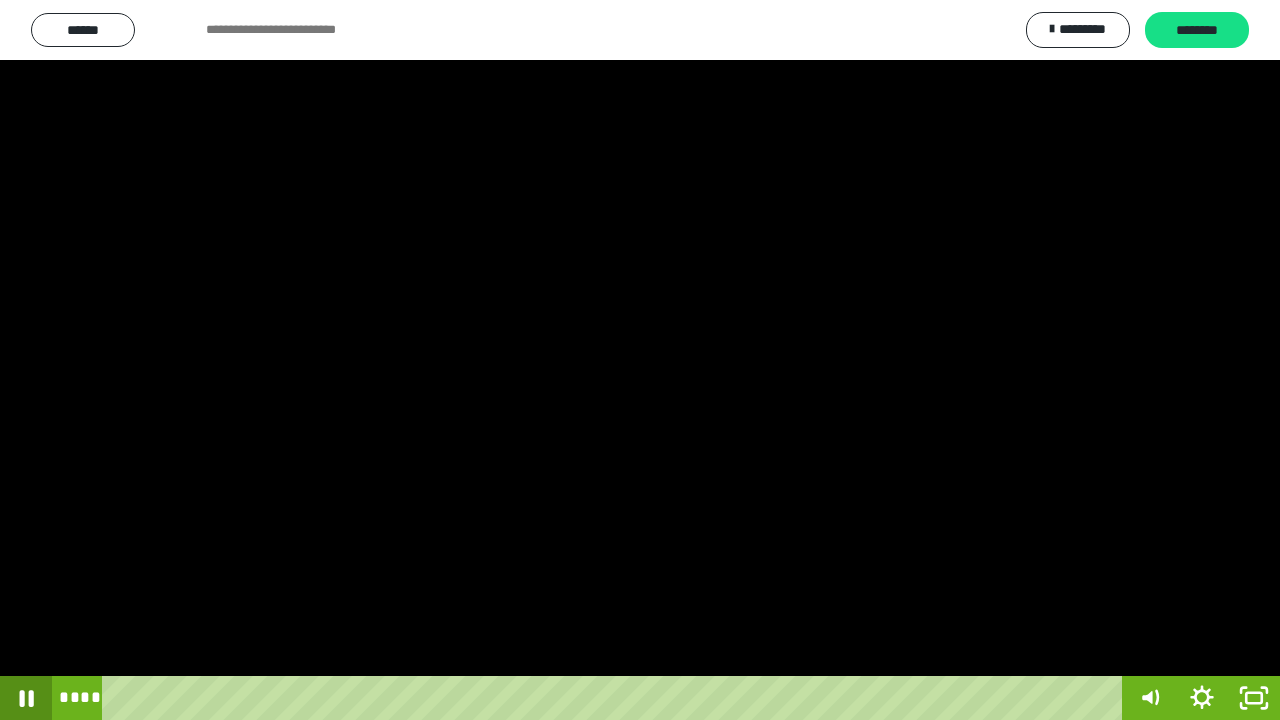 click 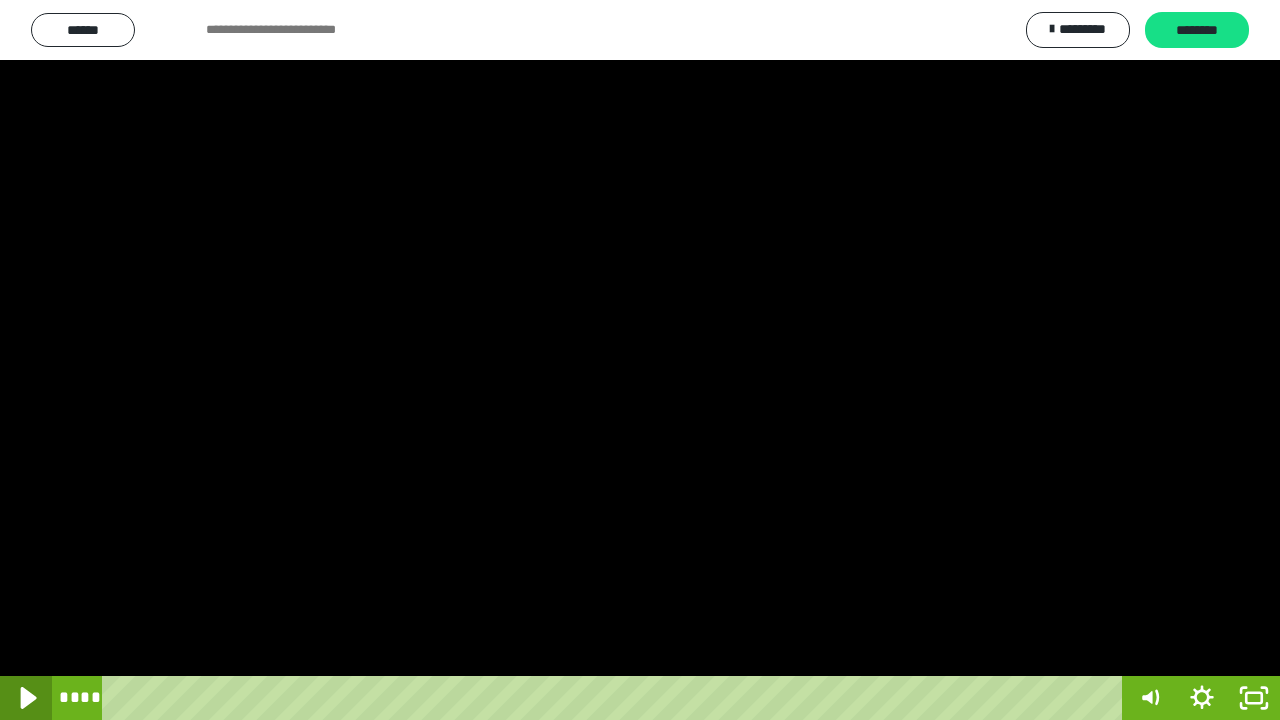 click at bounding box center (26, 698) 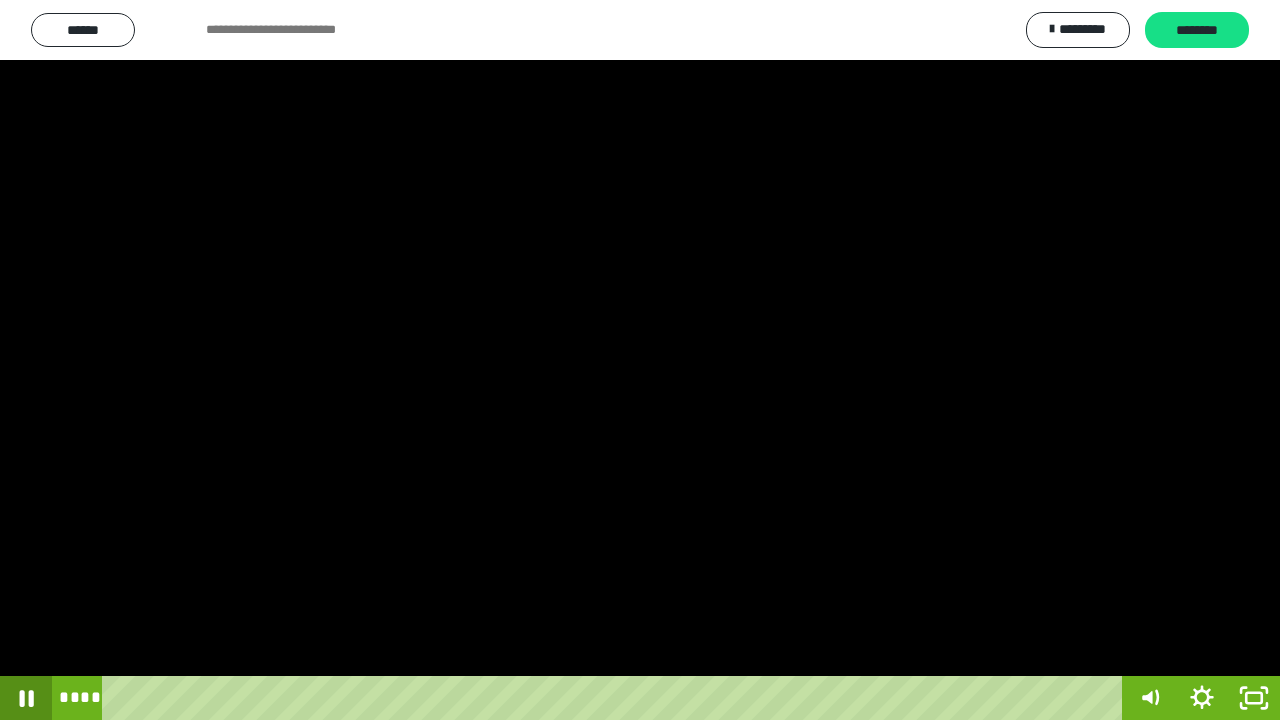 click 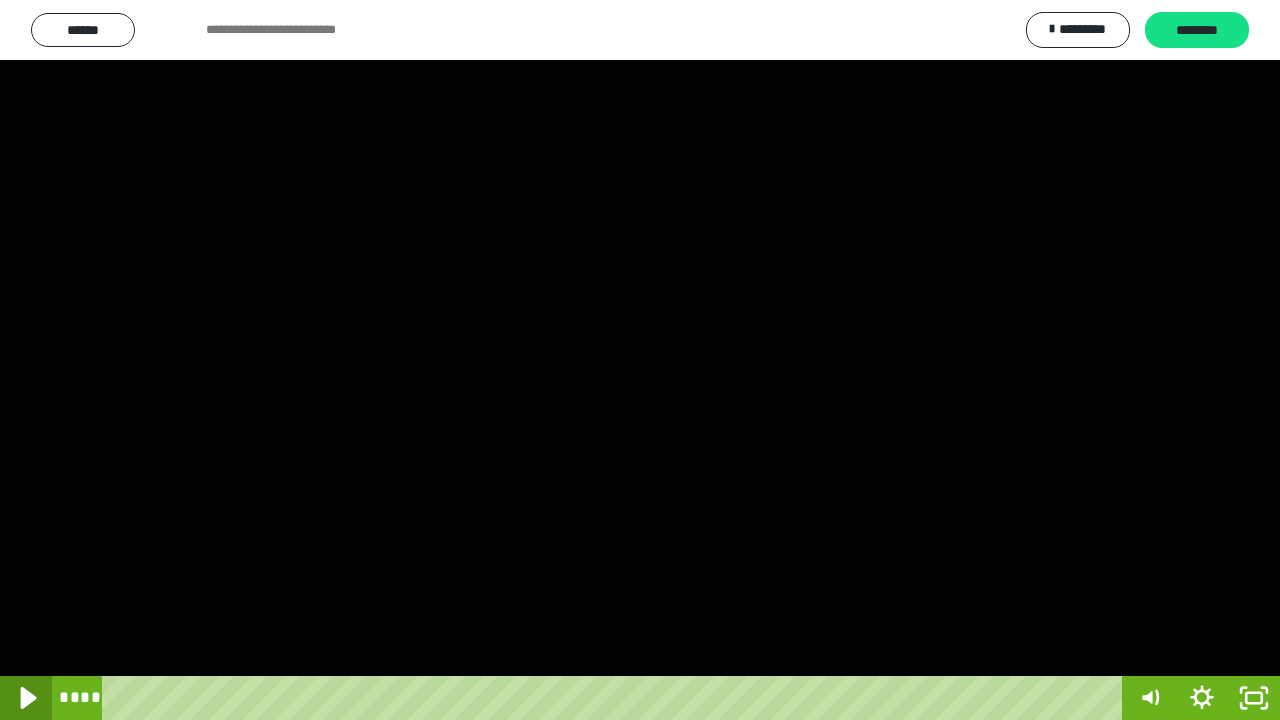 click at bounding box center [26, 698] 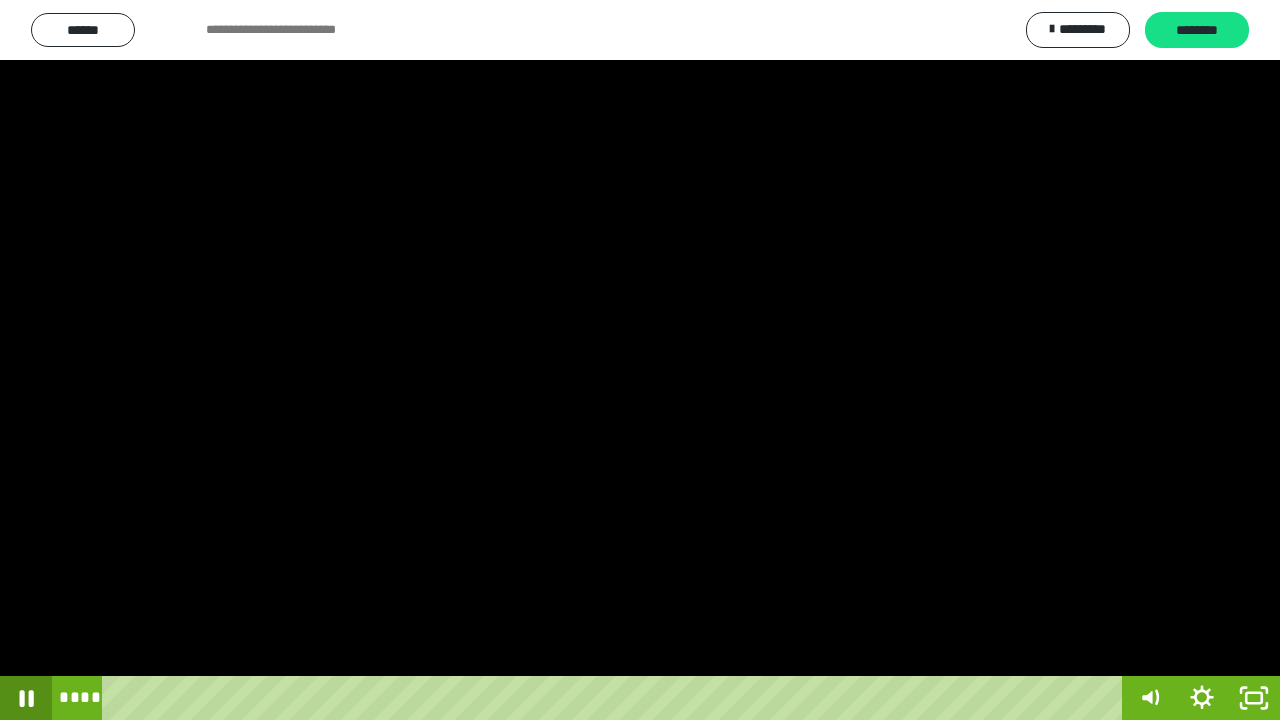 click 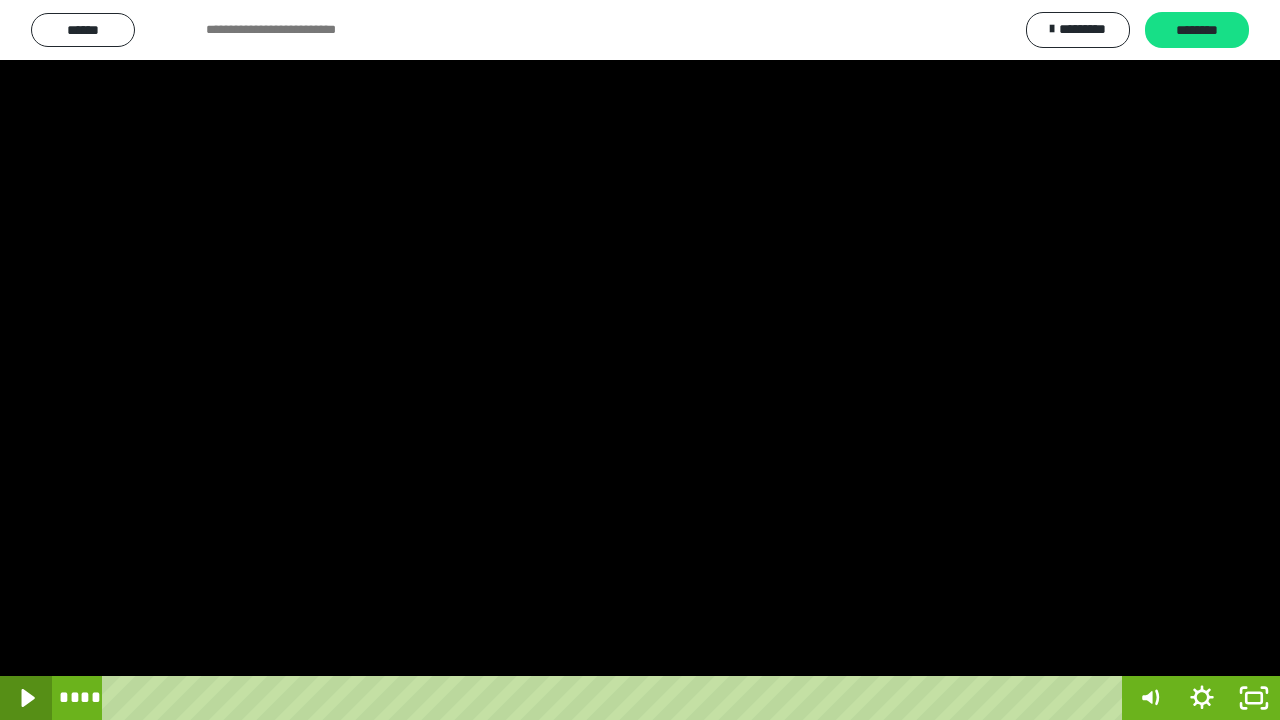 click 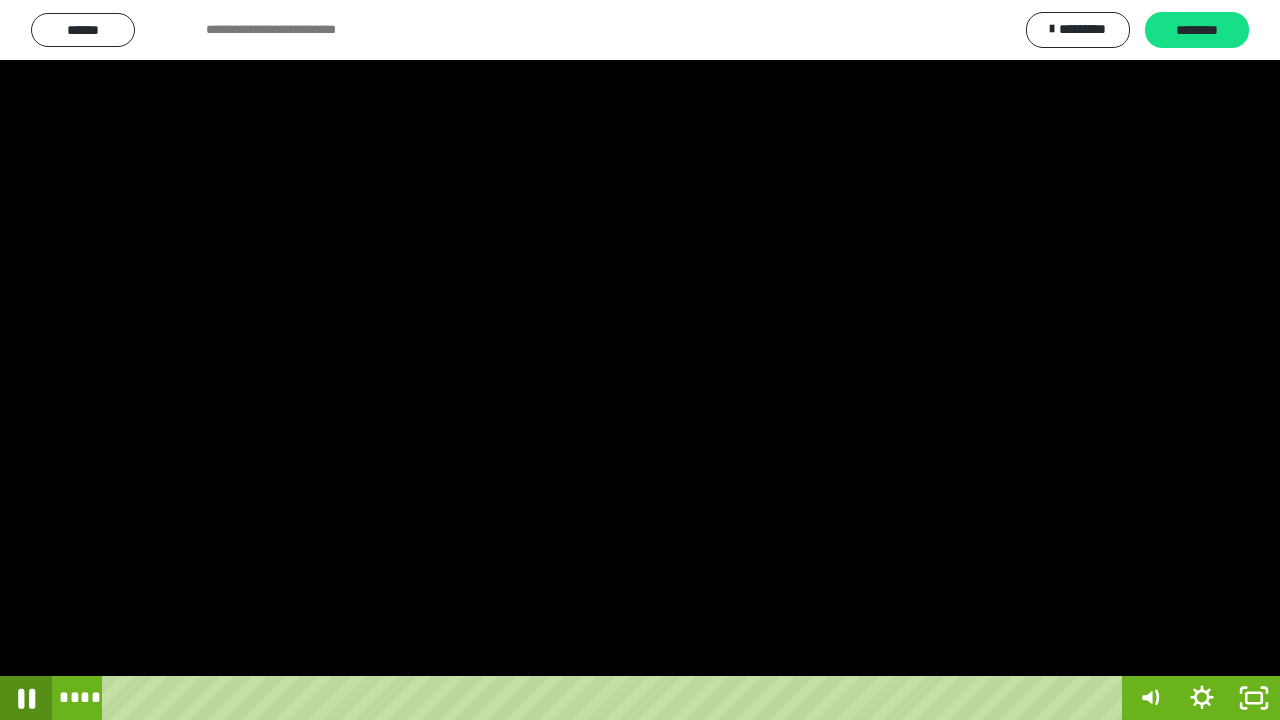 click 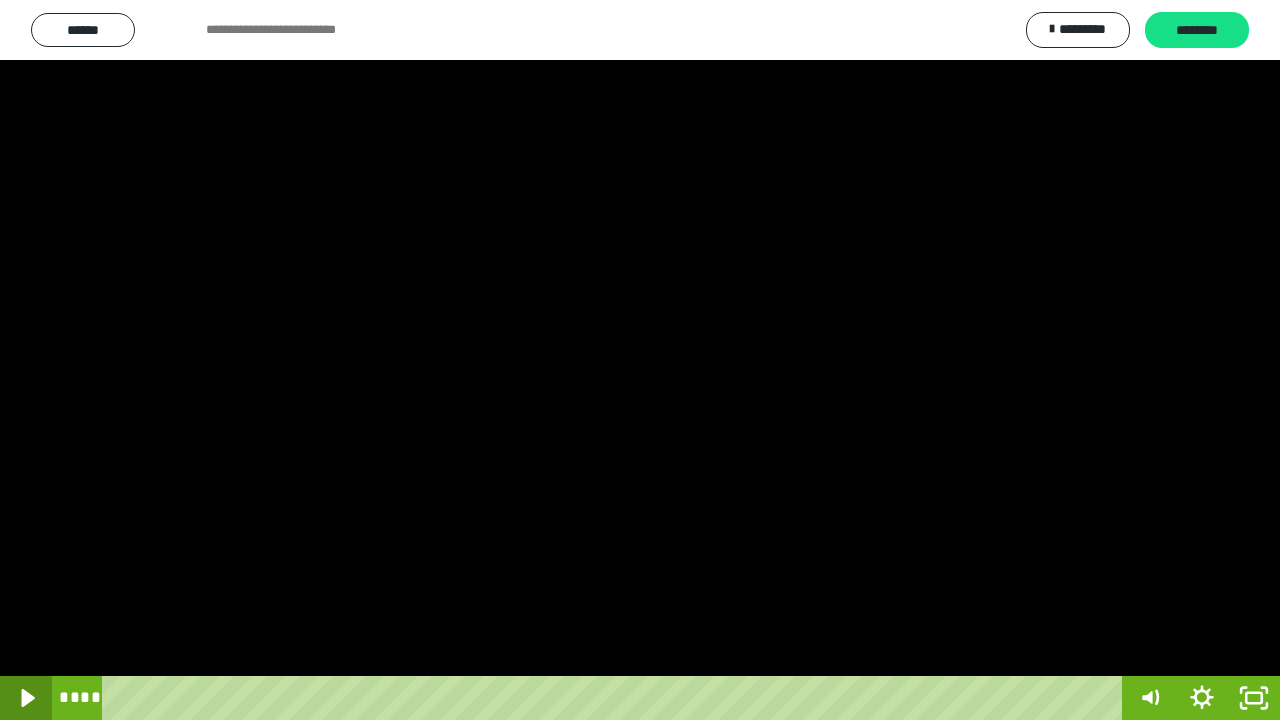 click 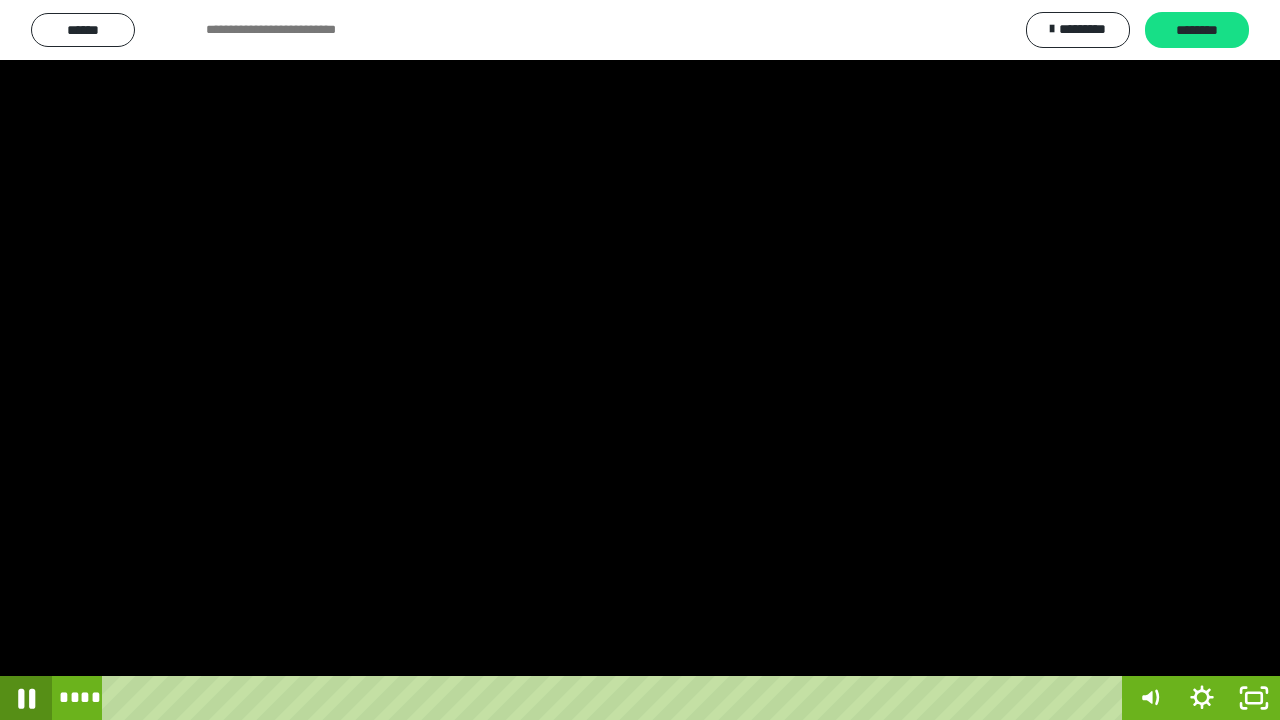 click 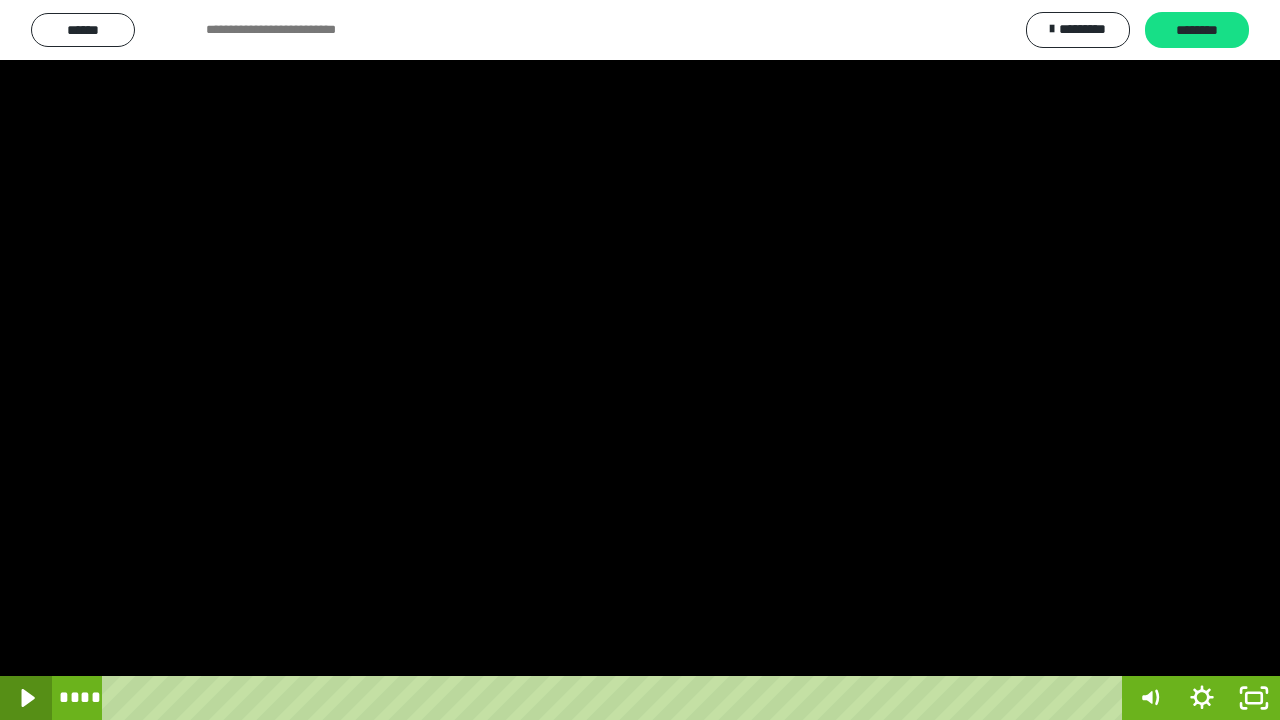 click 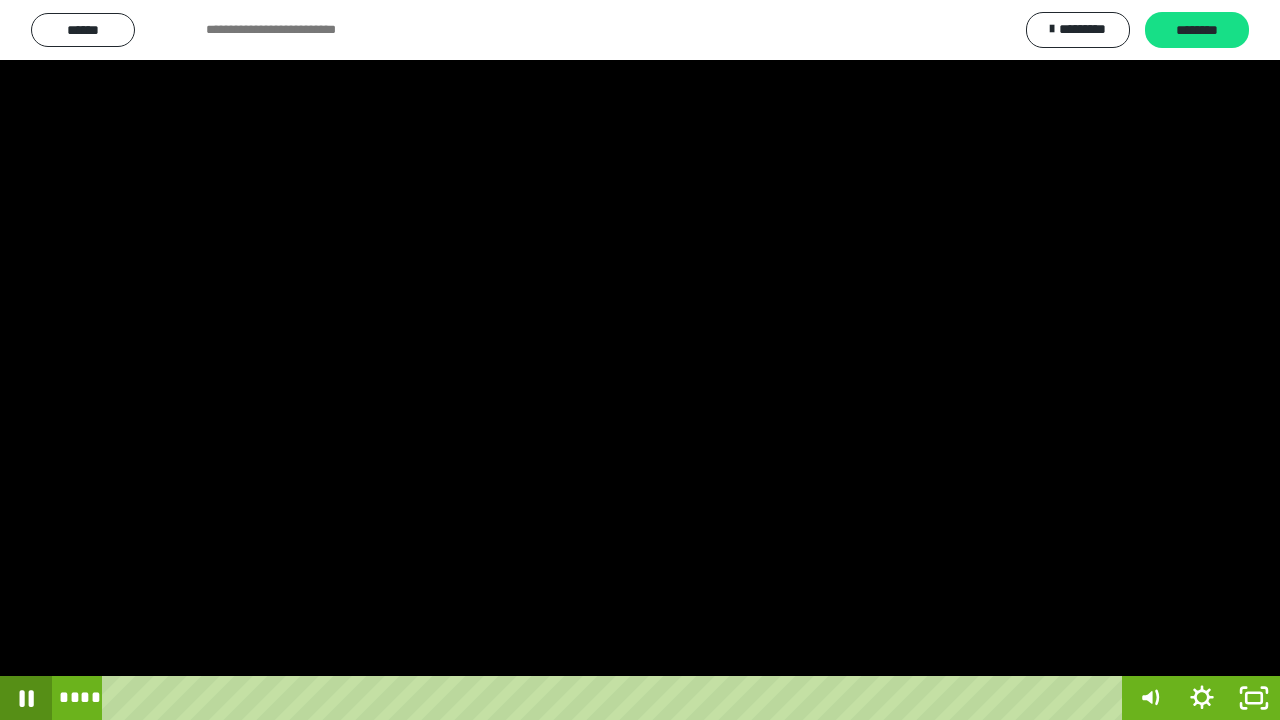 click 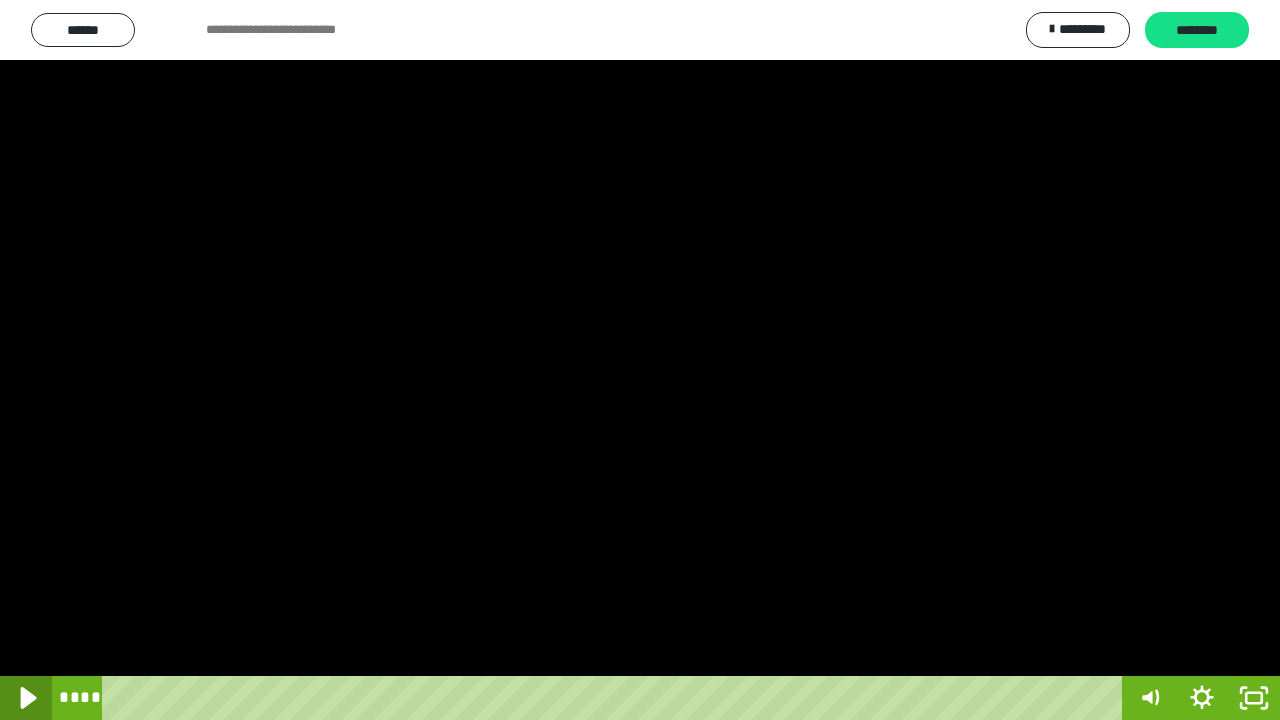 click 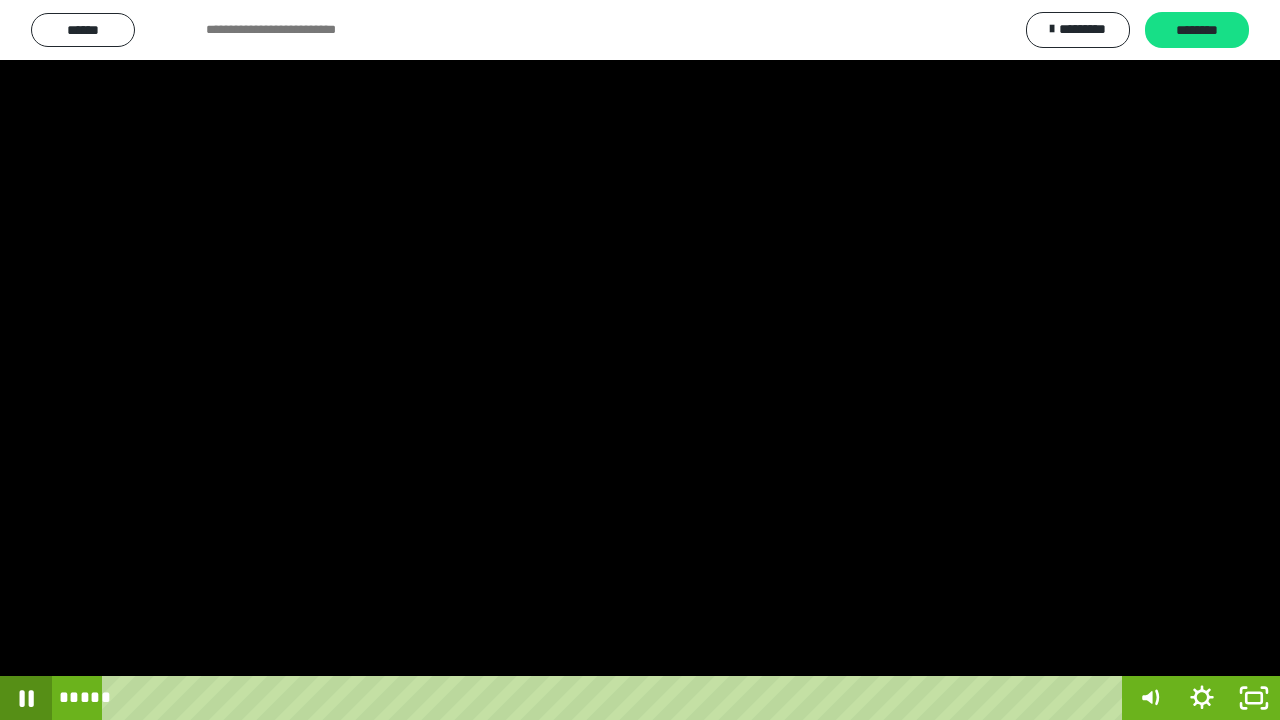 click 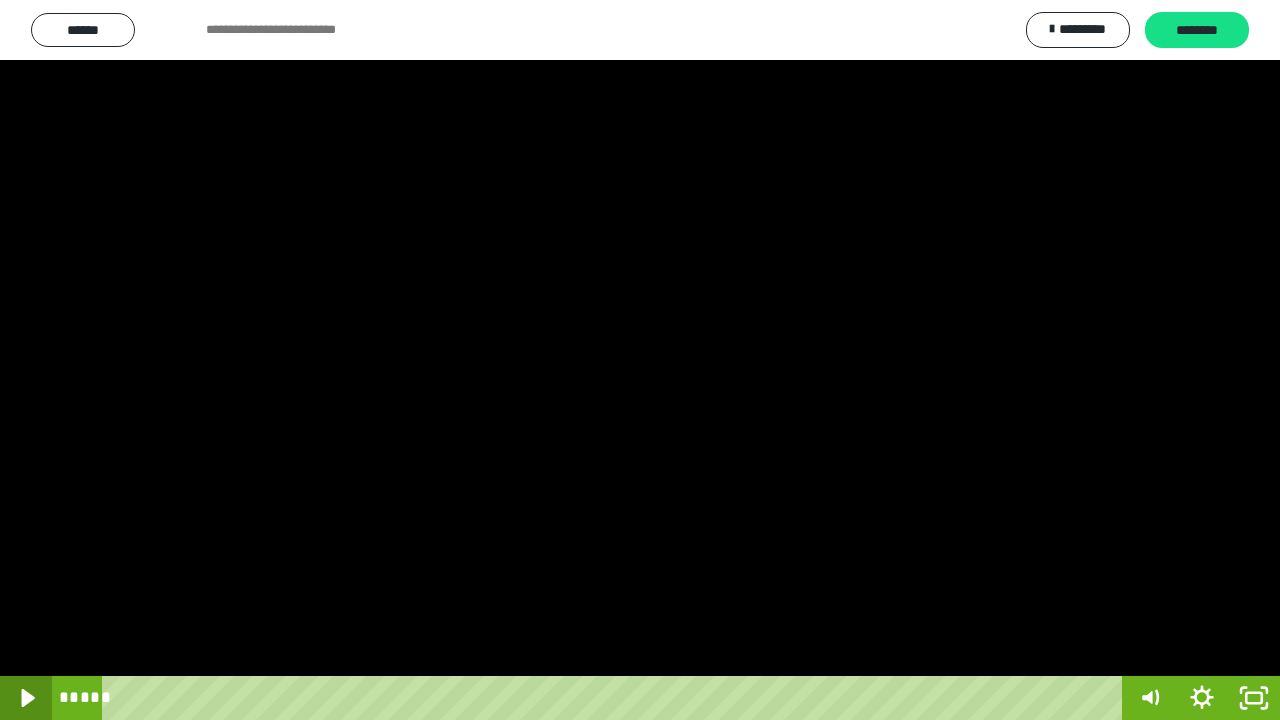 click 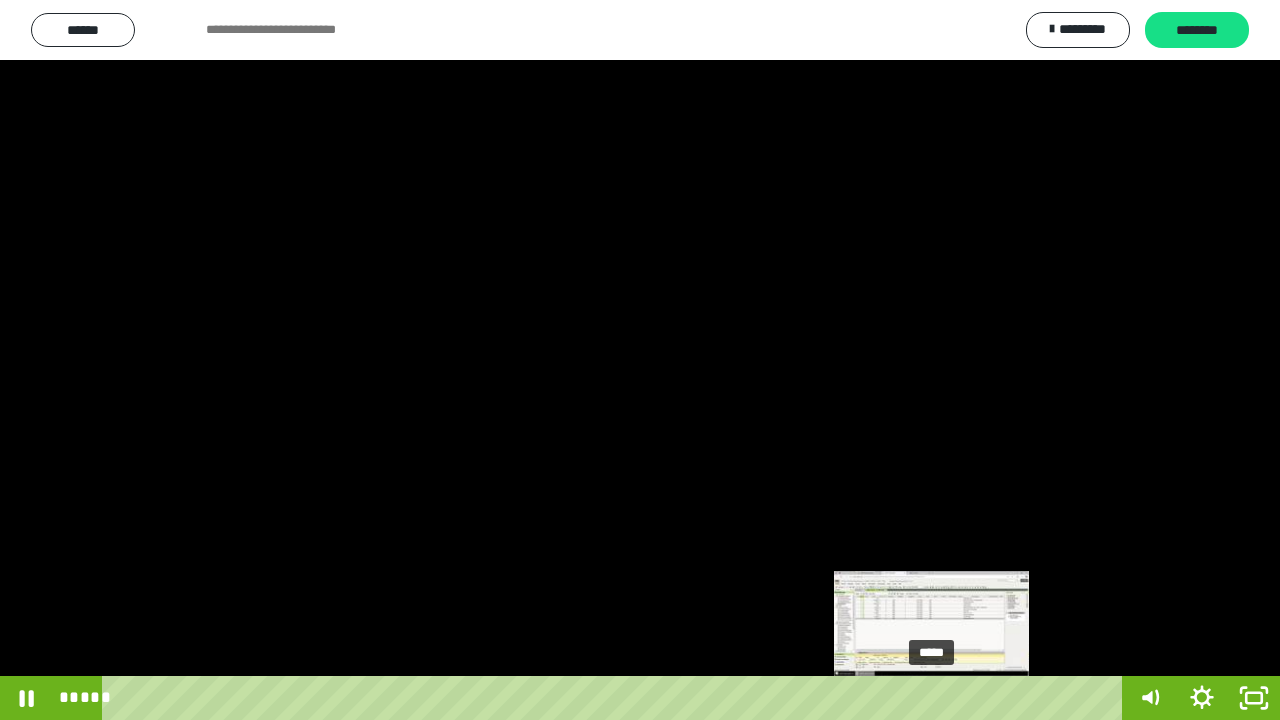 click on "*****" at bounding box center (616, 698) 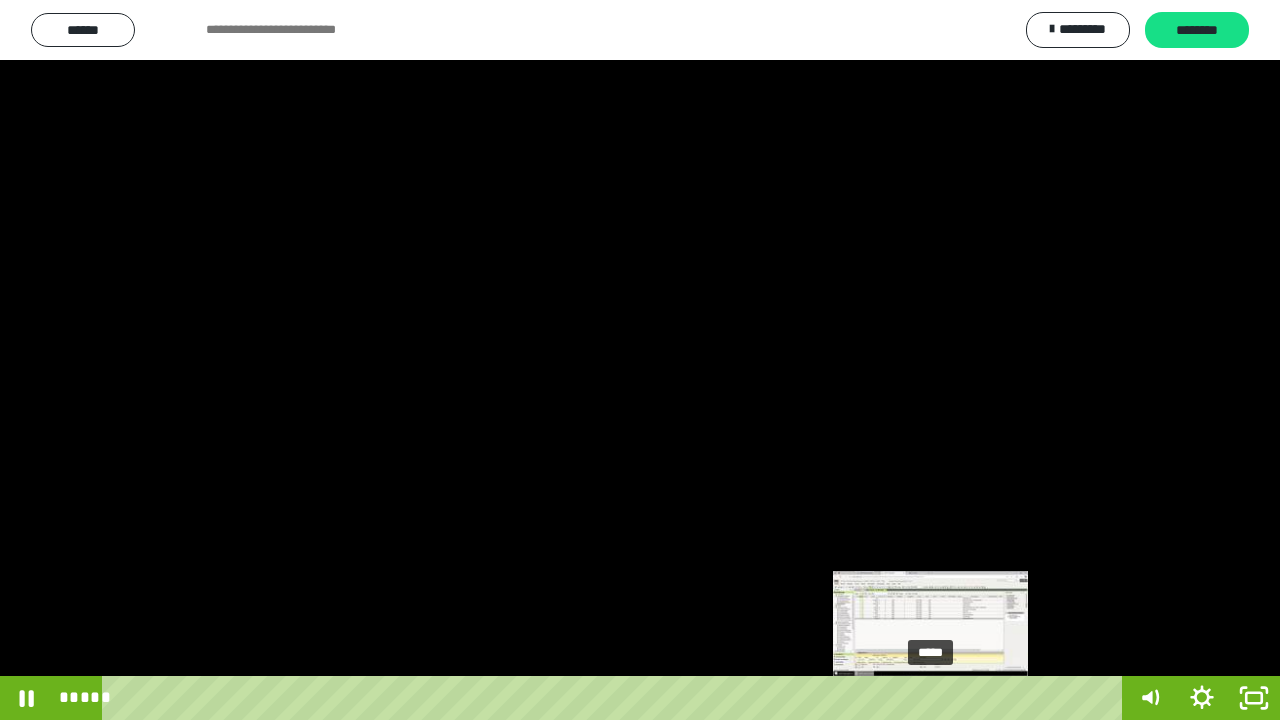 drag, startPoint x: 954, startPoint y: 692, endPoint x: 932, endPoint y: 697, distance: 22.561028 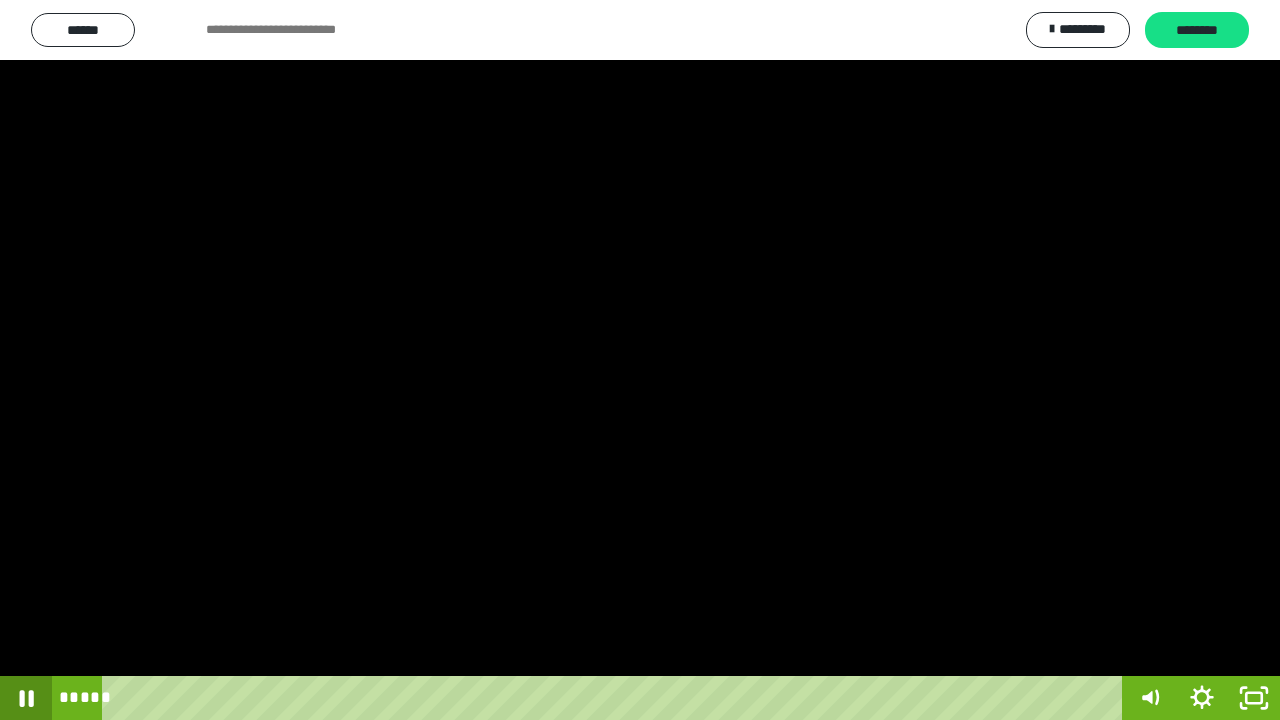 click 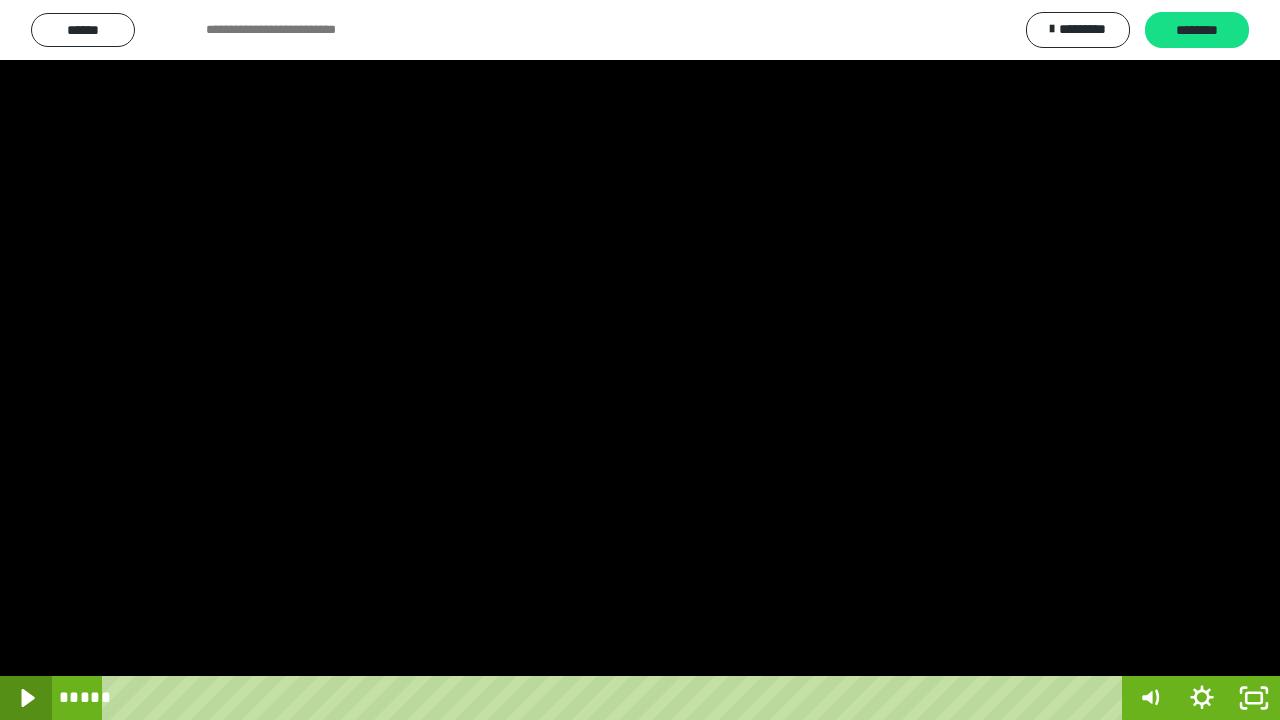 click 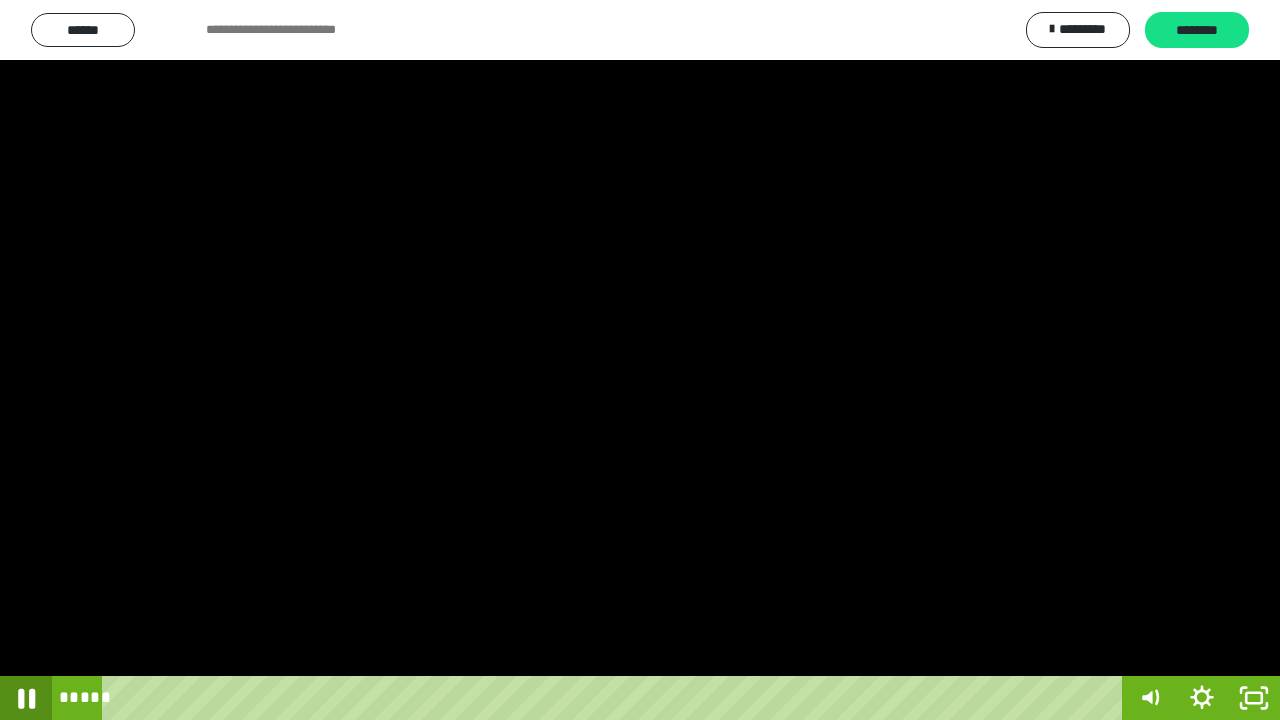 click 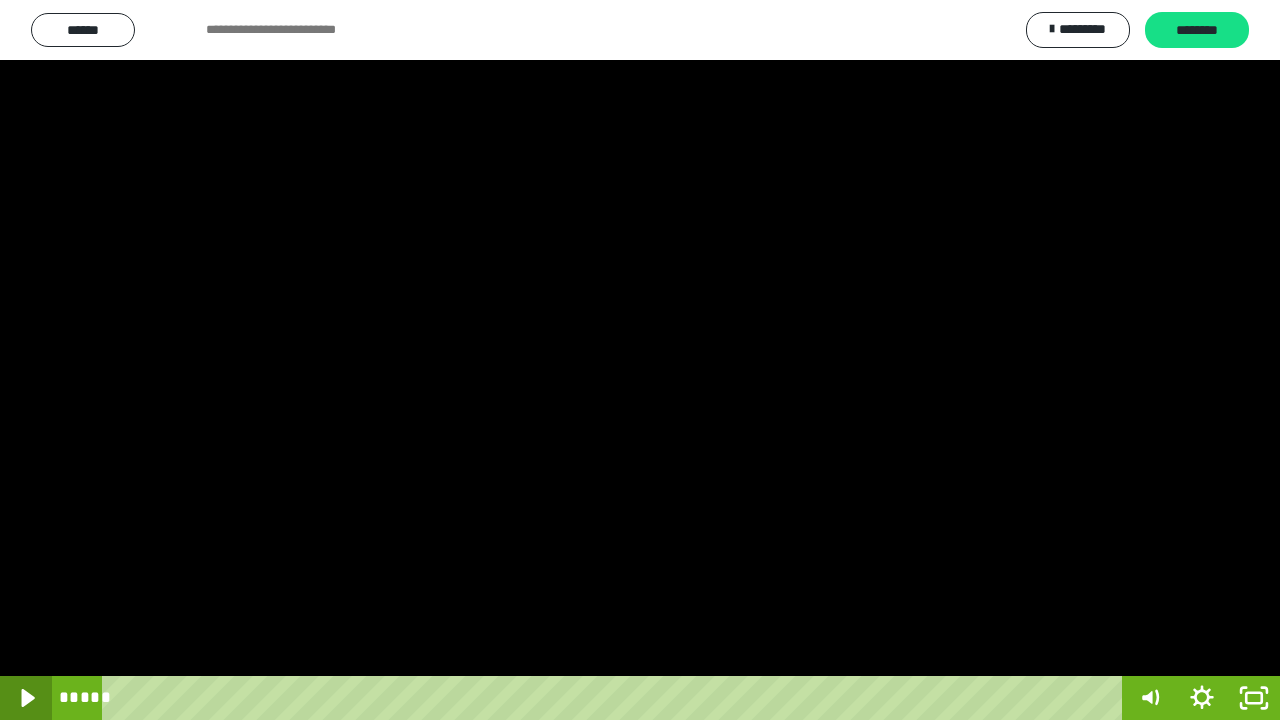 click 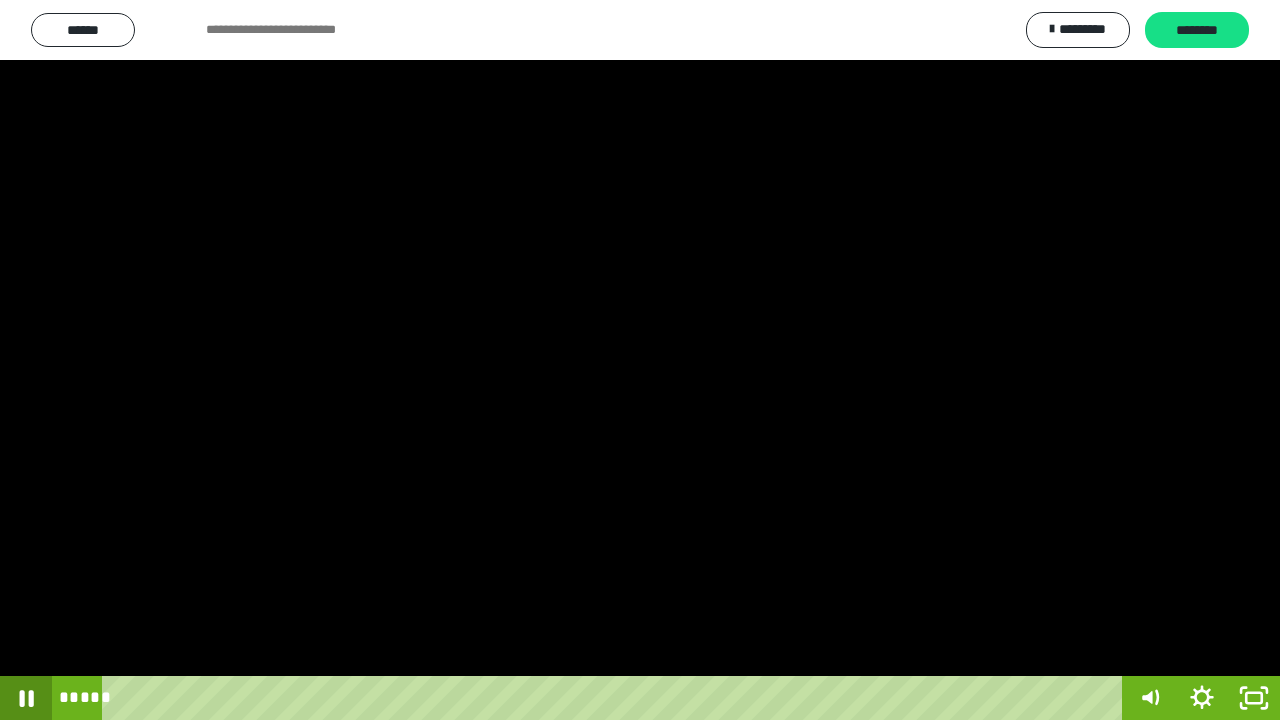 click 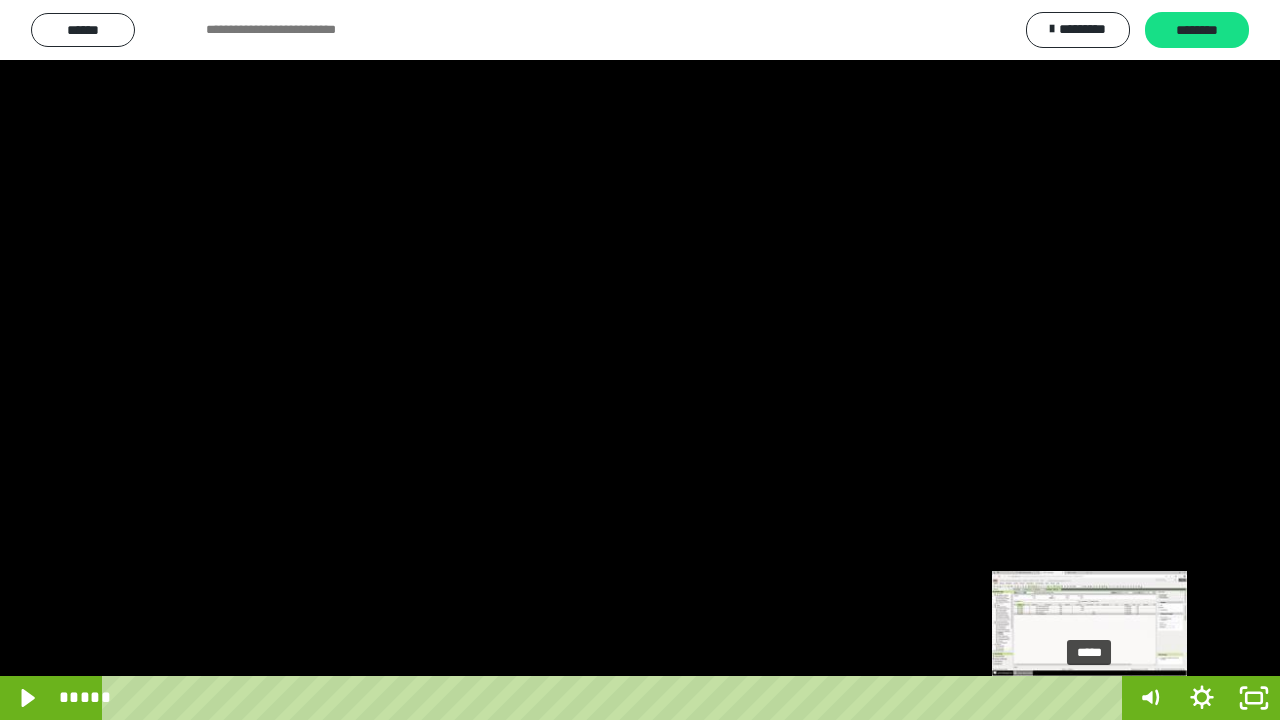 click at bounding box center (1089, 698) 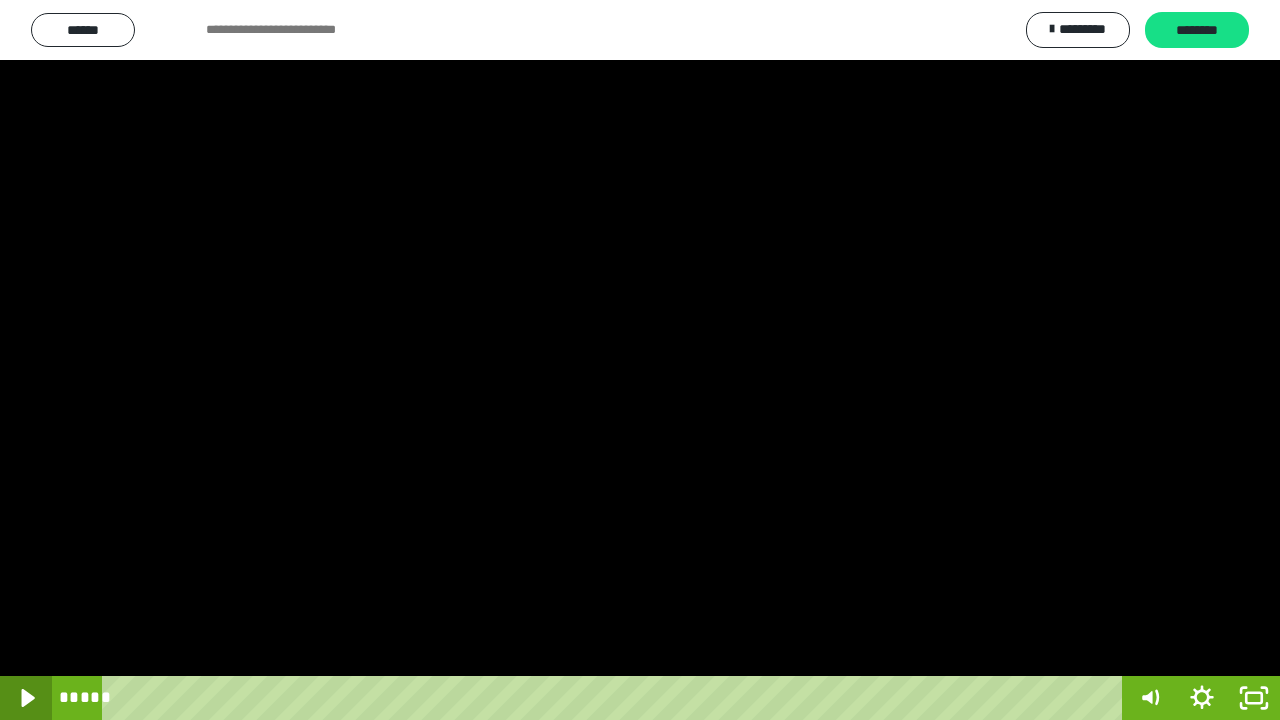 click 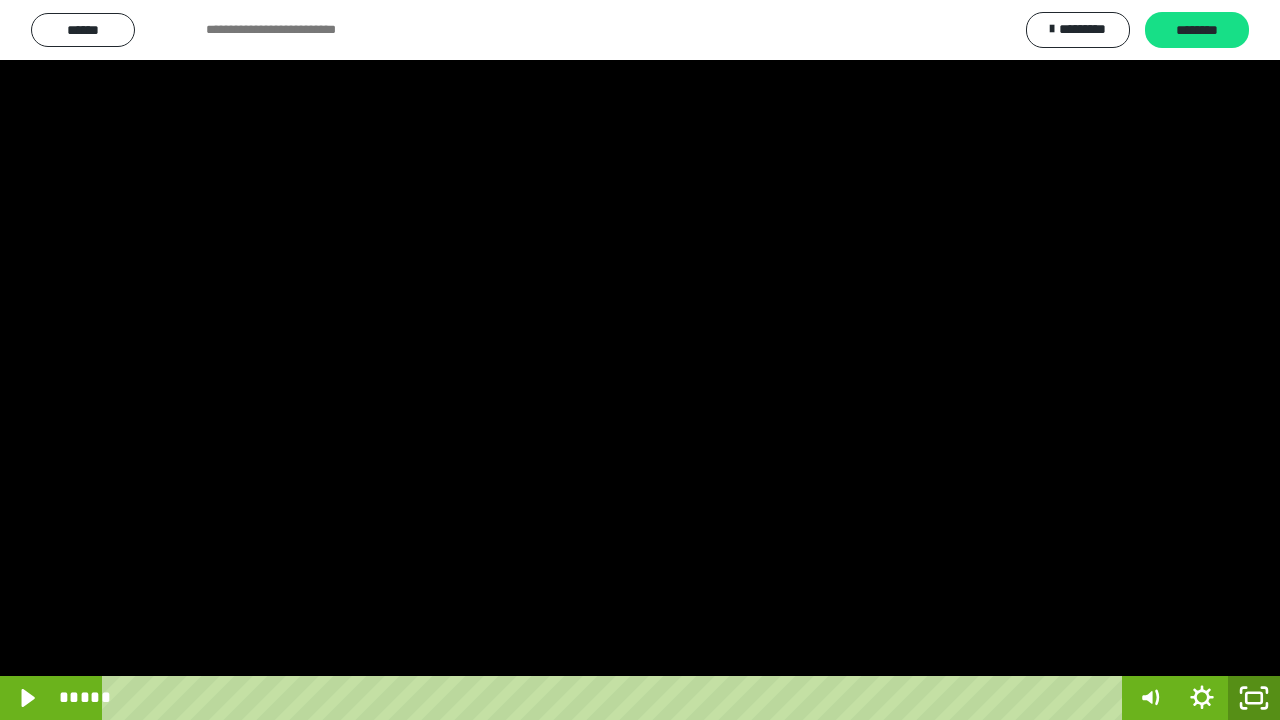 click 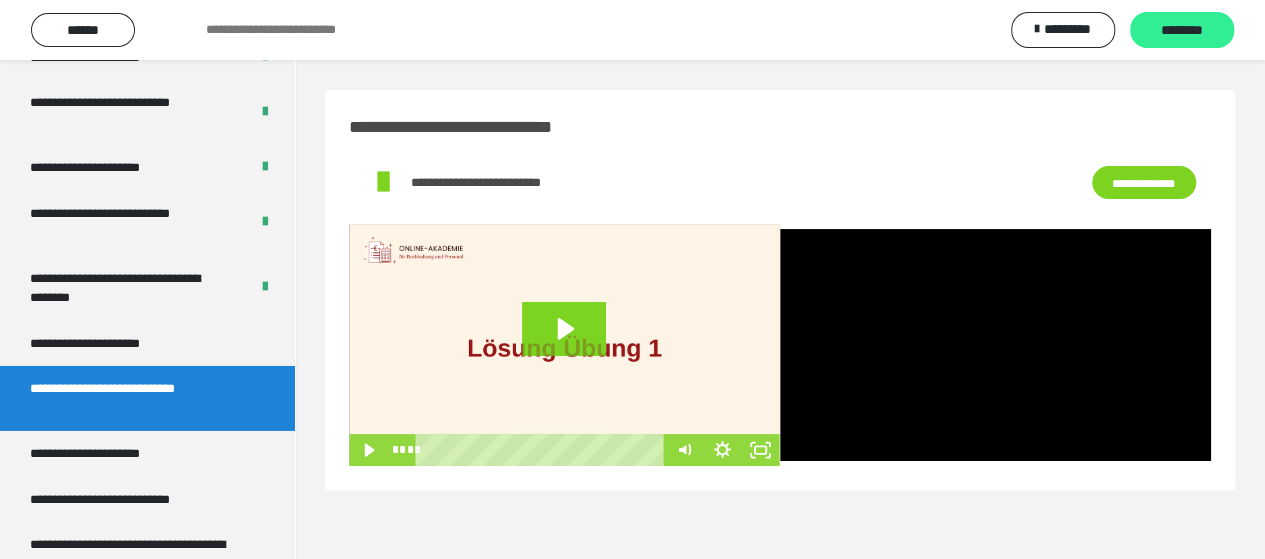 click on "********" at bounding box center (1182, 31) 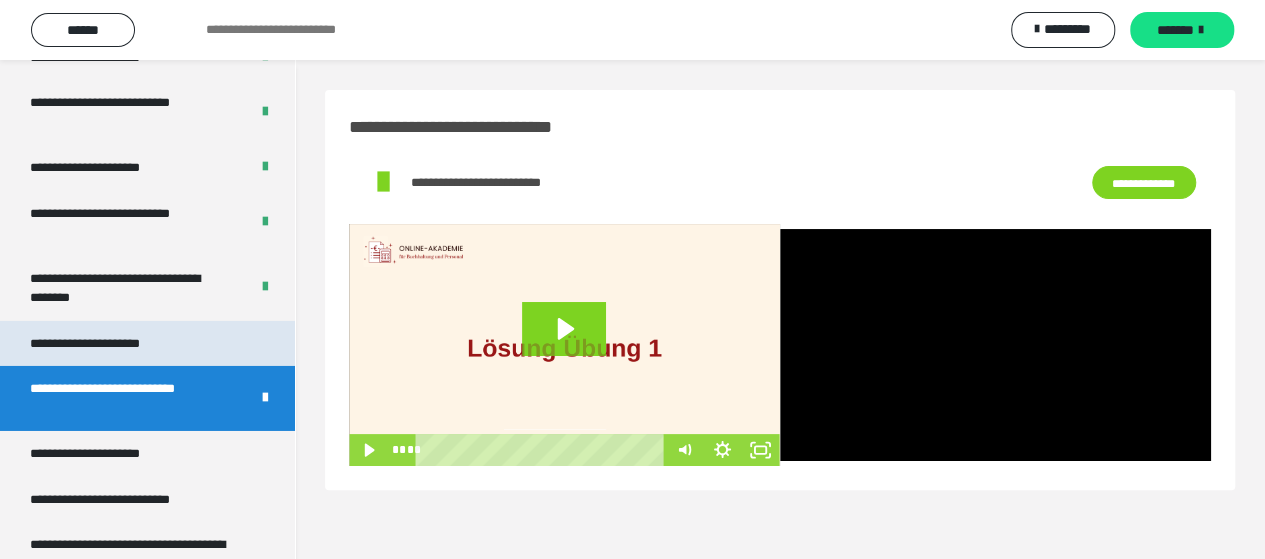 click on "**********" at bounding box center (147, 344) 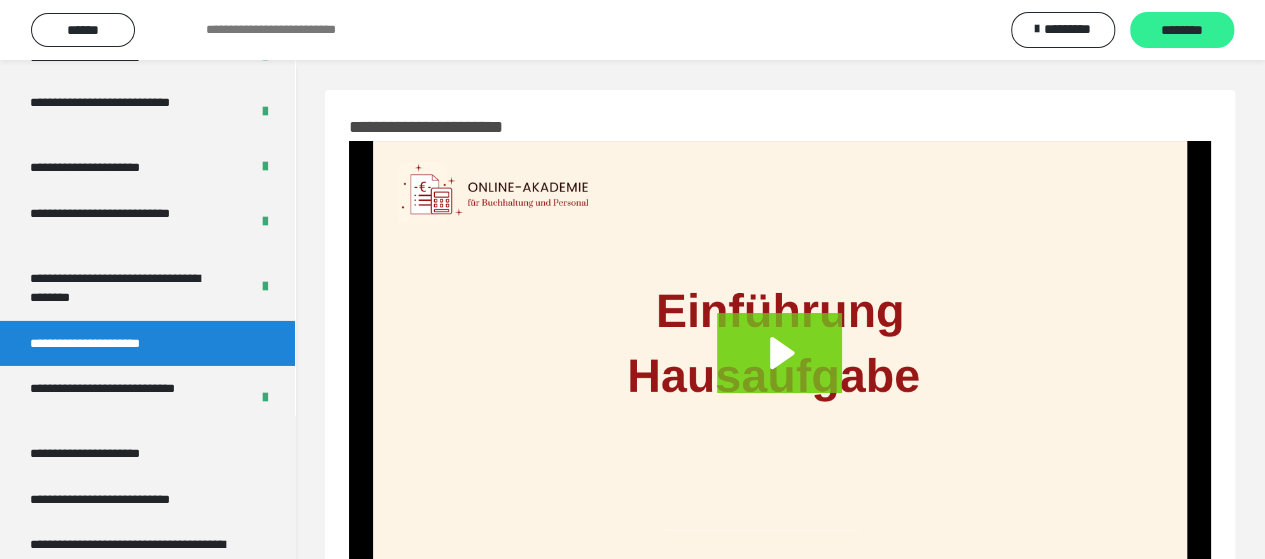 click on "********" at bounding box center (1182, 31) 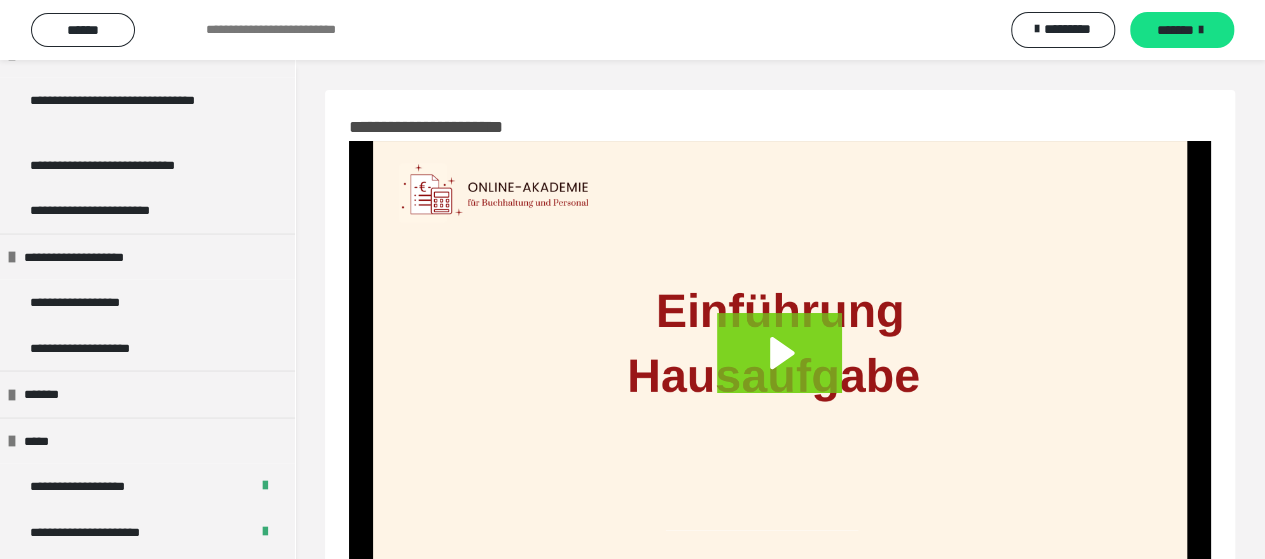 scroll, scrollTop: 2268, scrollLeft: 0, axis: vertical 